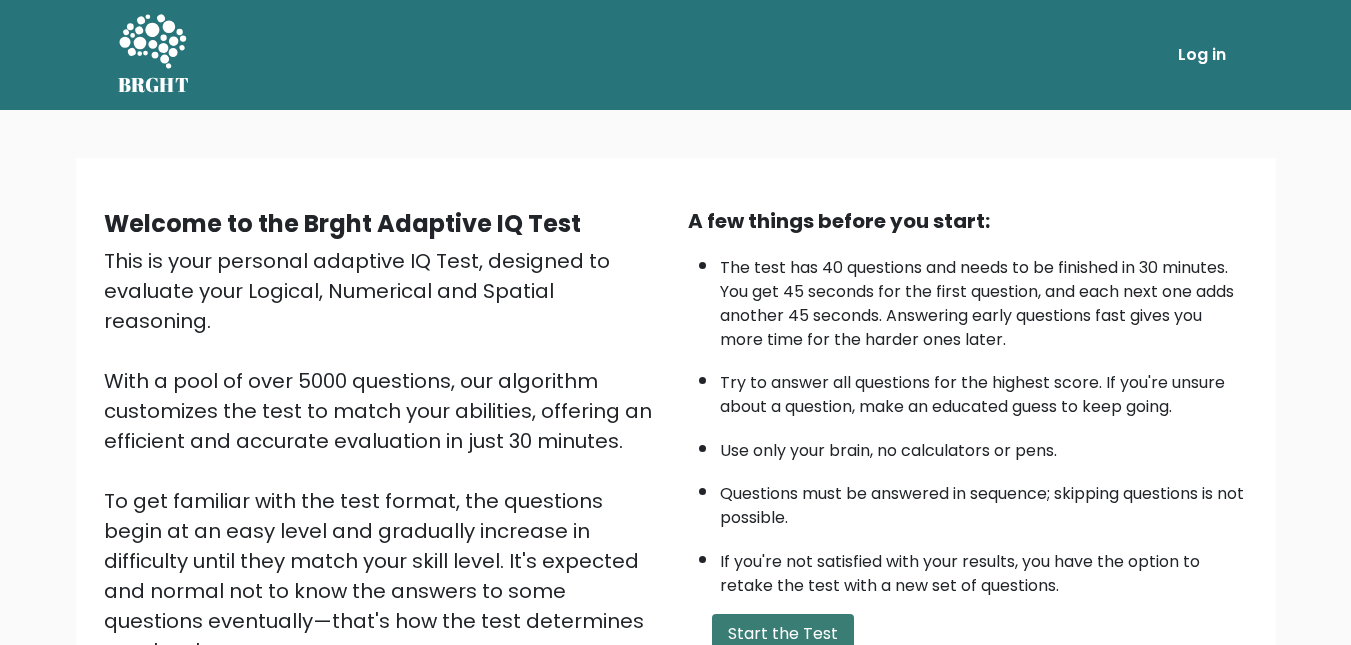 scroll, scrollTop: 200, scrollLeft: 0, axis: vertical 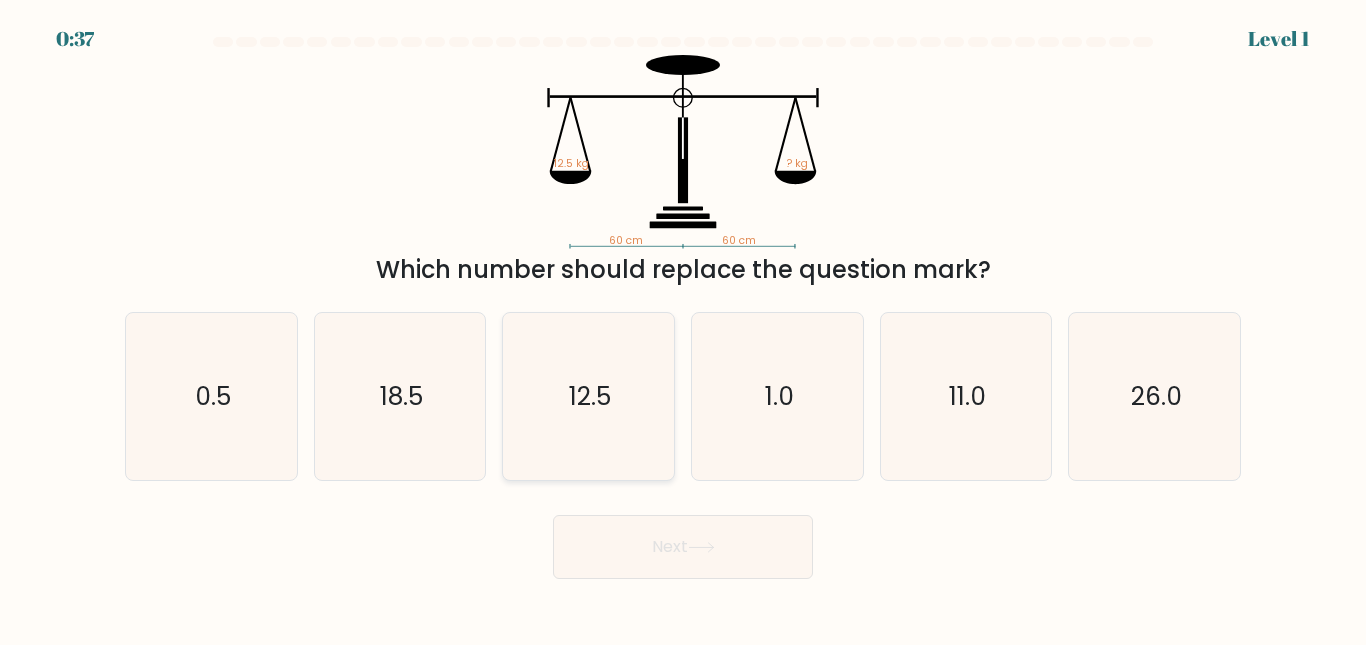 click on "12.5" at bounding box center (588, 396) 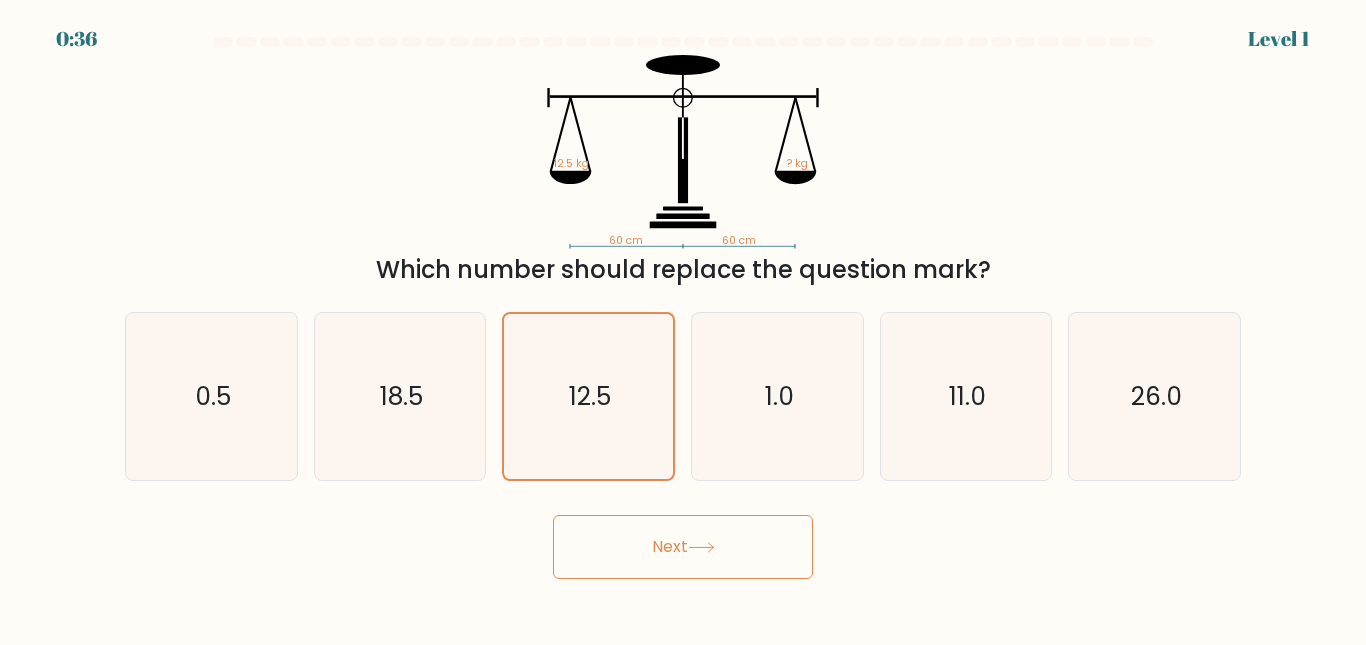 click on "Next" at bounding box center (683, 547) 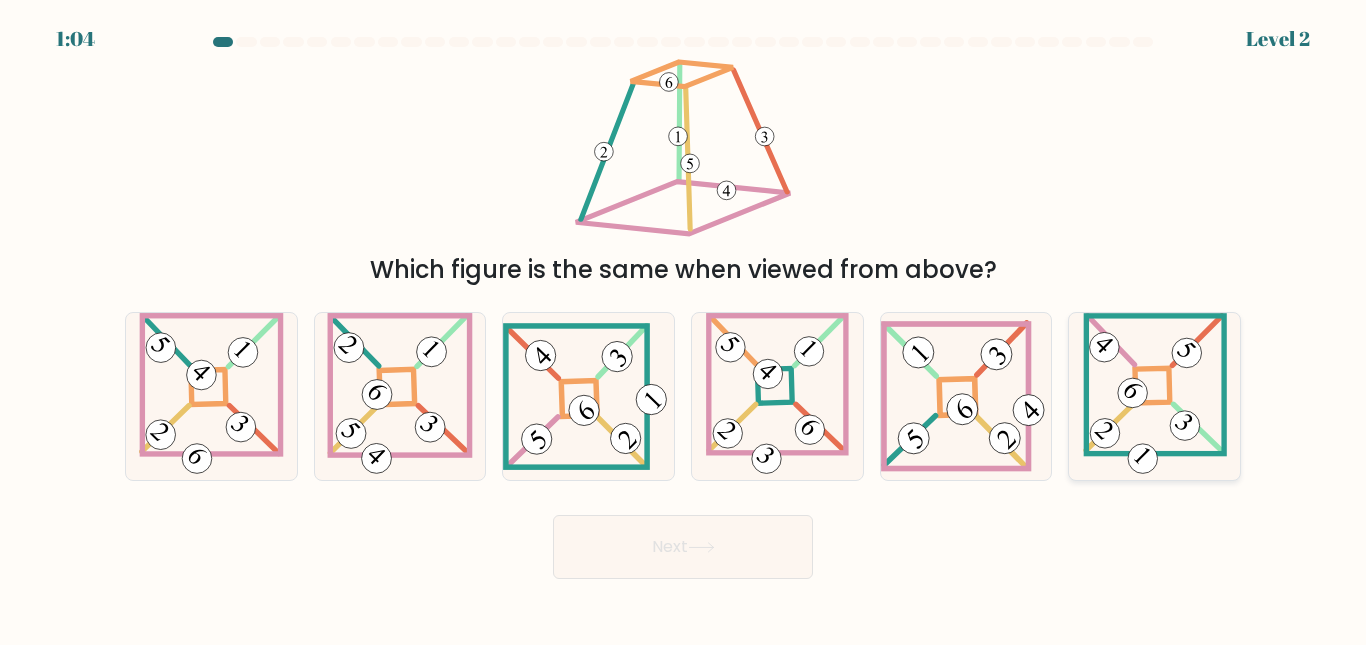 click at bounding box center [1183, 421] 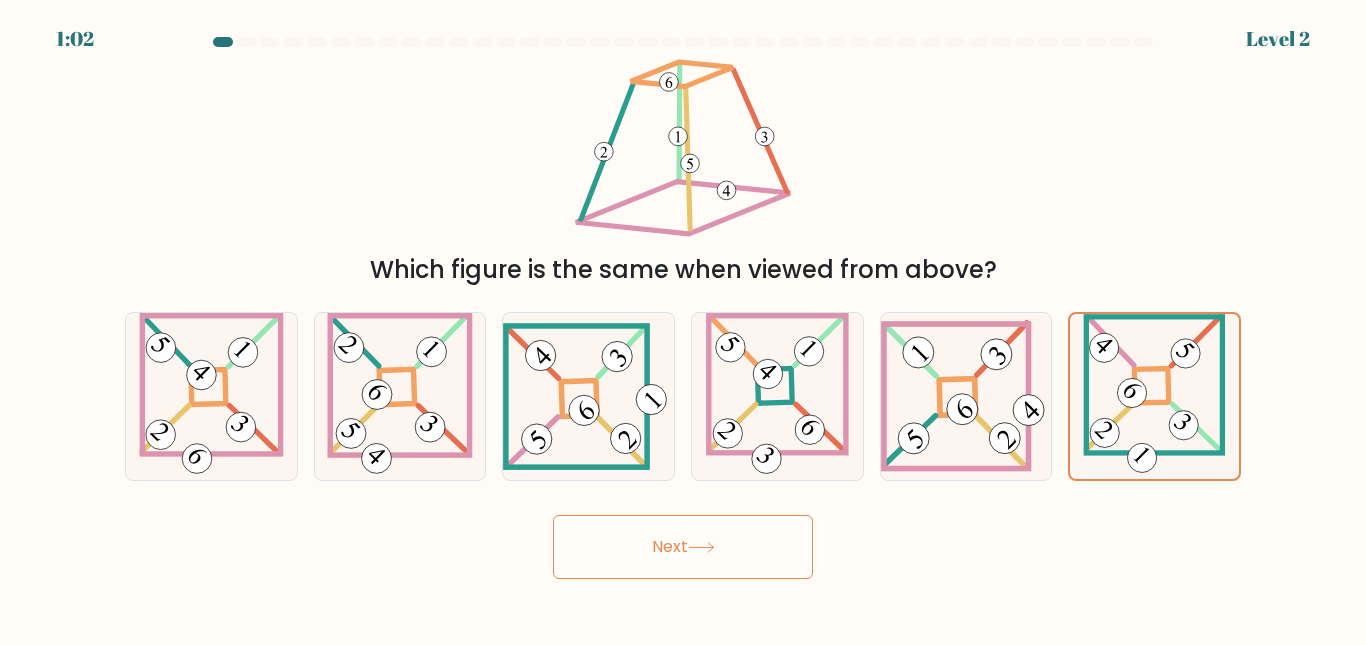 click on "Next" at bounding box center [683, 547] 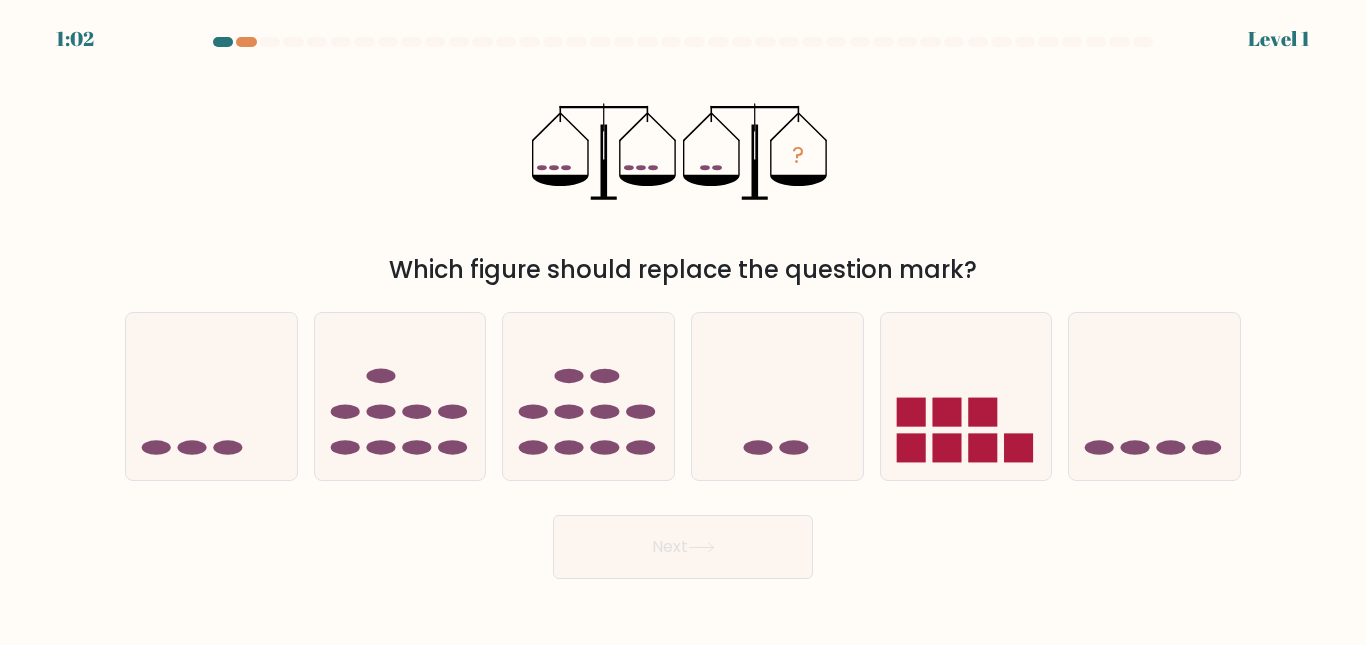 click on "Next" at bounding box center (683, 547) 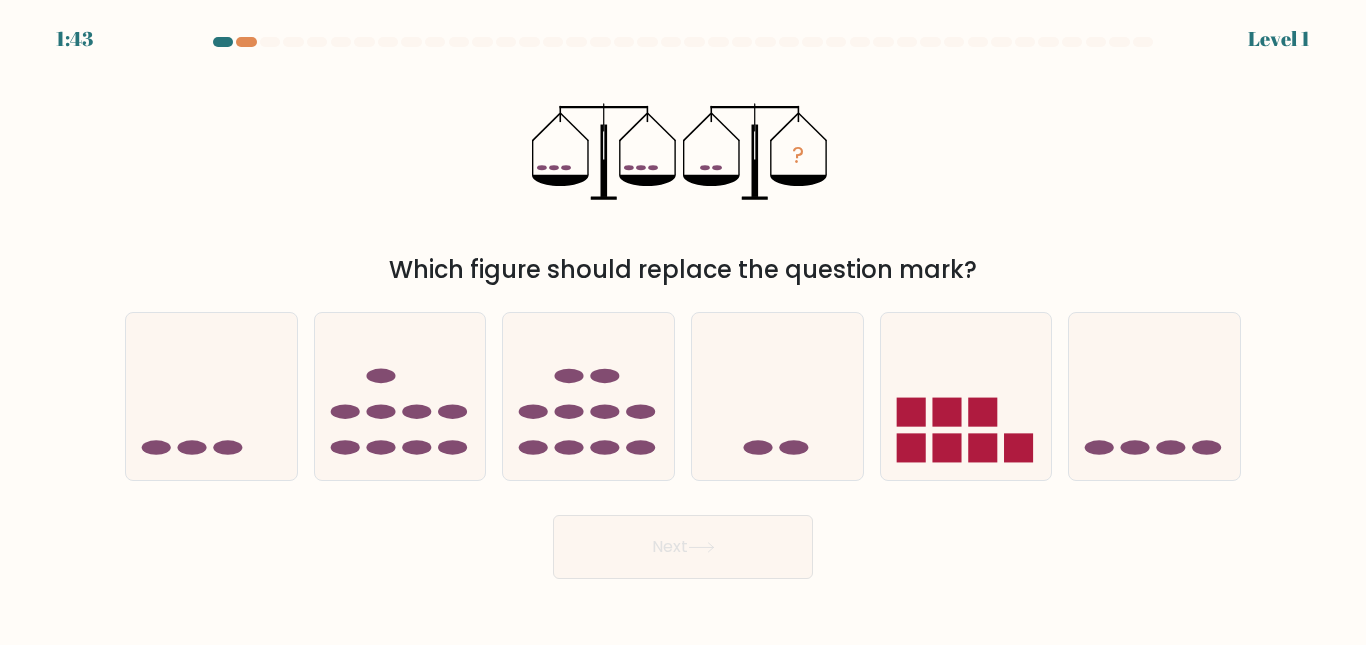 click on "?
Which figure should replace the question mark?" at bounding box center (683, 171) 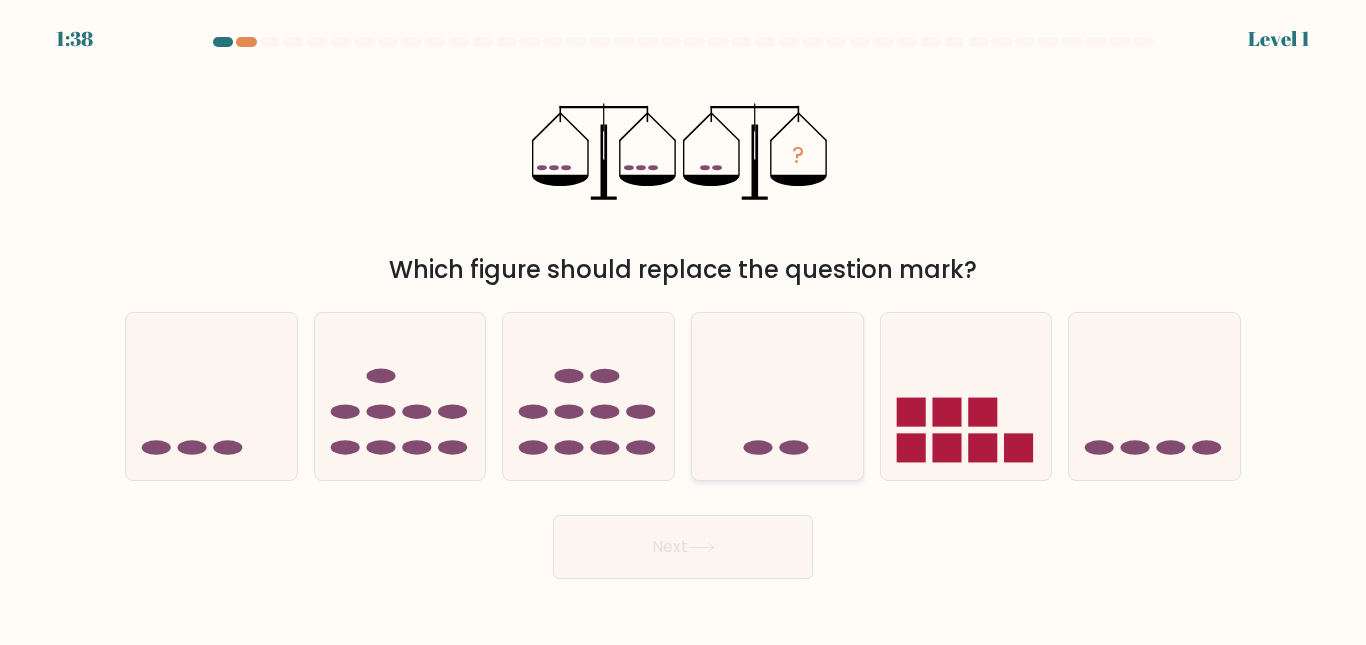 click at bounding box center [777, 396] 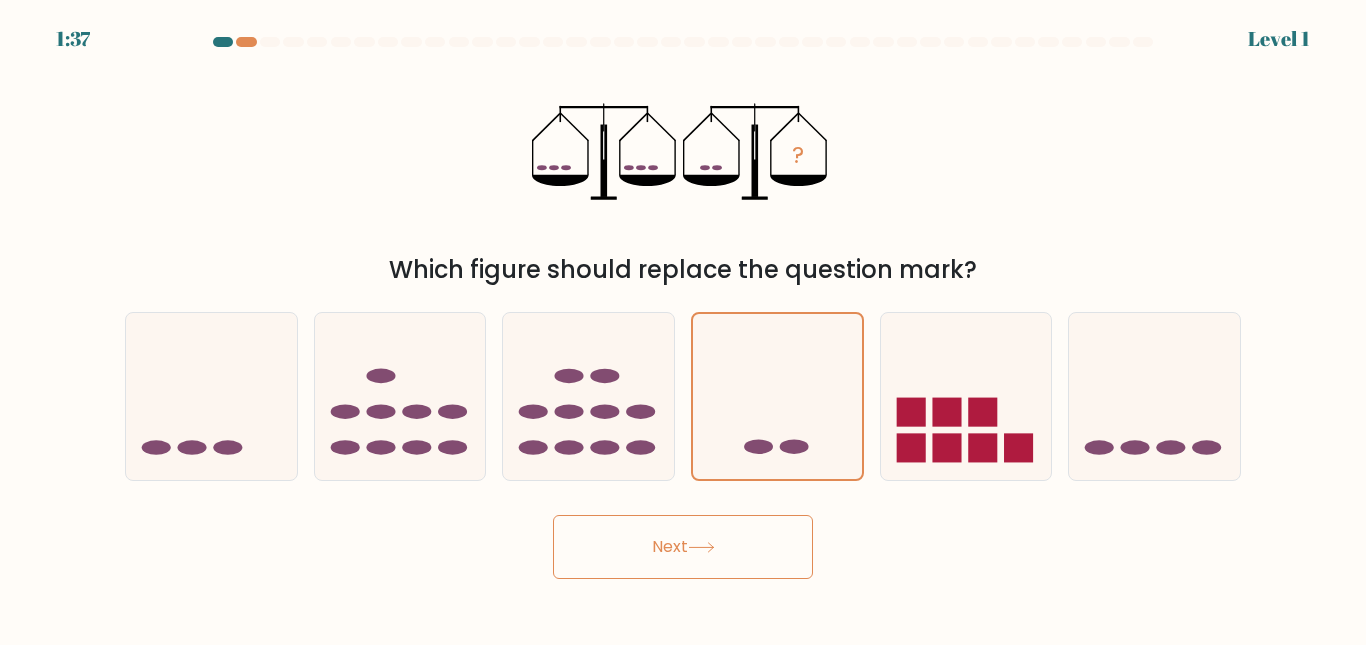 click on "Next" at bounding box center (683, 547) 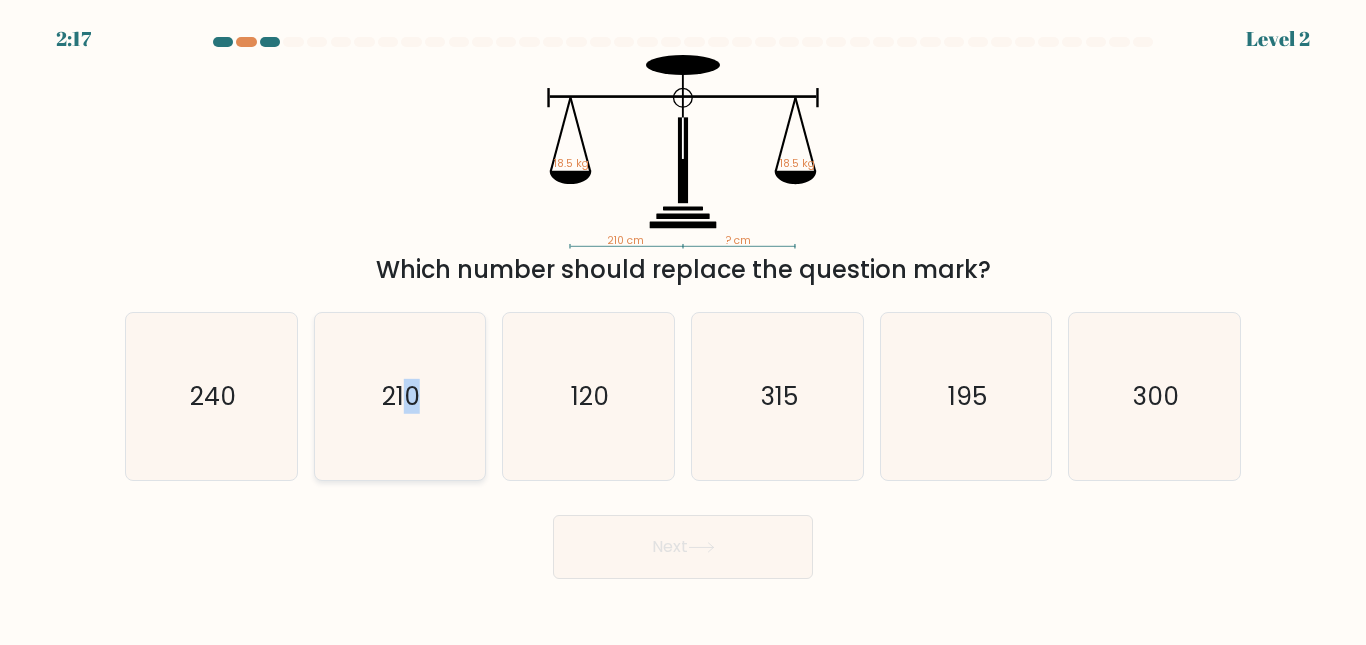 click on "210" at bounding box center [399, 396] 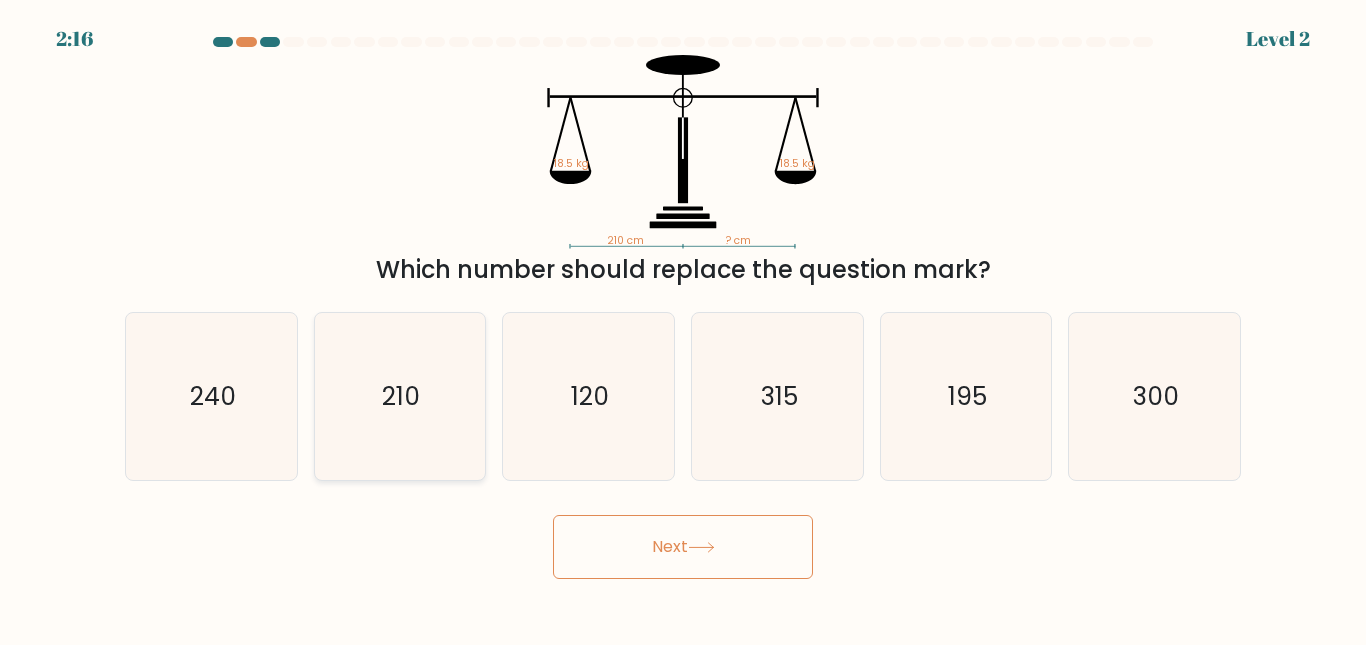 click on "210" at bounding box center (399, 396) 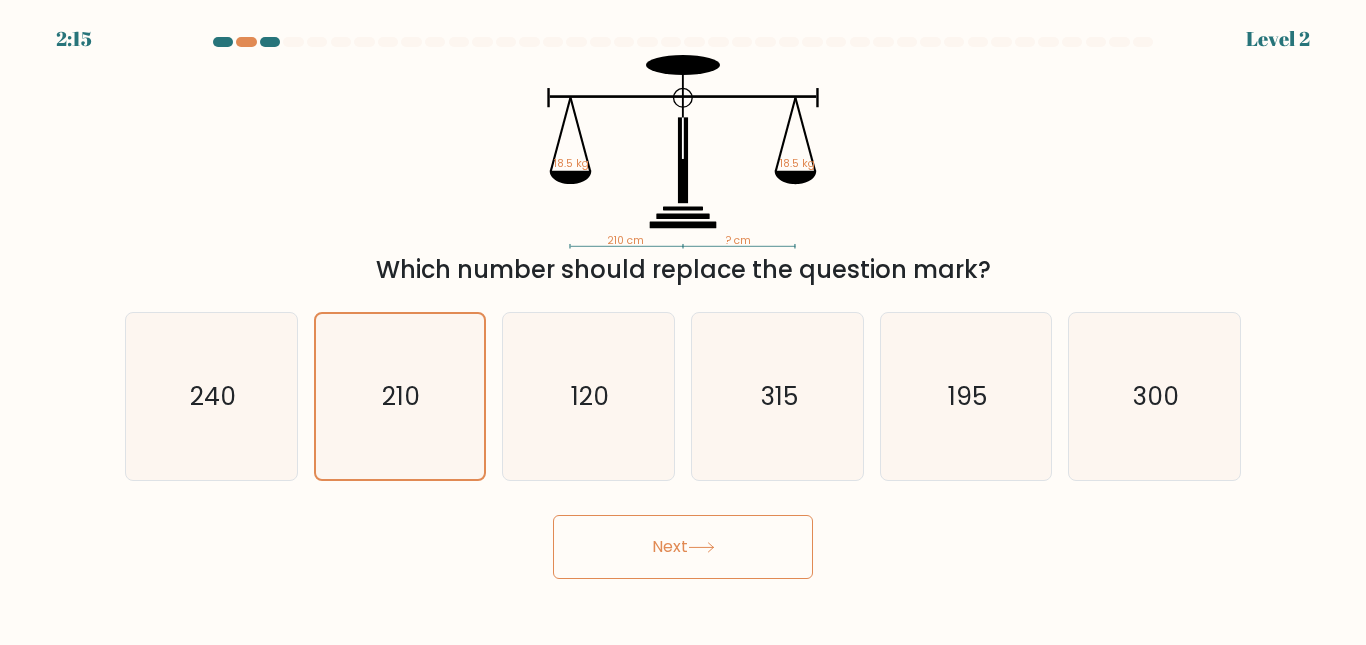 click on "8:70
Lorem 7" at bounding box center [683, 322] 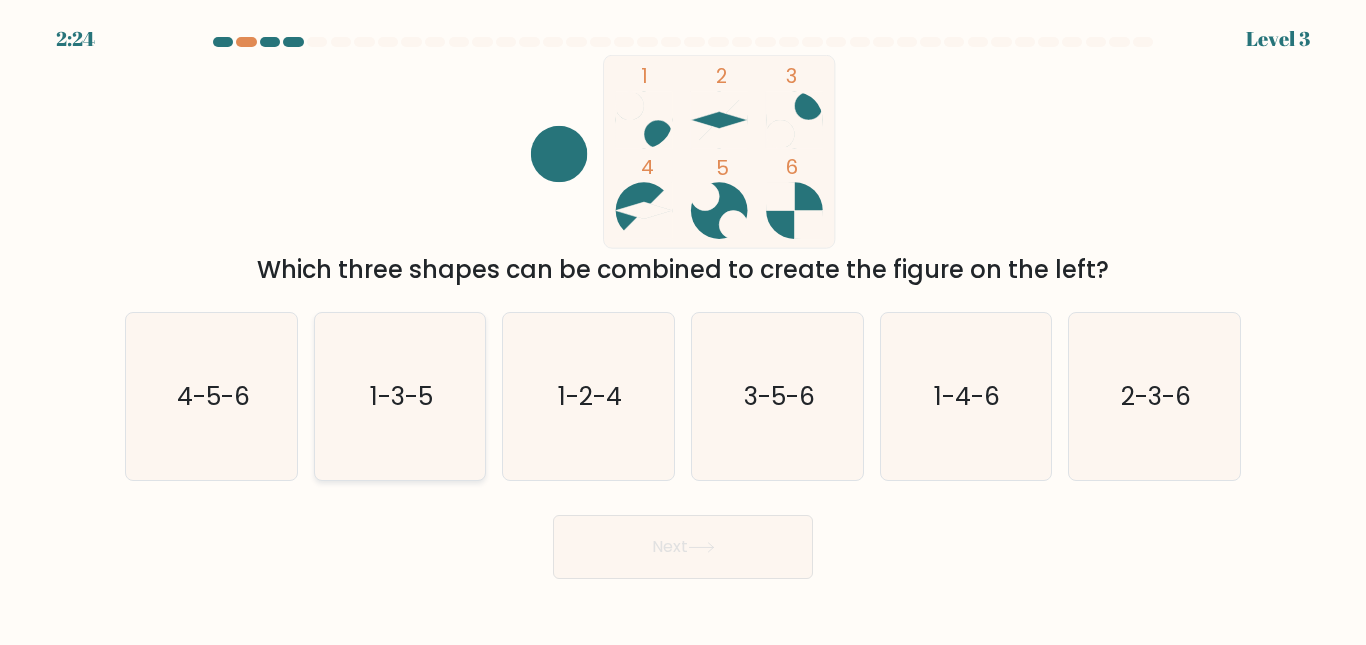 click on "1-3-5" at bounding box center [401, 396] 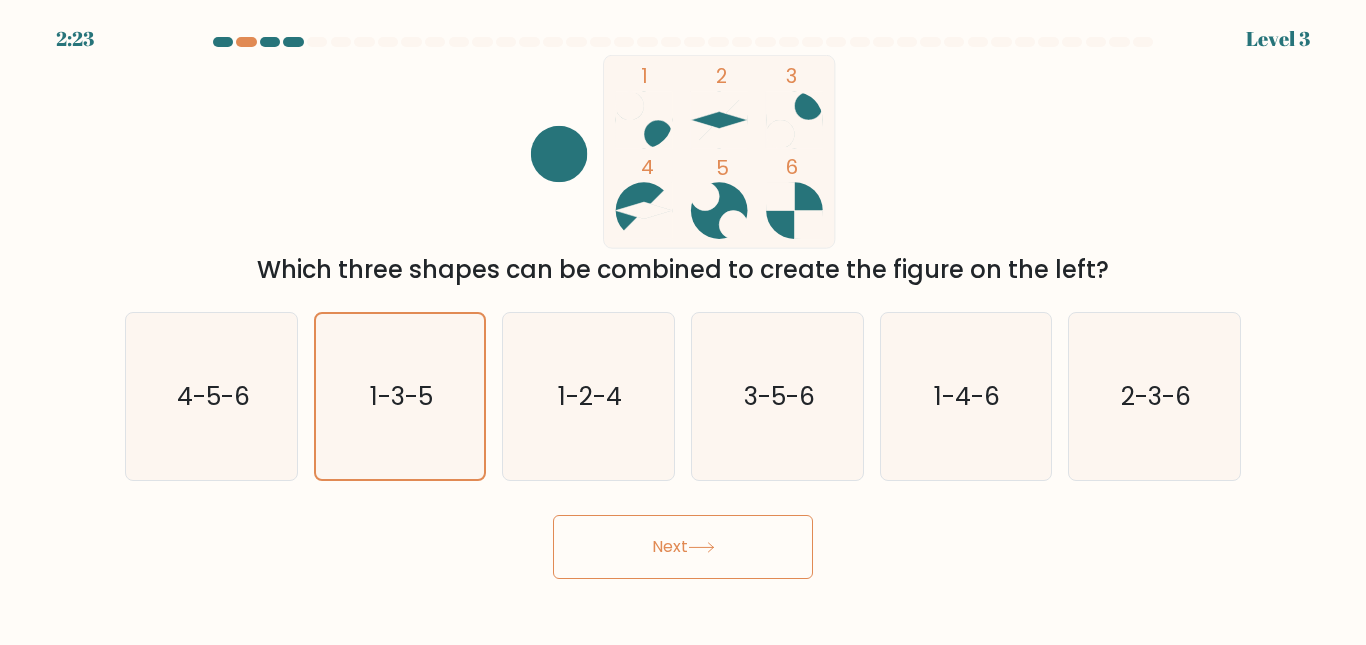 click on "Next" at bounding box center (683, 547) 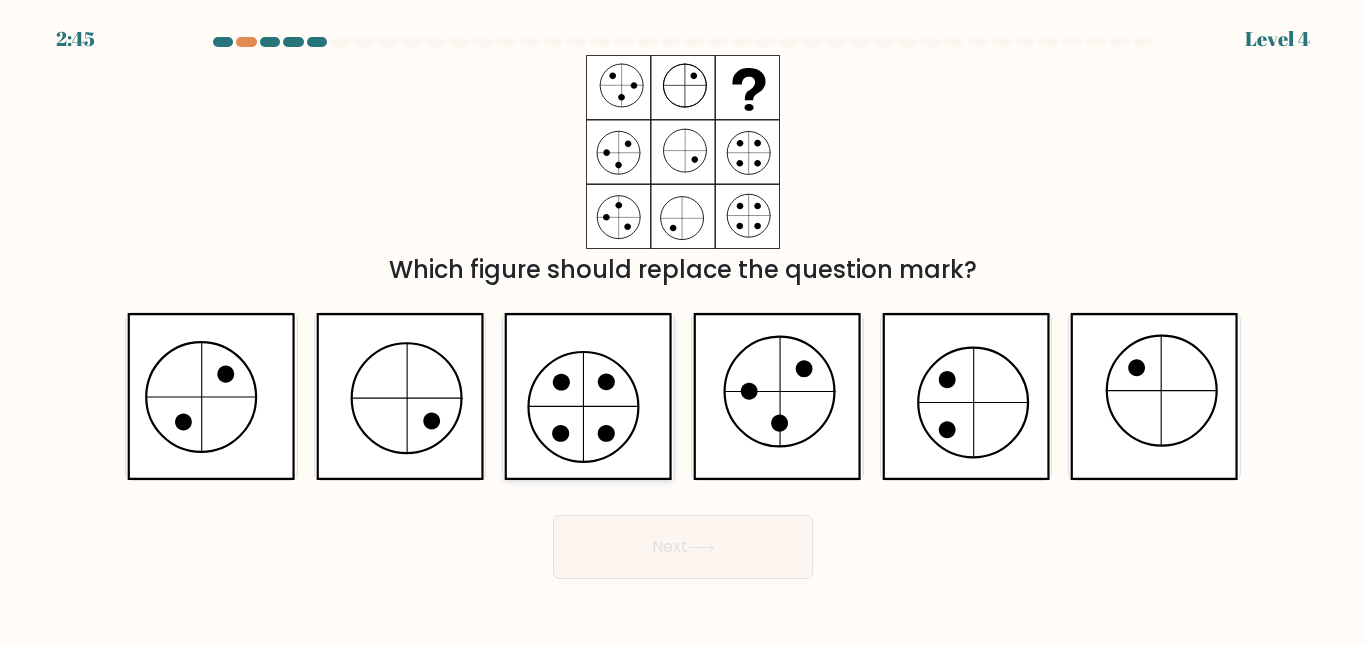 click at bounding box center [584, 406] 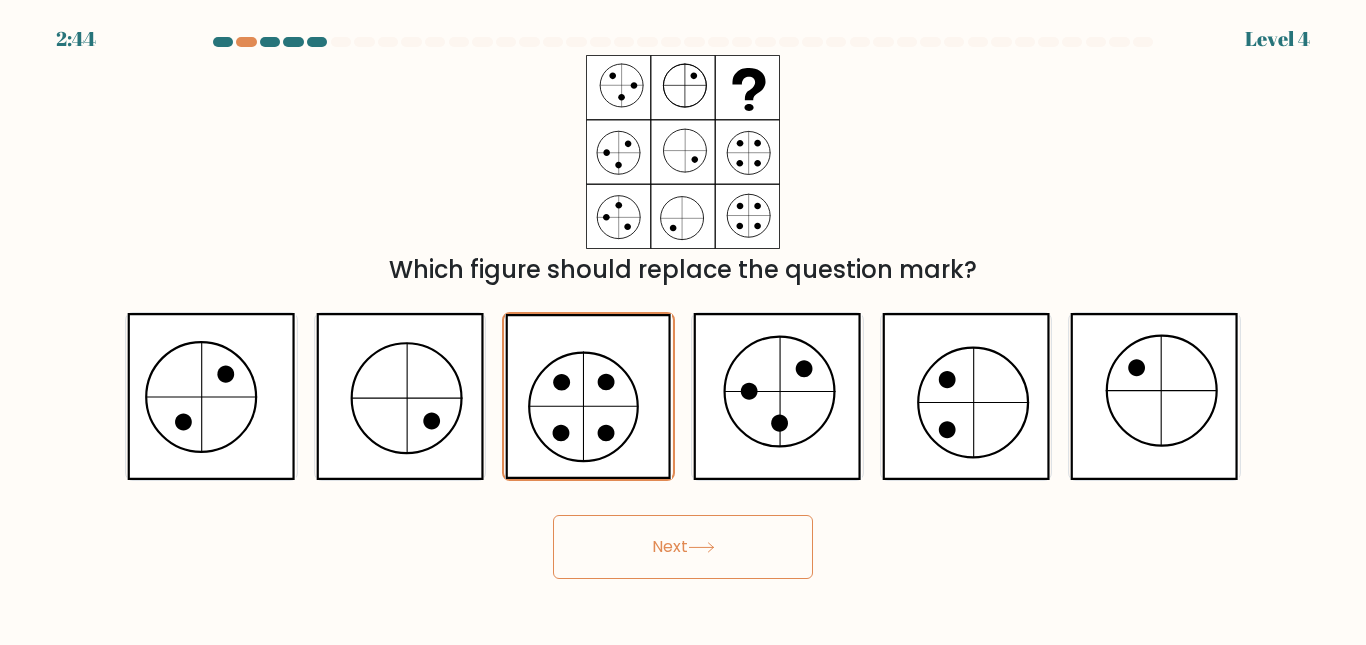 click on "Next" at bounding box center [683, 547] 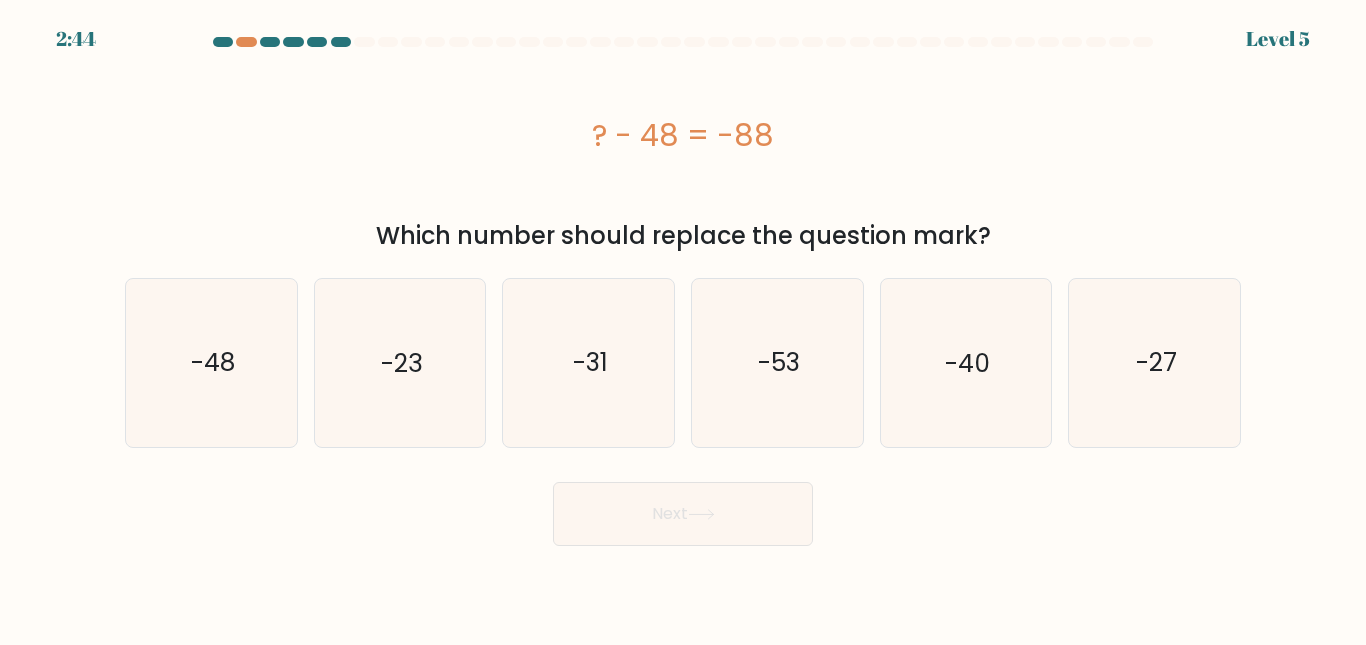 click on "7:68
Lorem 5
i." at bounding box center [683, 322] 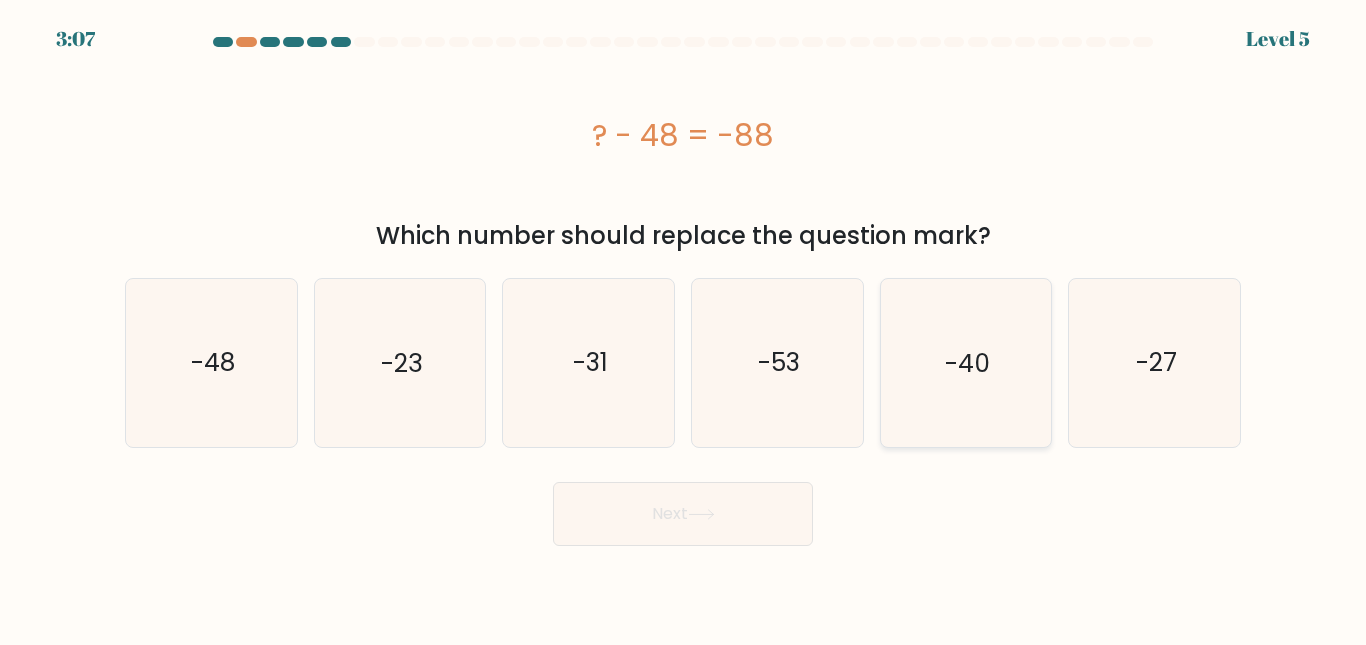 click on "-40" at bounding box center [967, 362] 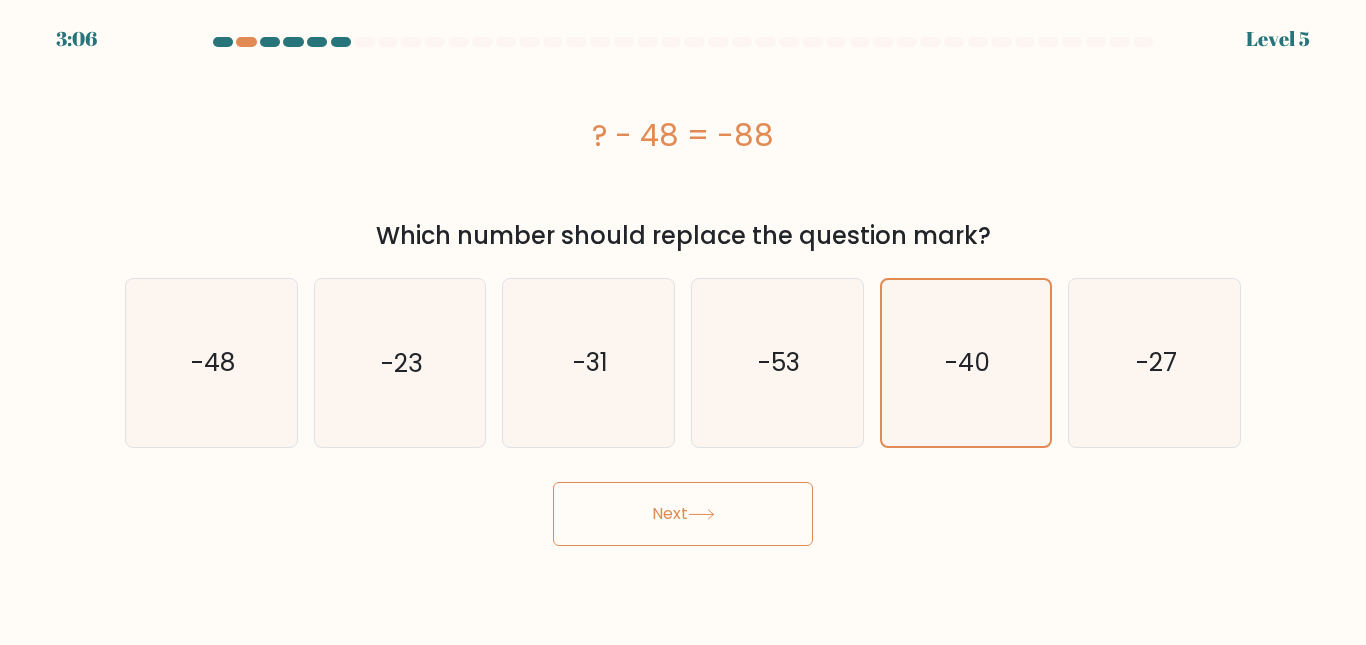 click on "Next" at bounding box center [683, 514] 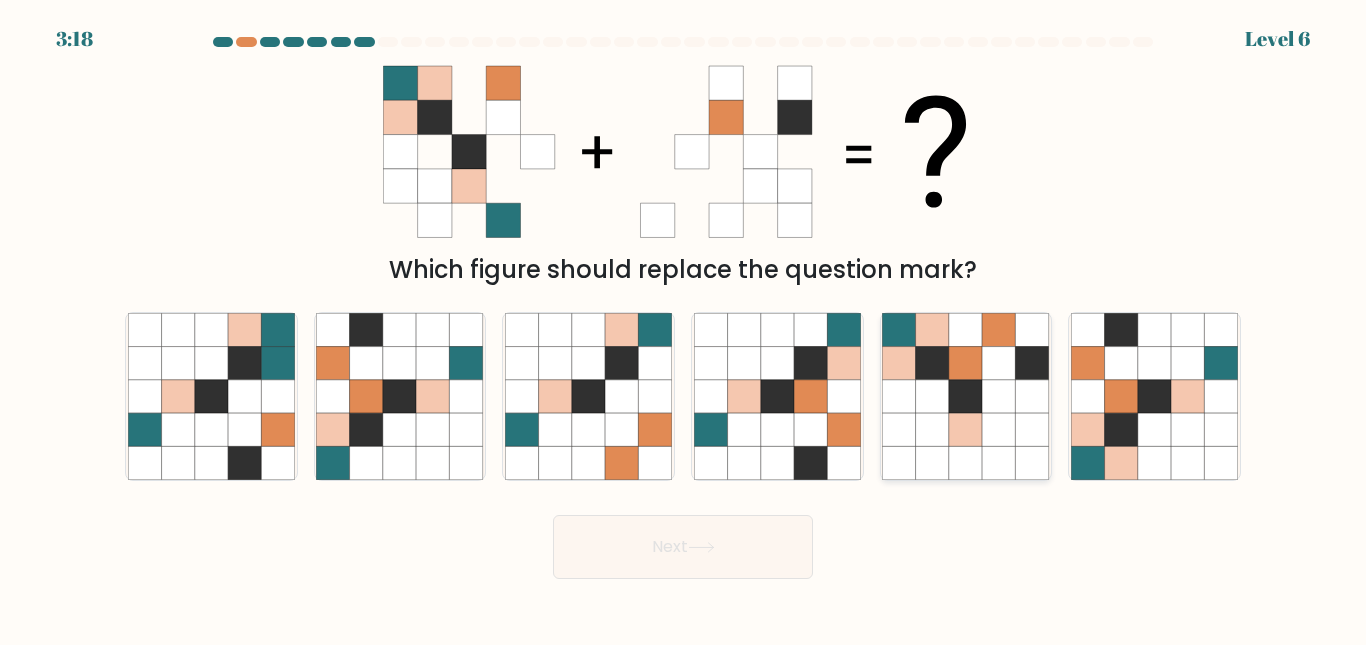 click at bounding box center (965, 396) 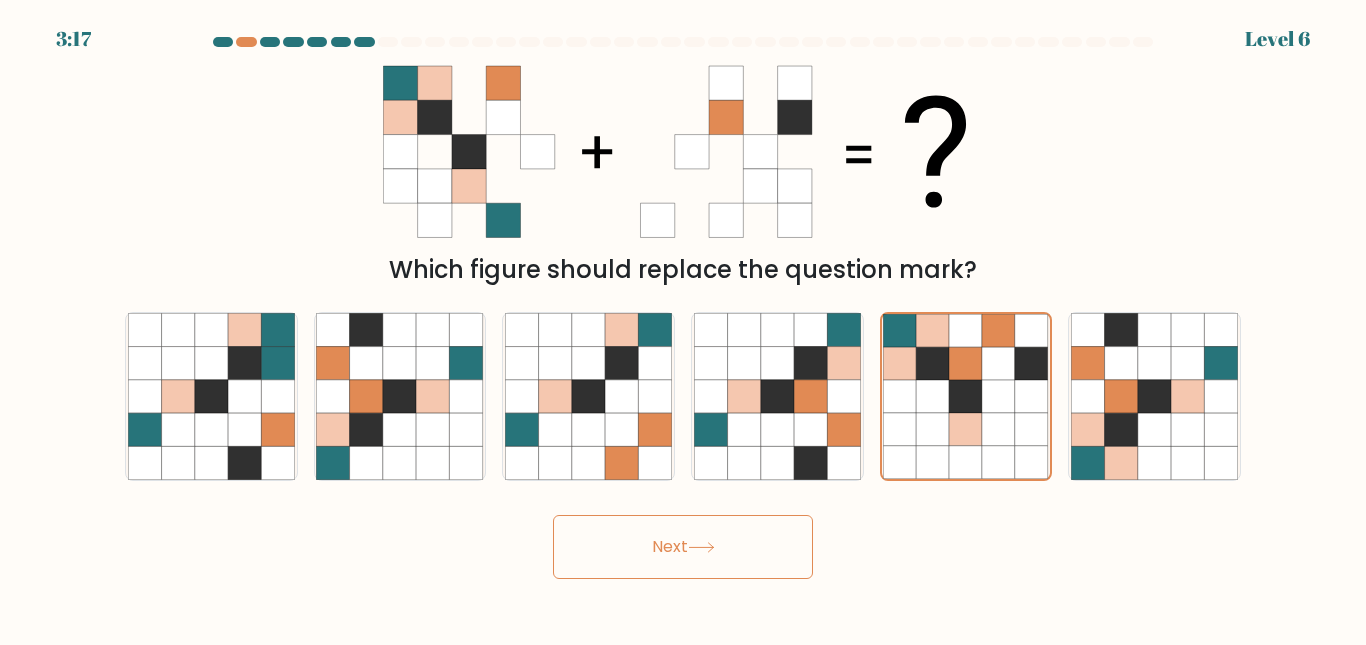 click on "Next" at bounding box center [683, 547] 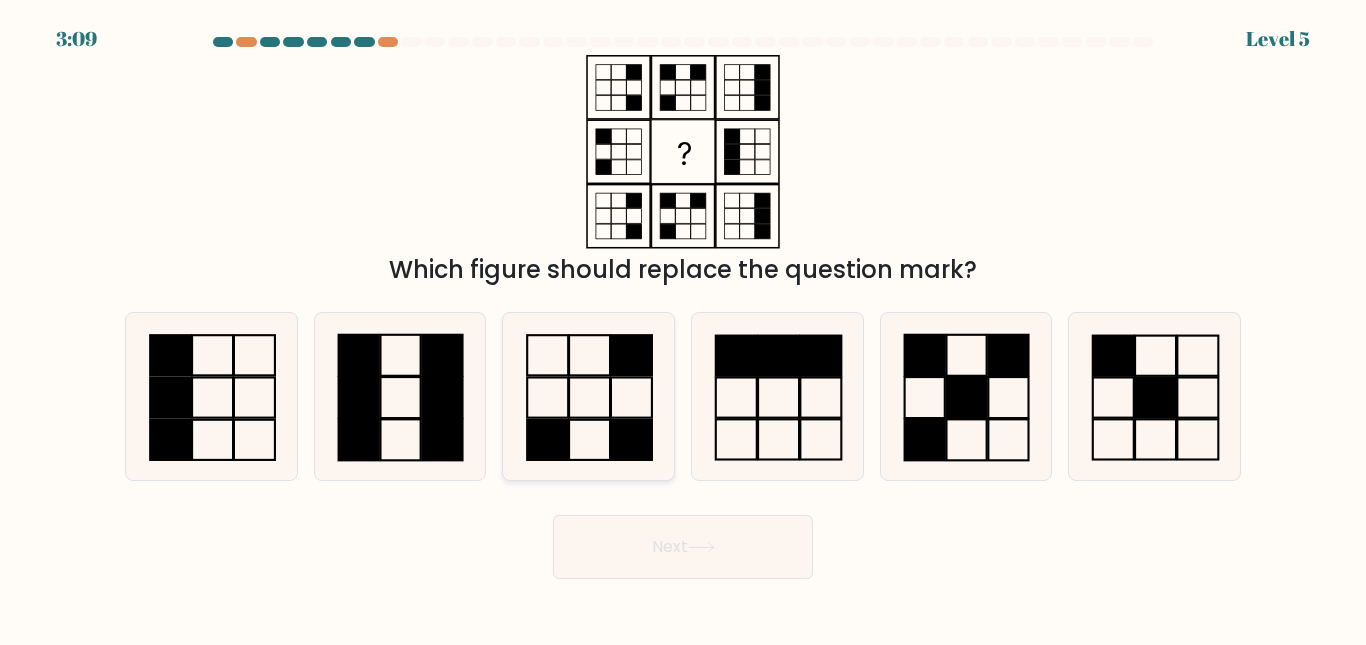 click at bounding box center [547, 440] 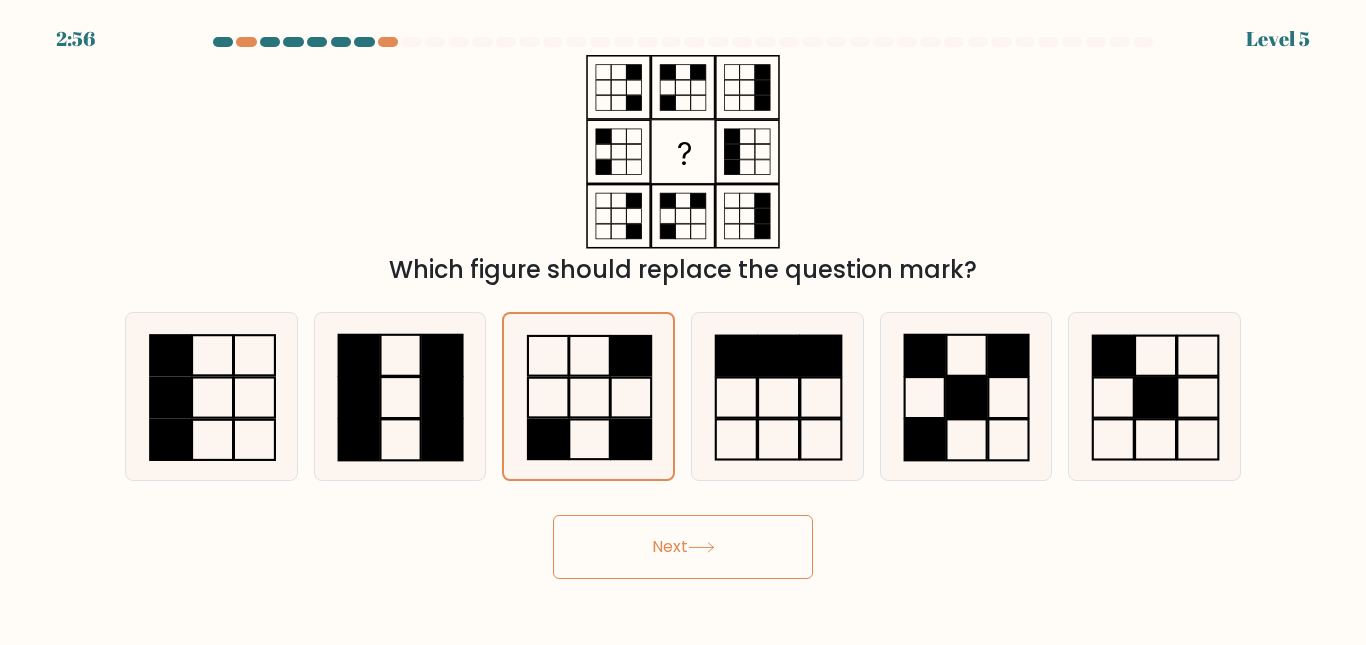 click on "Next" at bounding box center (683, 547) 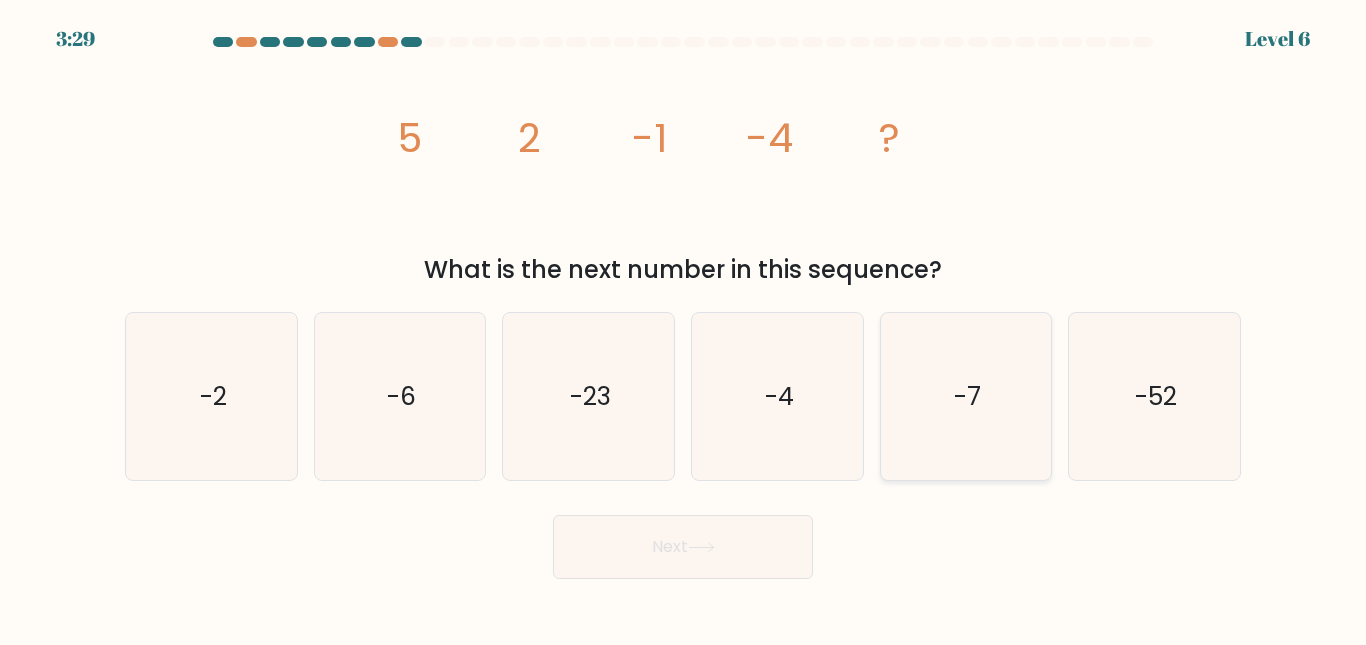 click on "-7" at bounding box center [967, 396] 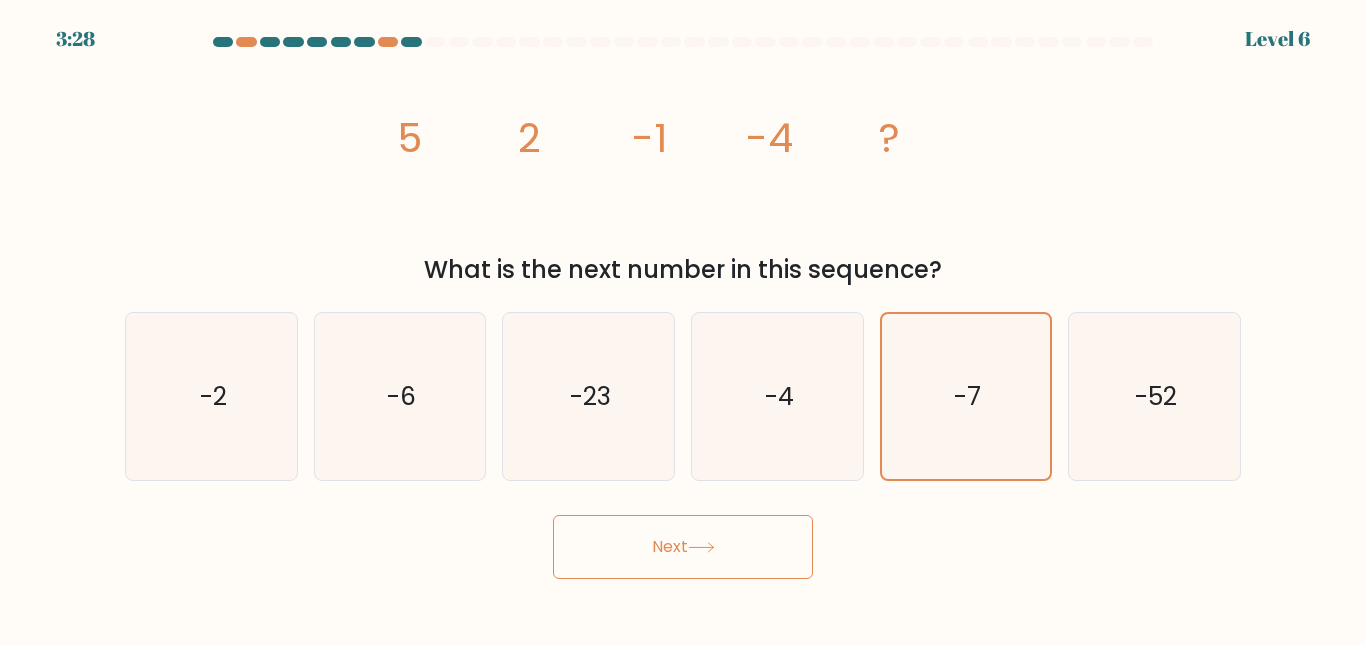 click on "Next" at bounding box center [683, 547] 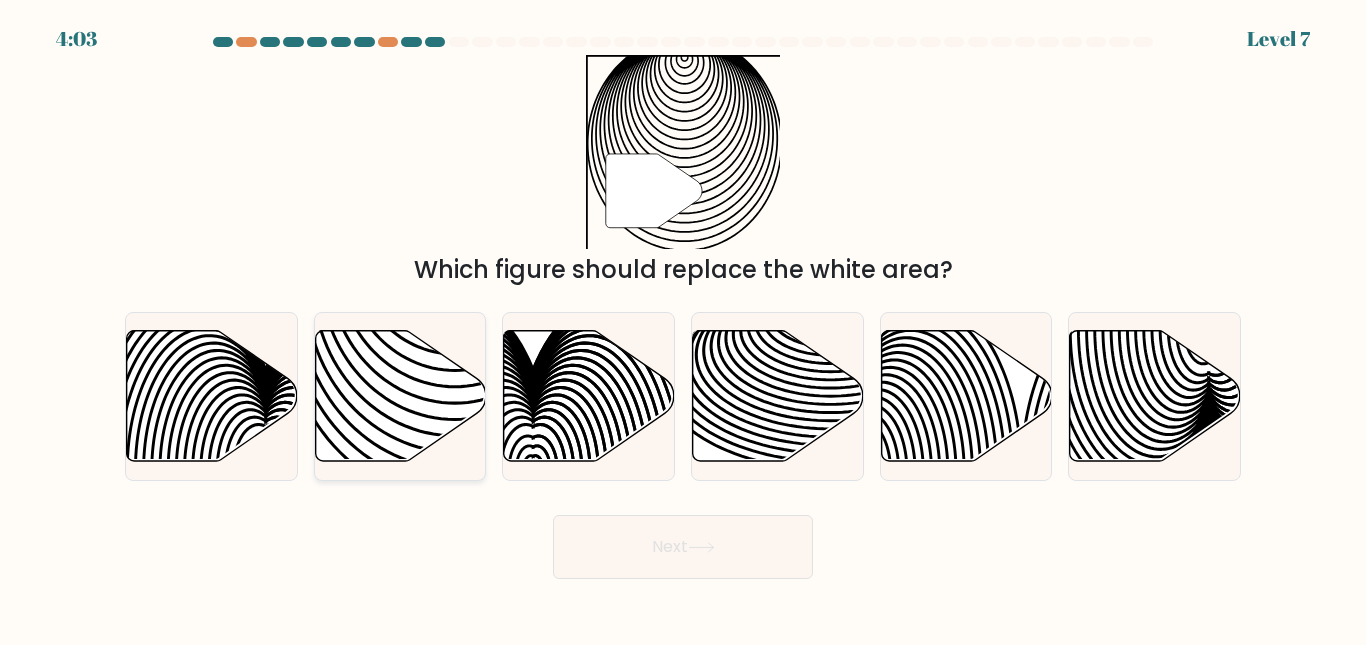 click at bounding box center [400, 395] 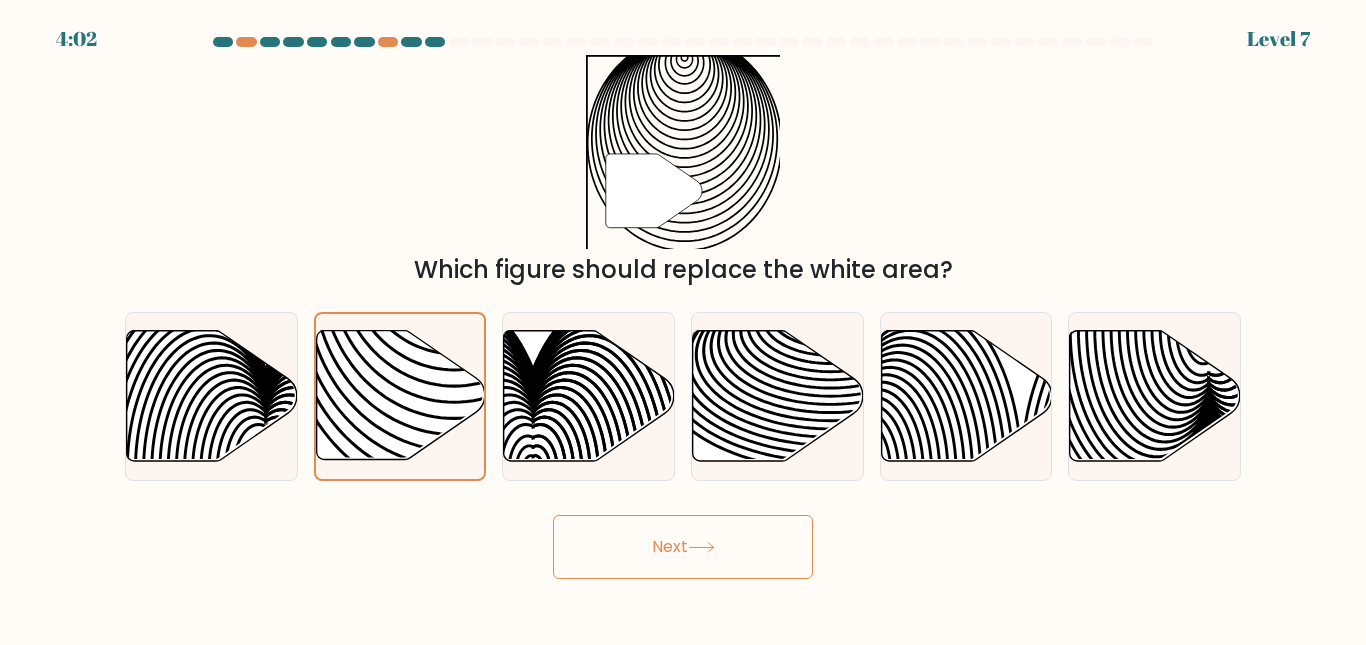 click on "Next" at bounding box center (683, 547) 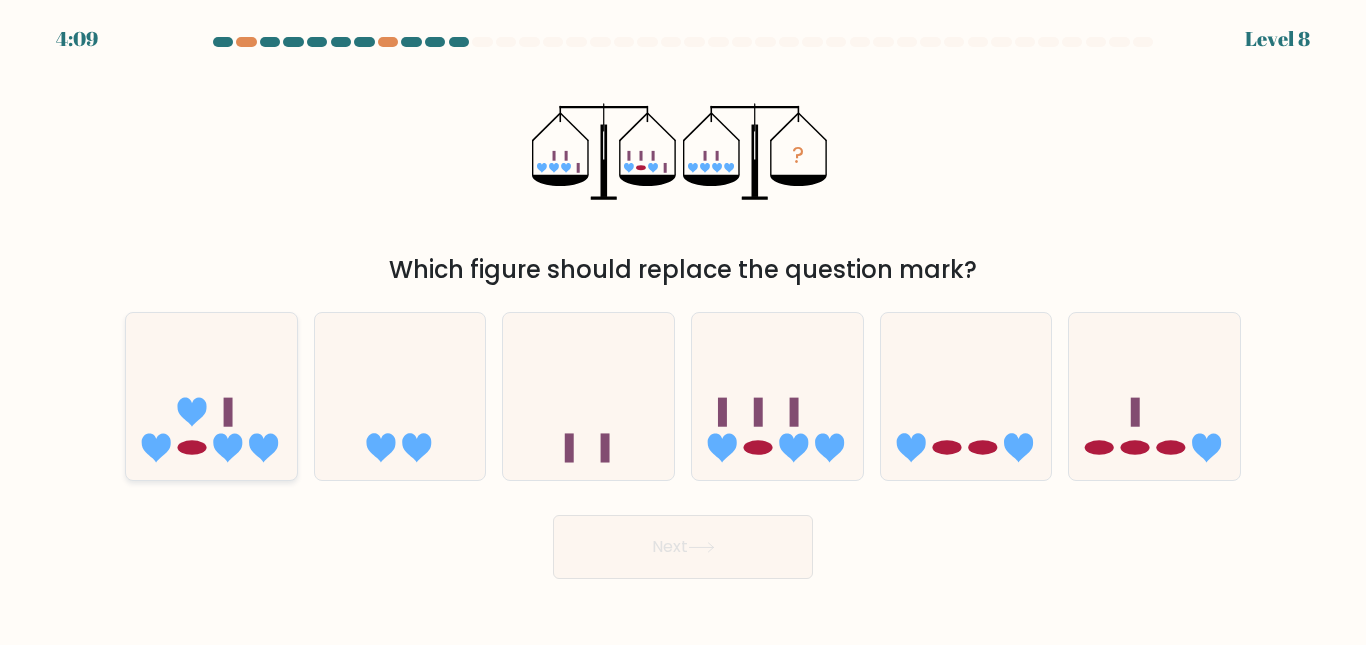 click at bounding box center (211, 396) 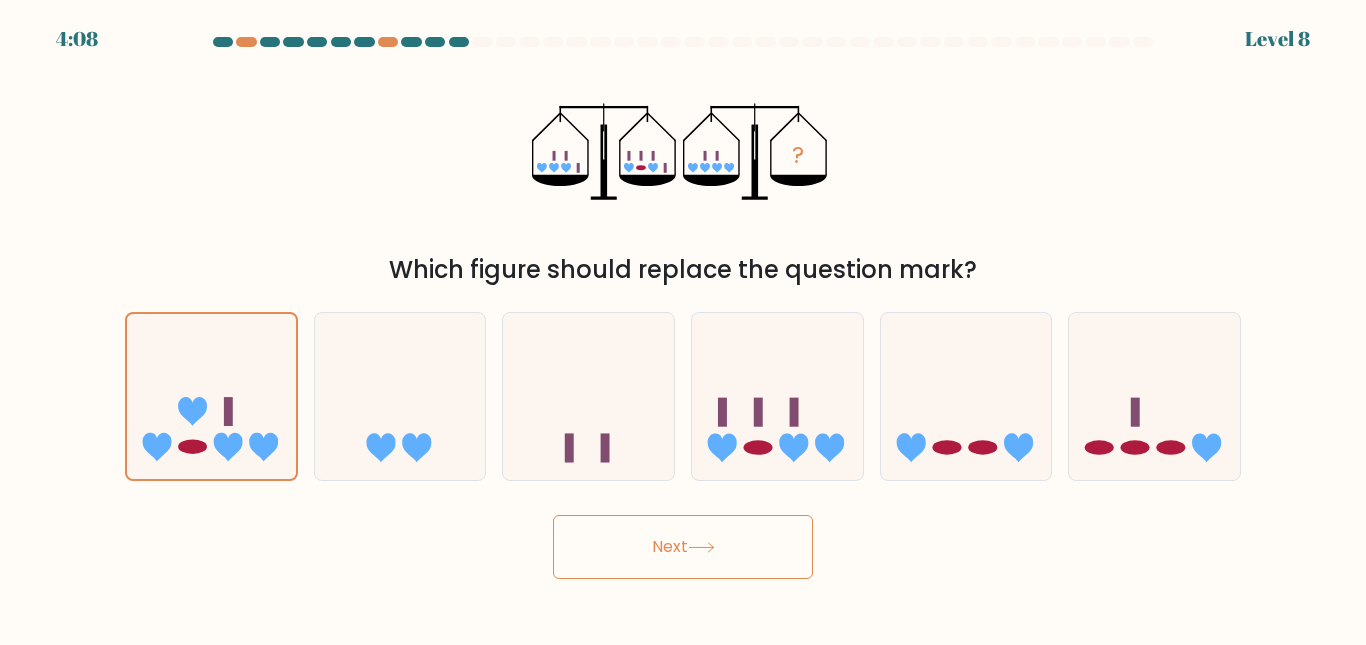 click on "Next" at bounding box center (683, 547) 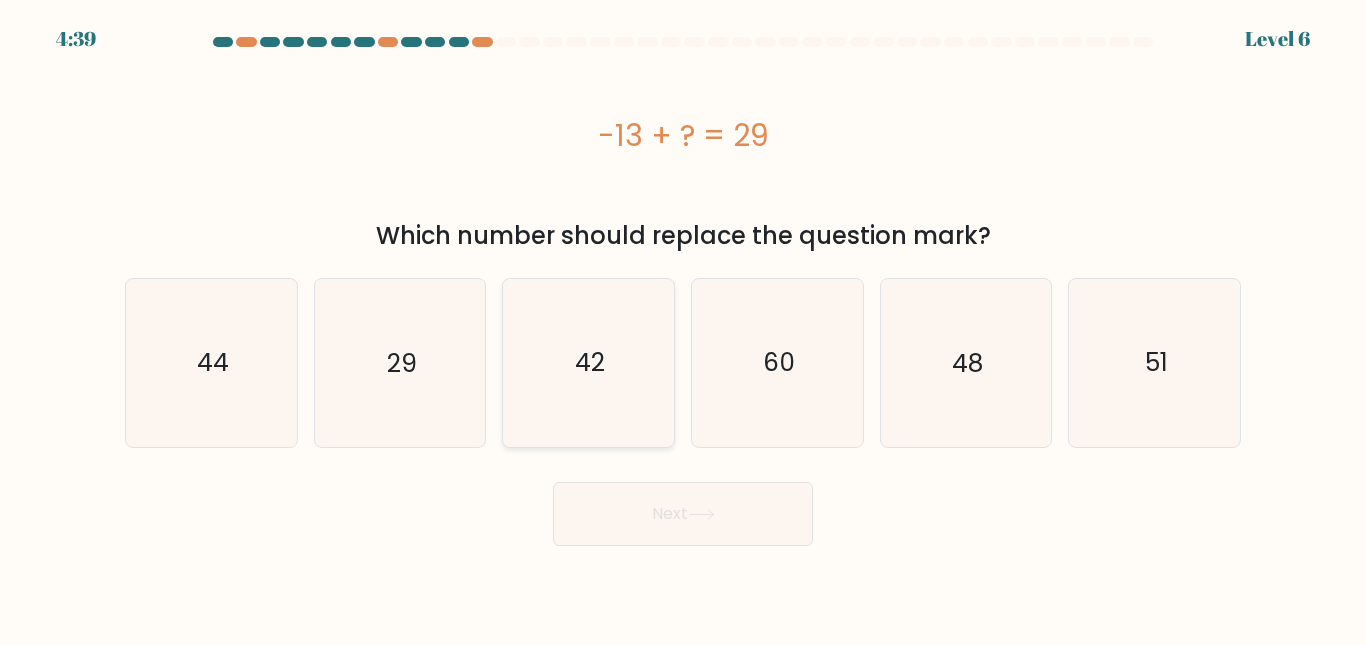 click on "42" at bounding box center (588, 362) 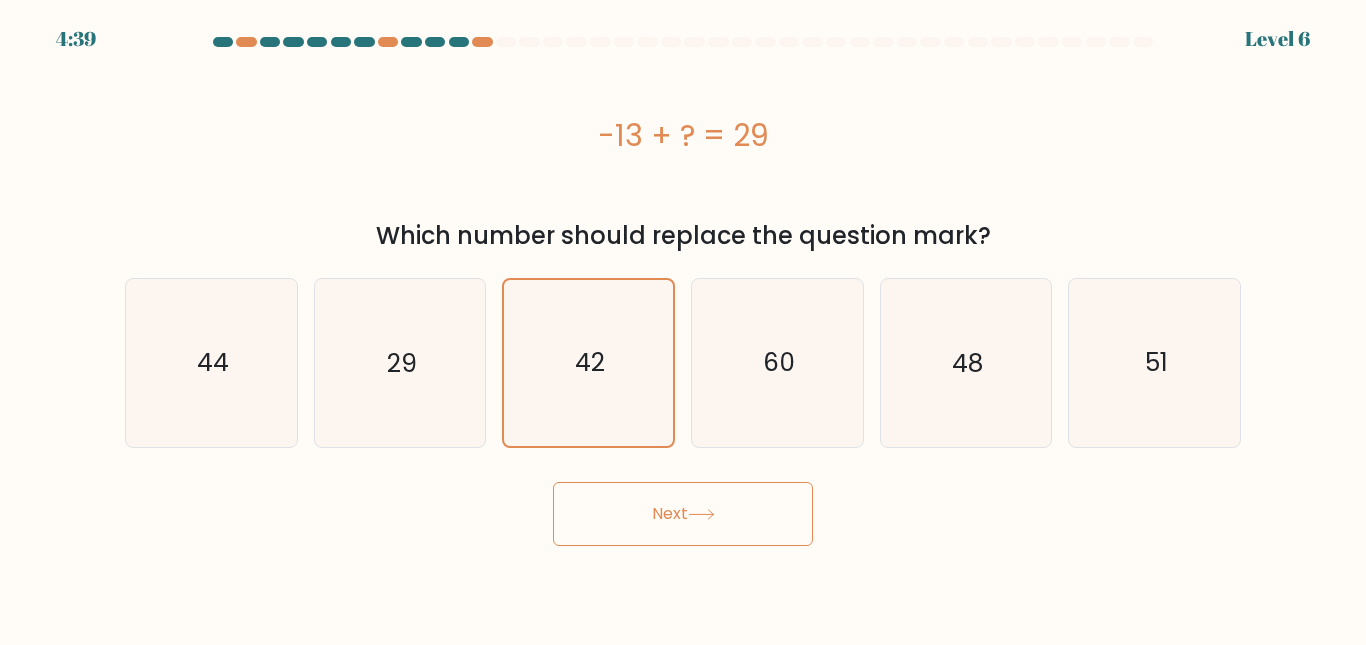 click on "Next" at bounding box center (683, 514) 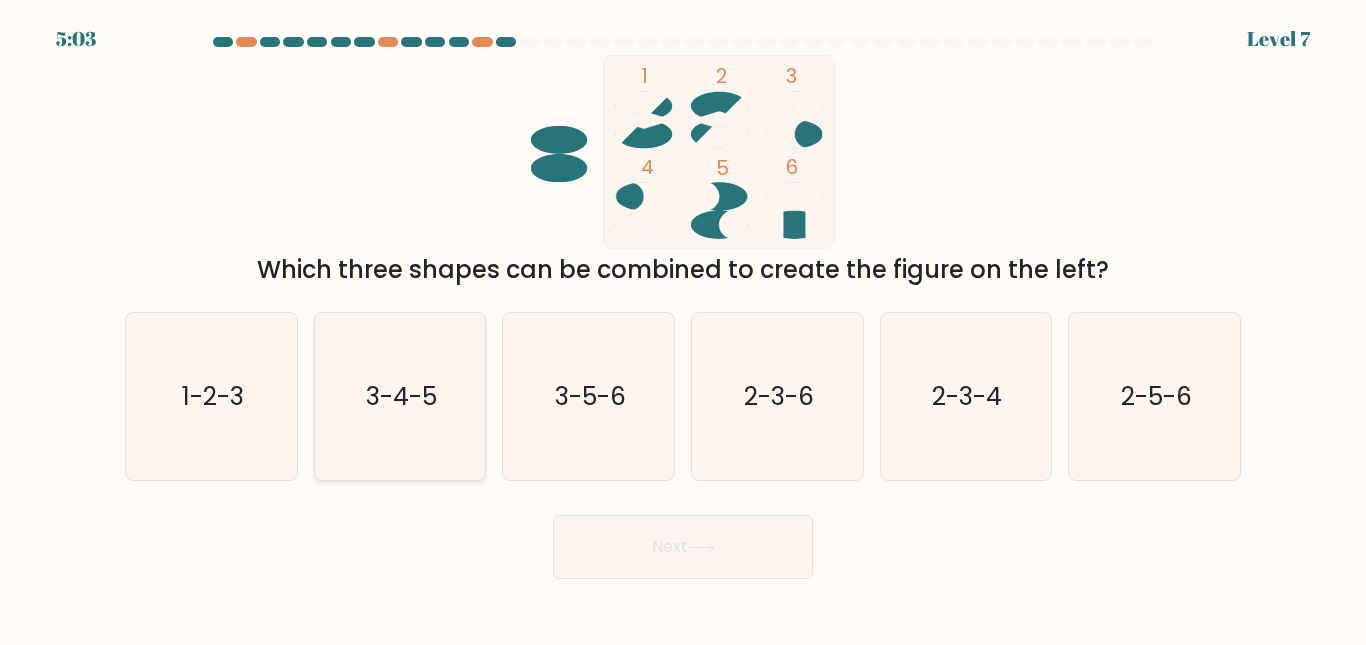click on "3-4-5" at bounding box center [399, 396] 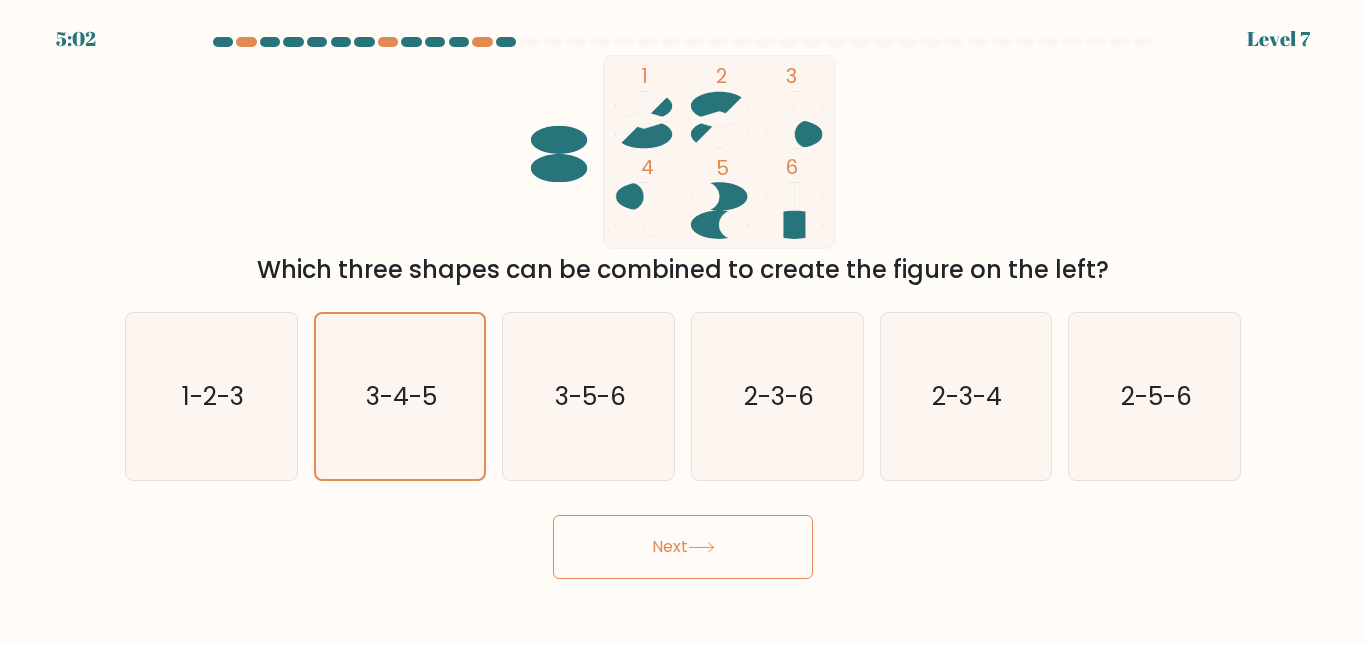 click on "Next" at bounding box center (683, 547) 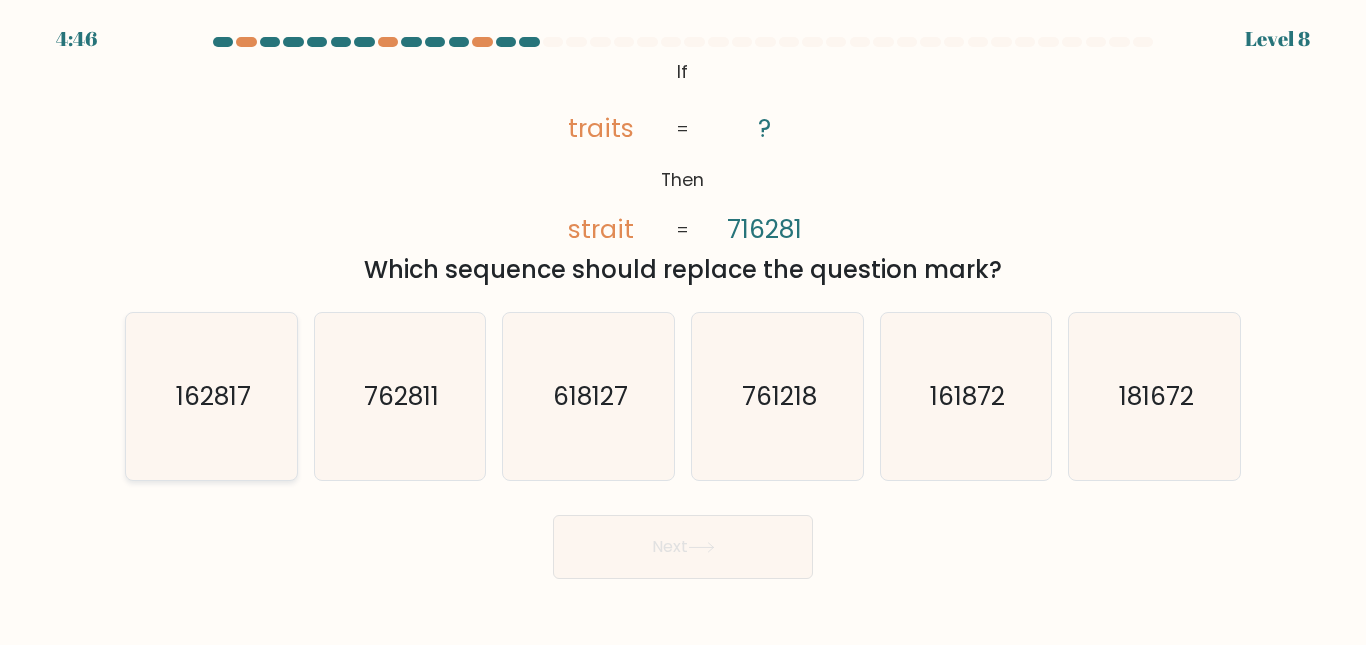 click on "162817" at bounding box center (212, 396) 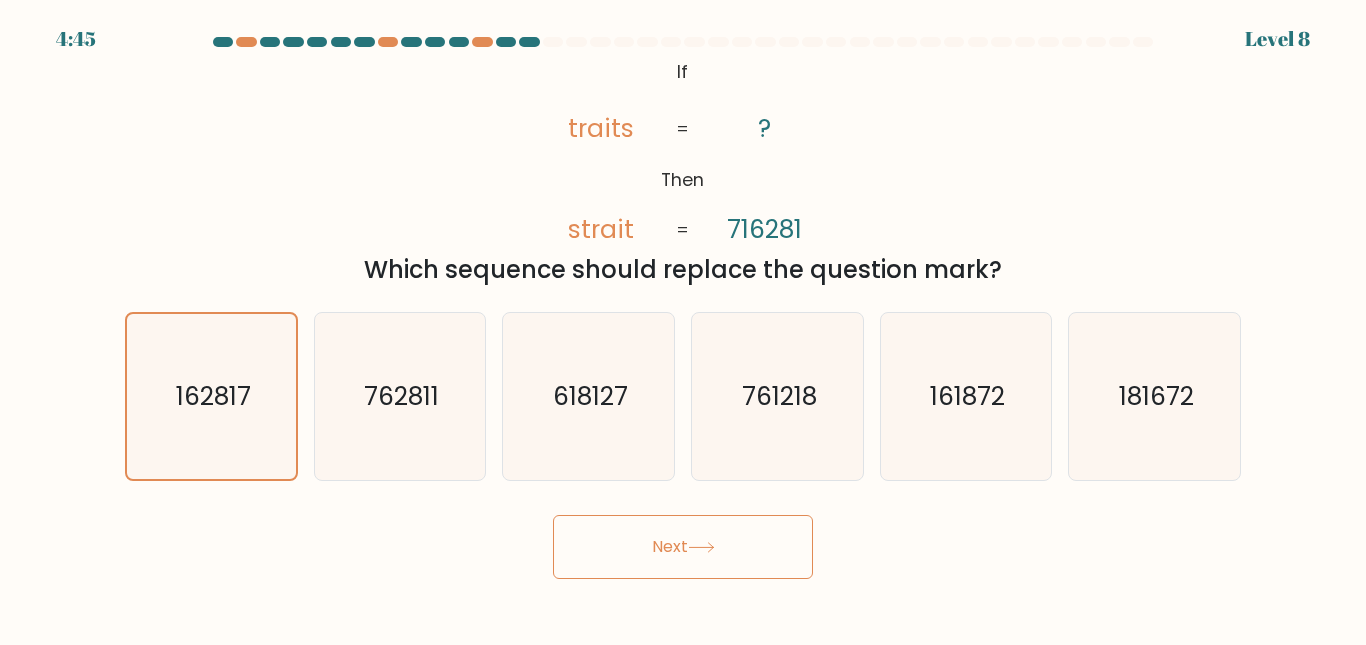 click on "Next" at bounding box center [683, 547] 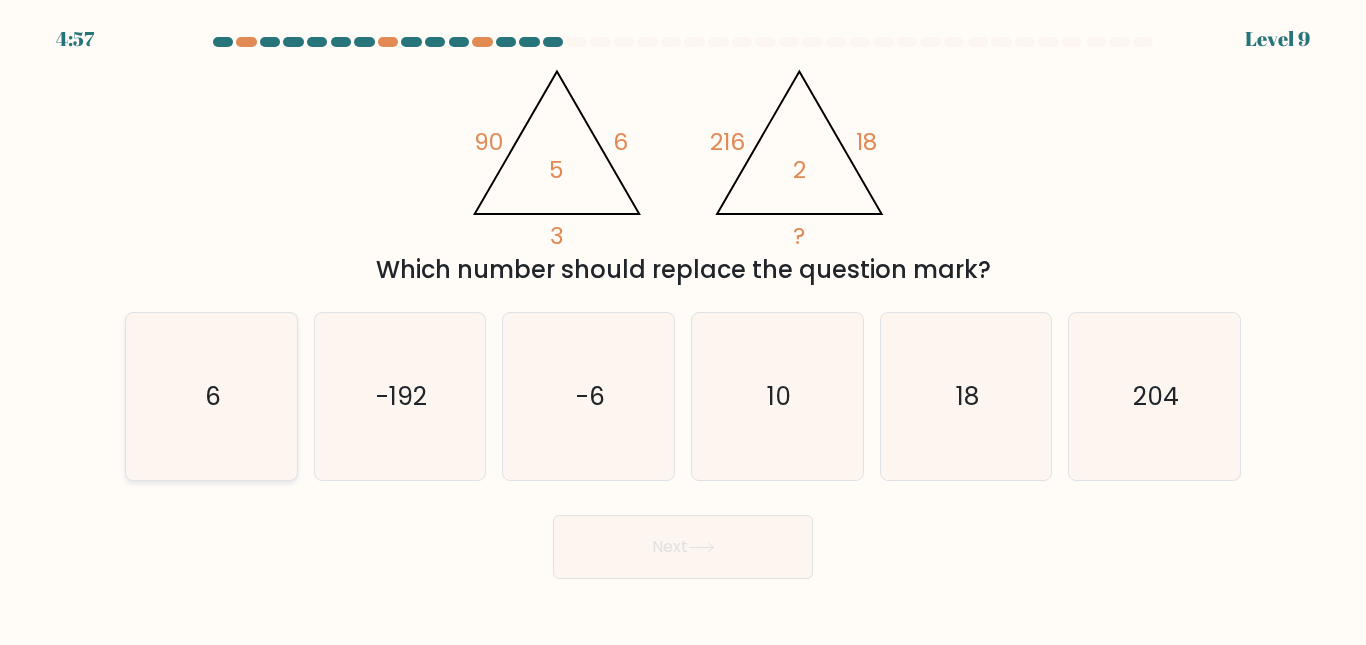 click on "6" at bounding box center (211, 396) 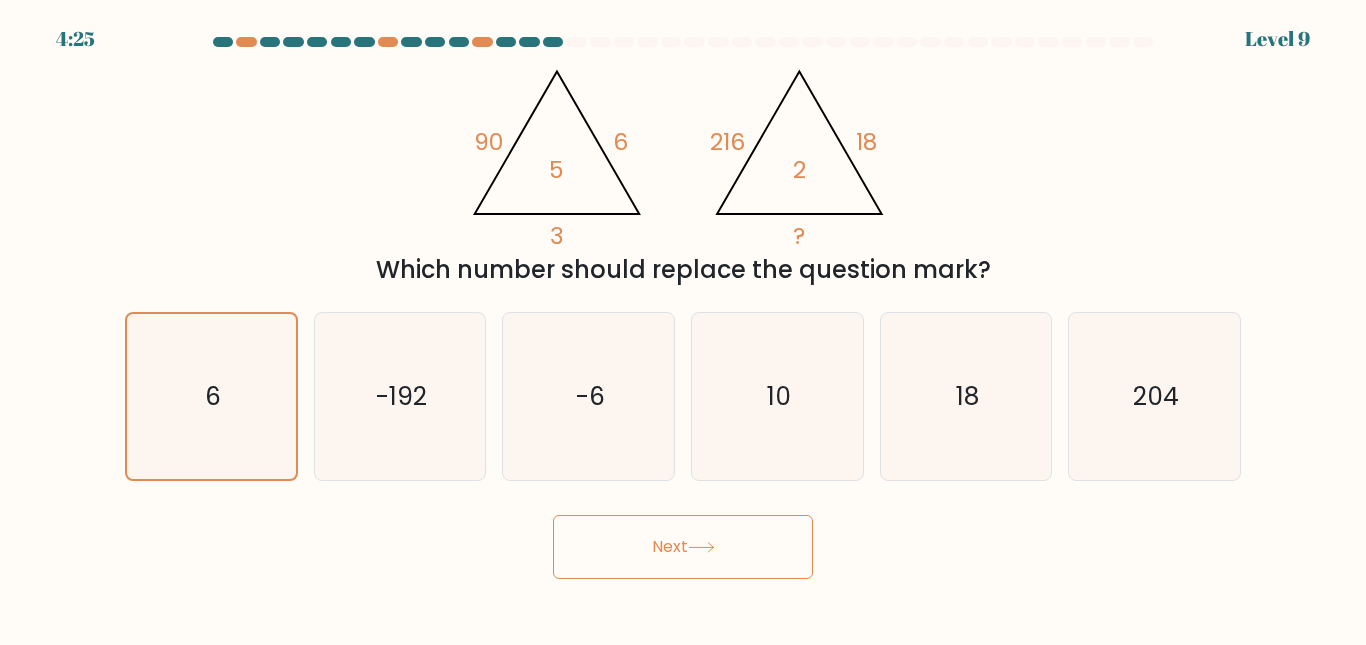 click on "Next" at bounding box center (683, 547) 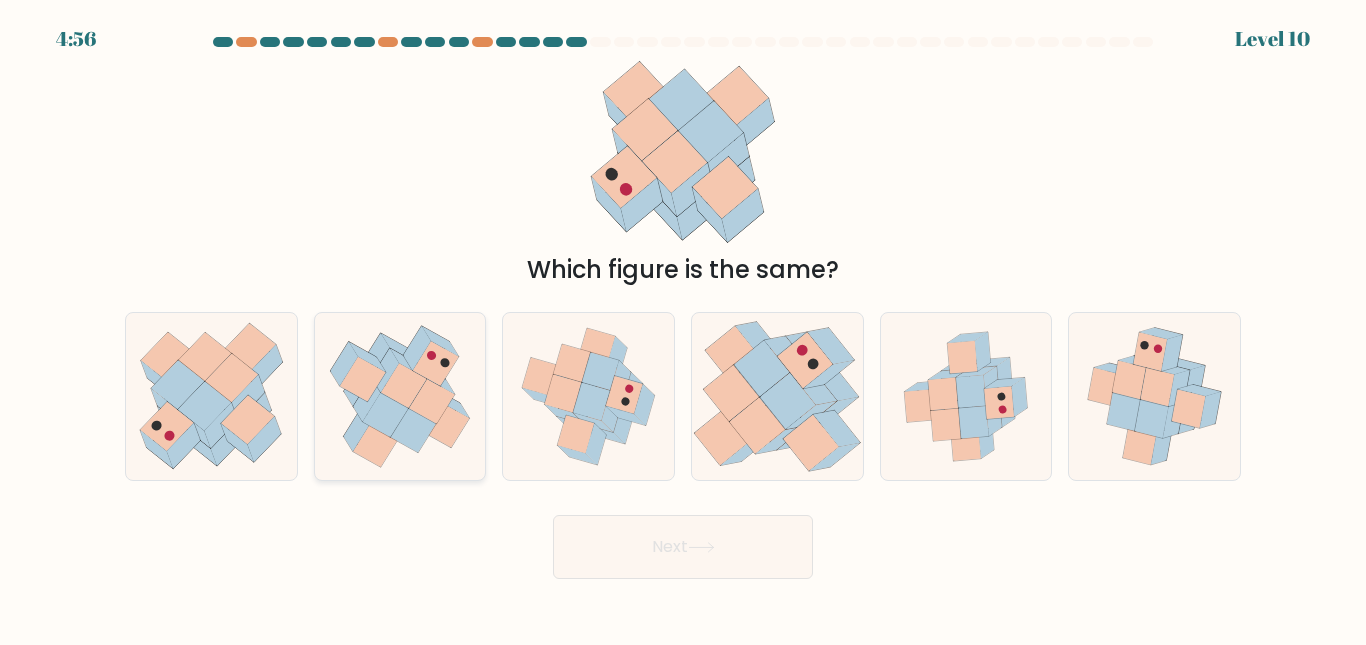 click at bounding box center (366, 399) 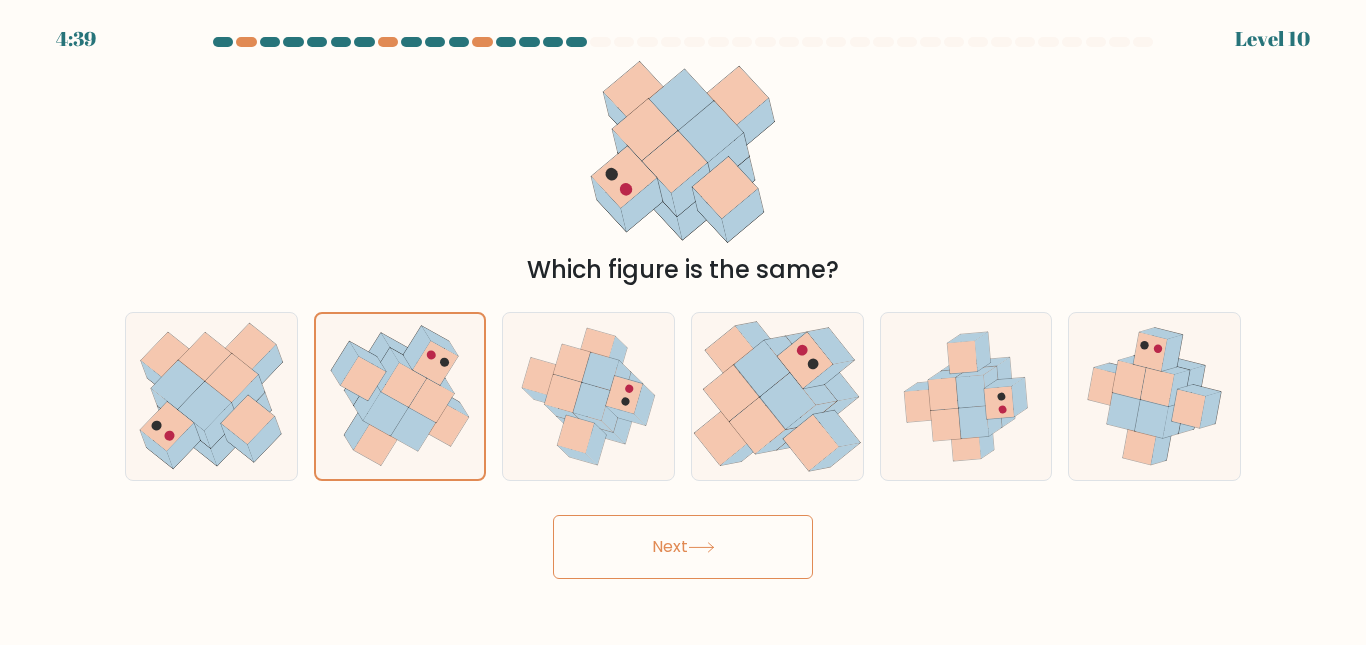 click on "Next" at bounding box center [683, 547] 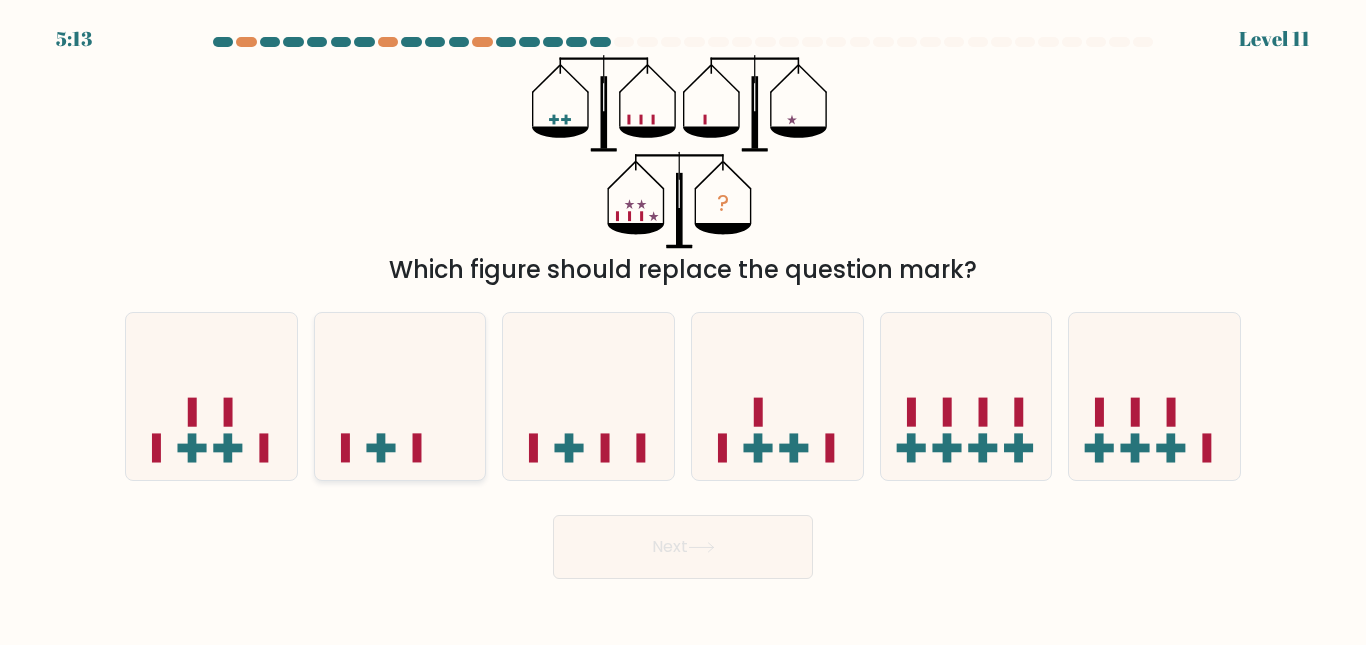 click at bounding box center [400, 396] 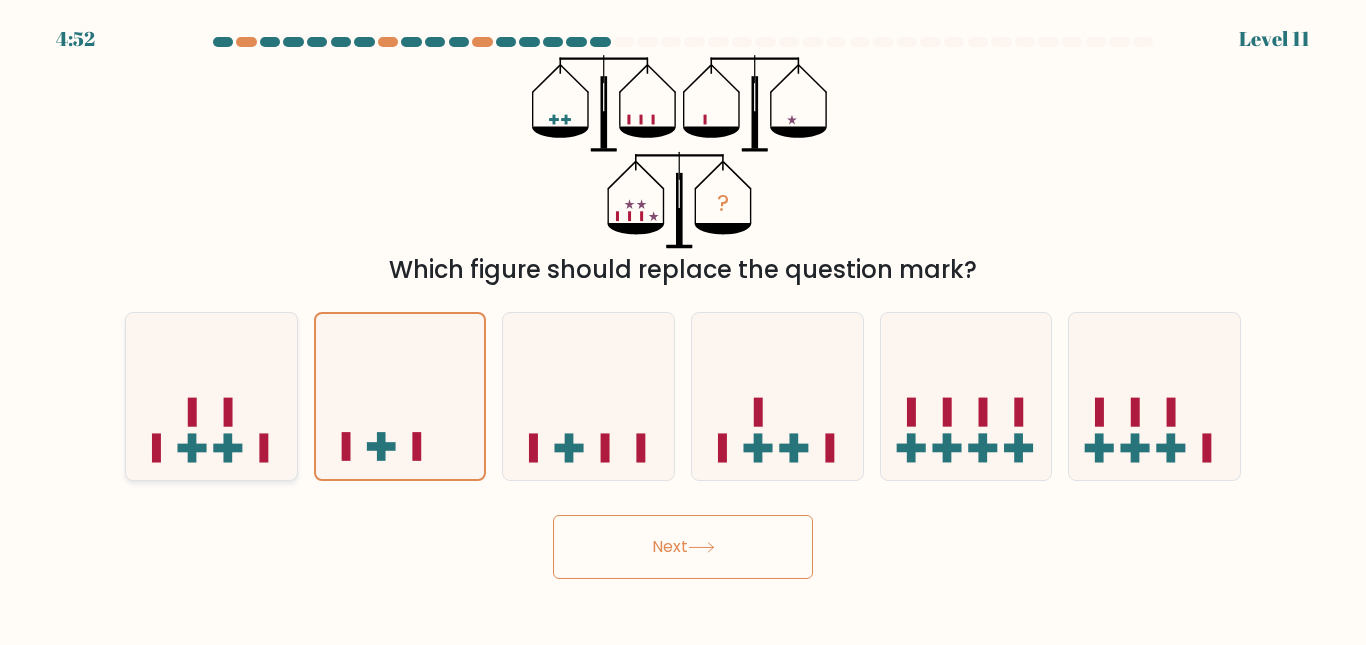 click at bounding box center (192, 448) 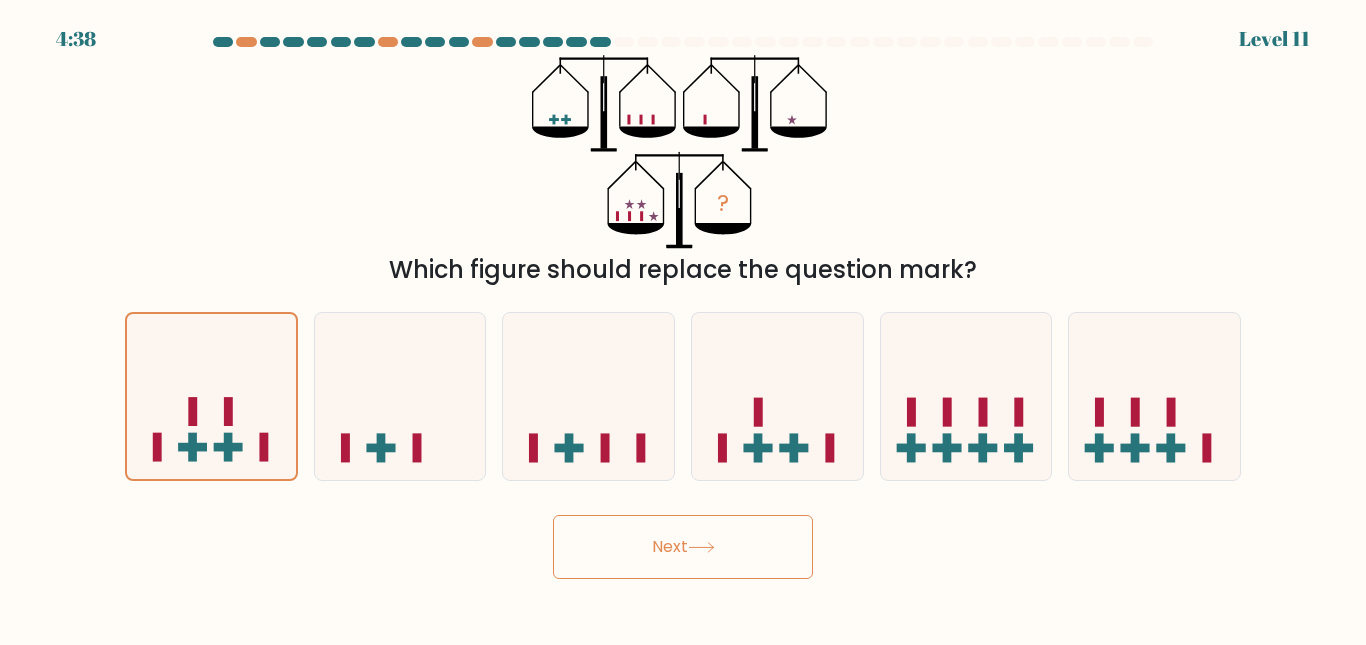 click on "Next" at bounding box center [683, 547] 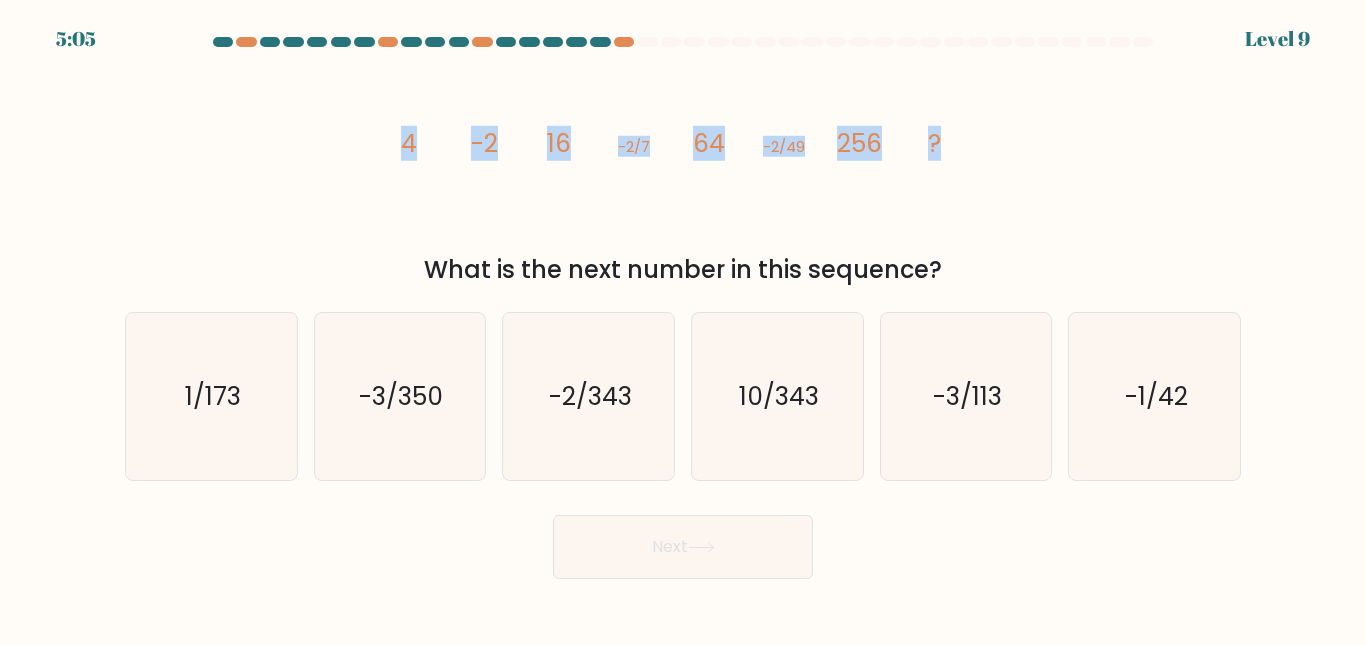 drag, startPoint x: 389, startPoint y: 154, endPoint x: 1125, endPoint y: 242, distance: 741.2422 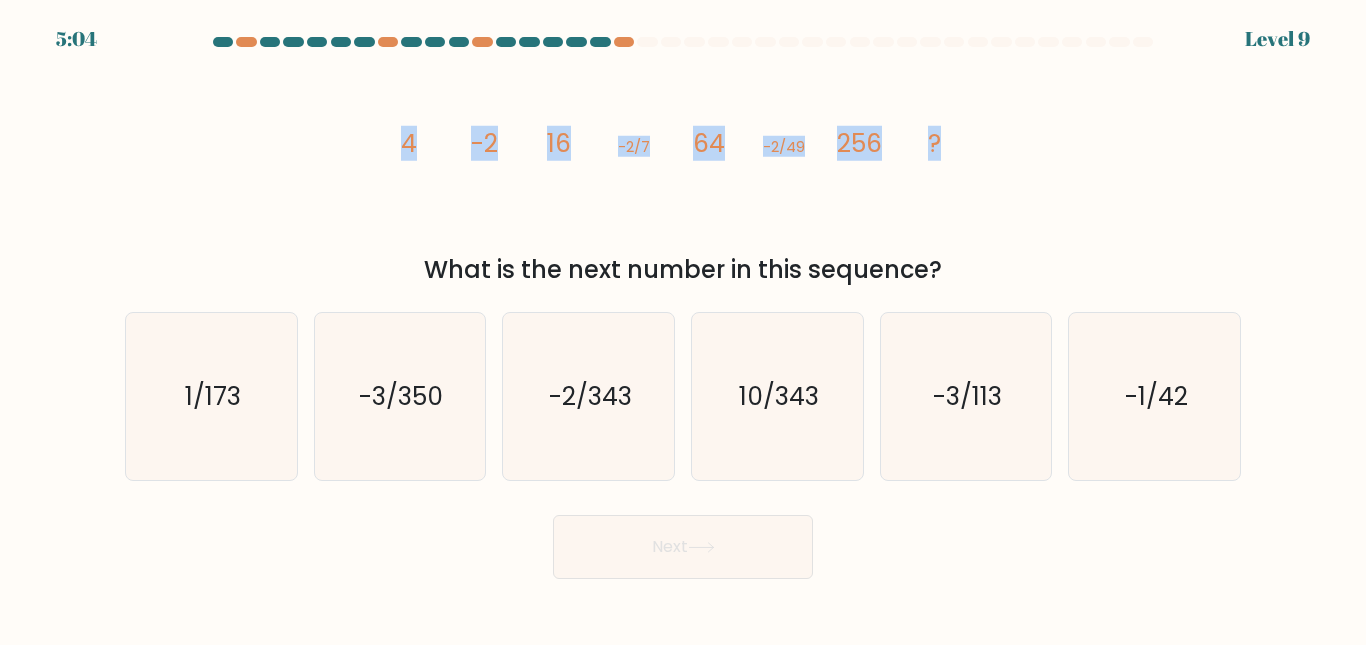 copy on "3
-1
42
-9/7
32
-1/03
820
?" 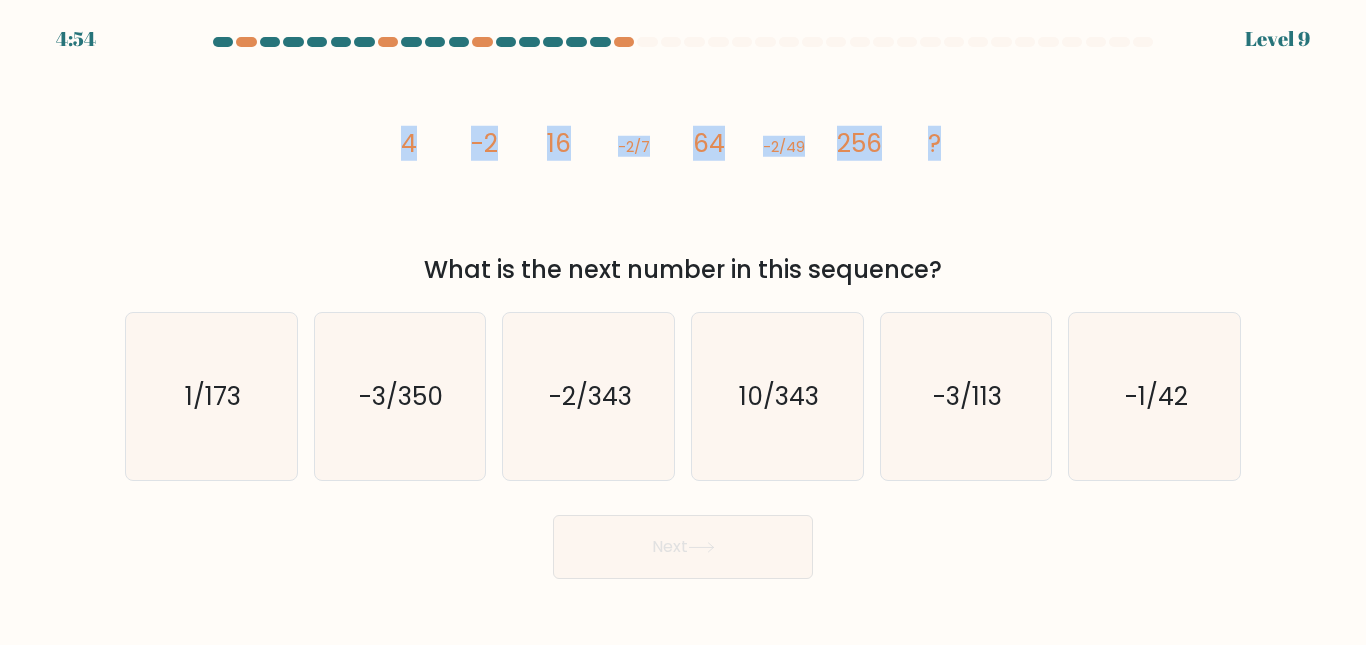 click on "lorem/ips+dol
6
-7
92
-5/4
76
-6/90
082
?
Sita co adi elit seddoe te inci utlabore?" at bounding box center (683, 171) 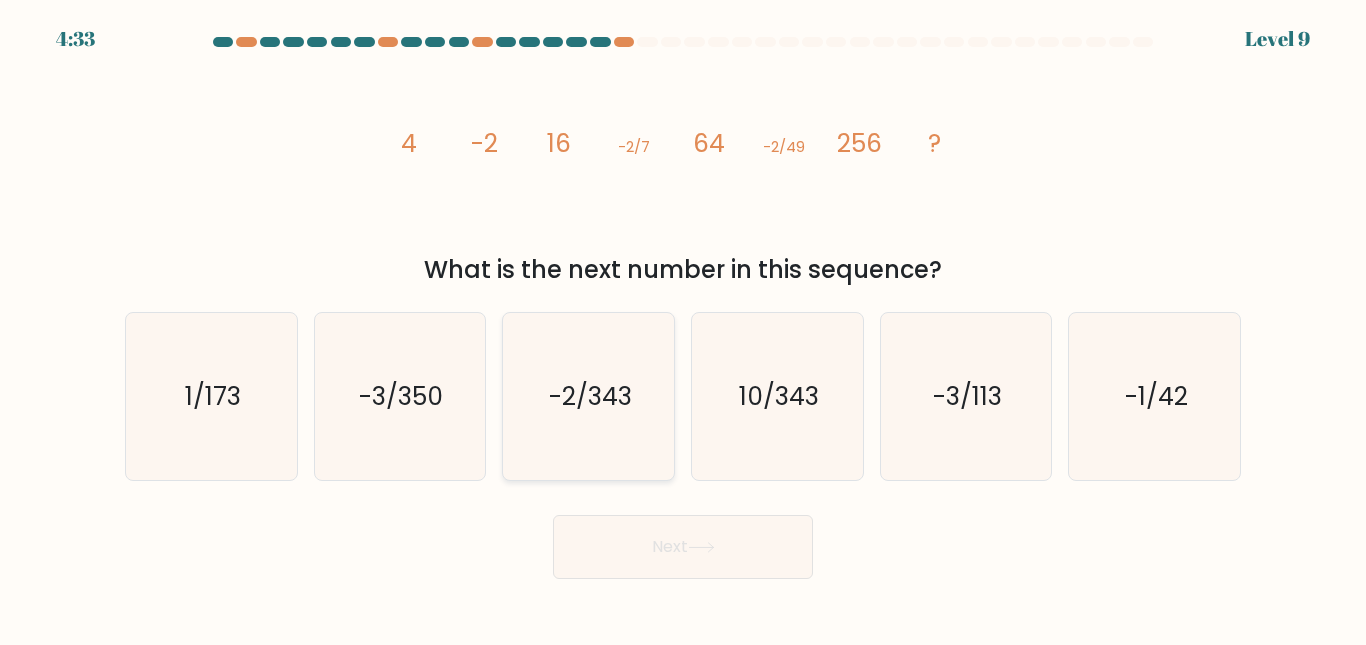 click on "-2/343" at bounding box center (590, 396) 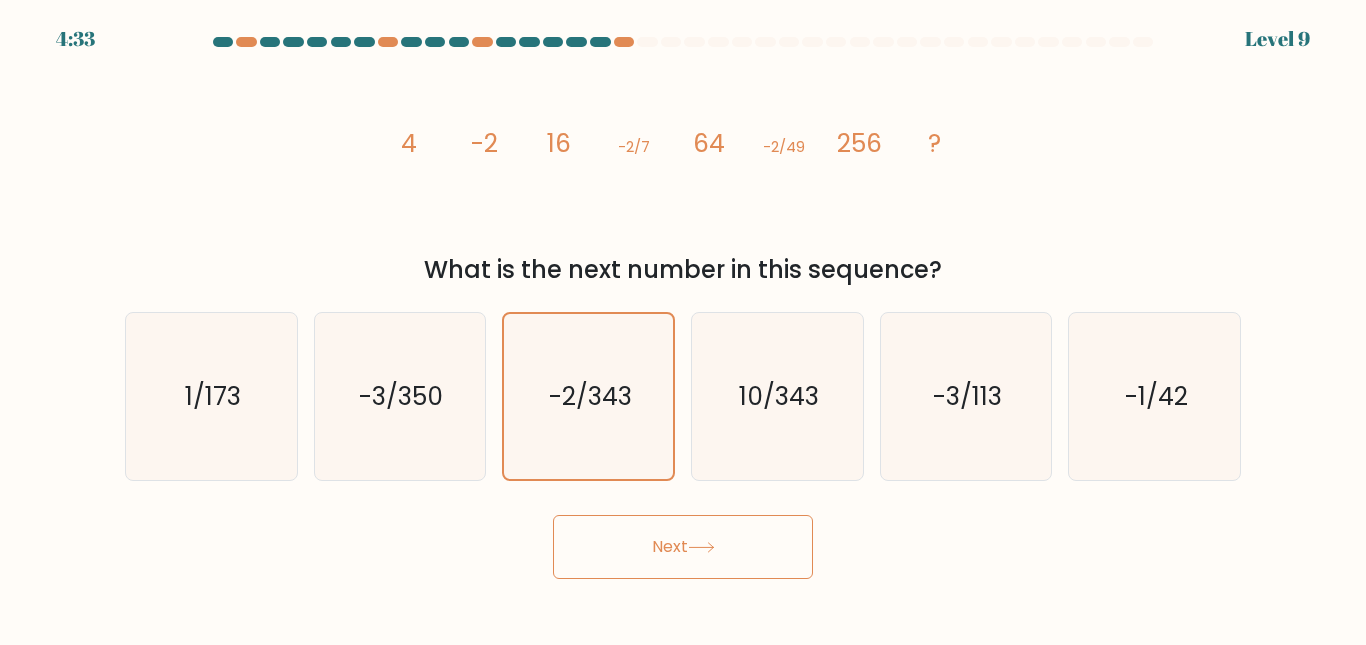 click on "Next" at bounding box center (683, 547) 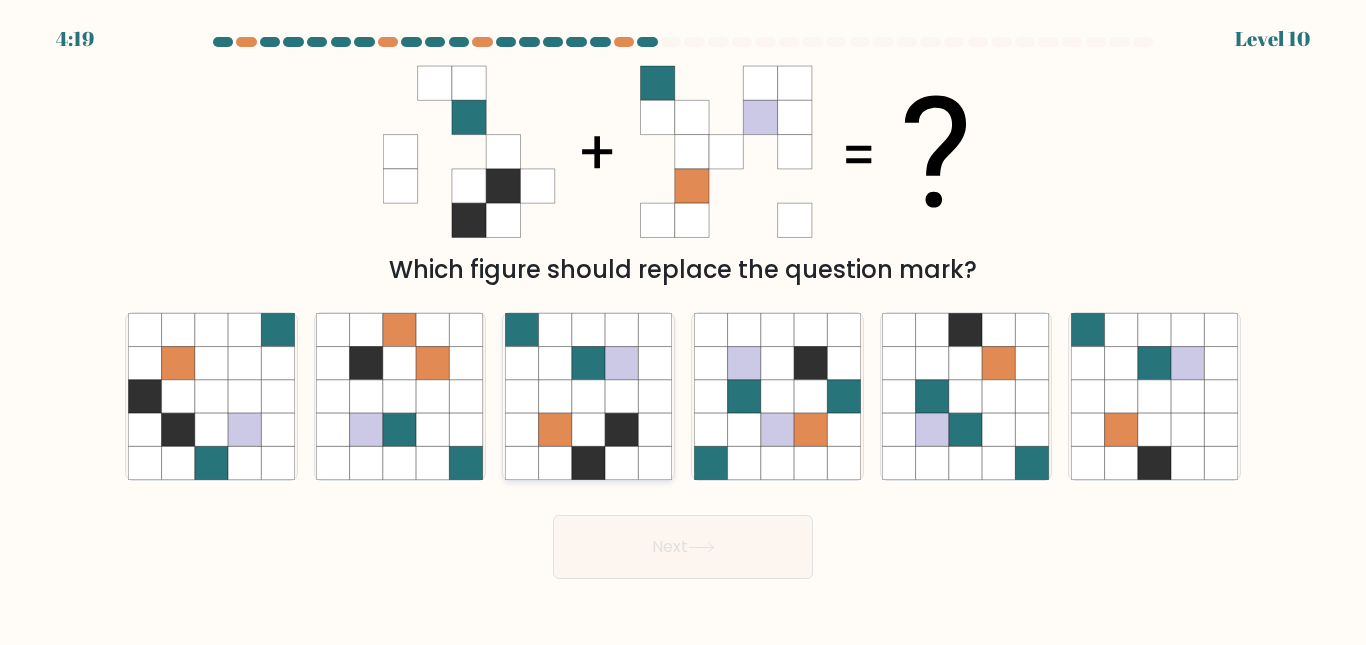 click at bounding box center (588, 429) 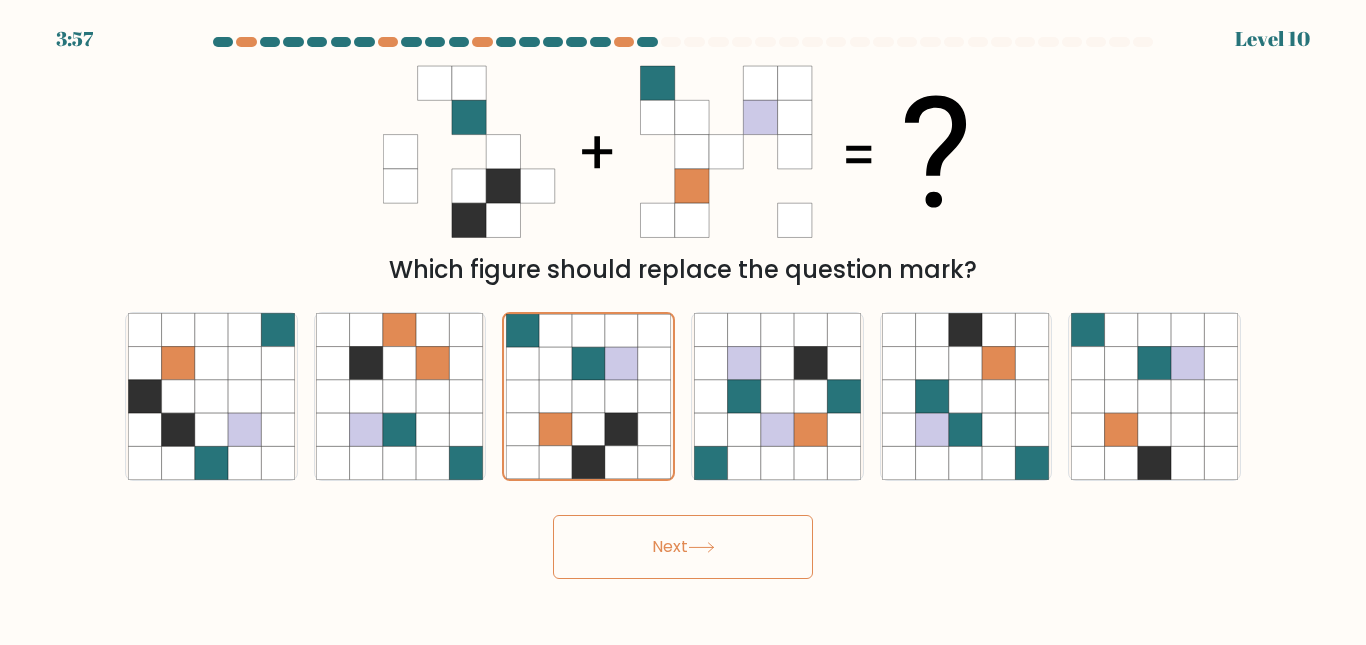 click on "Next" at bounding box center (683, 547) 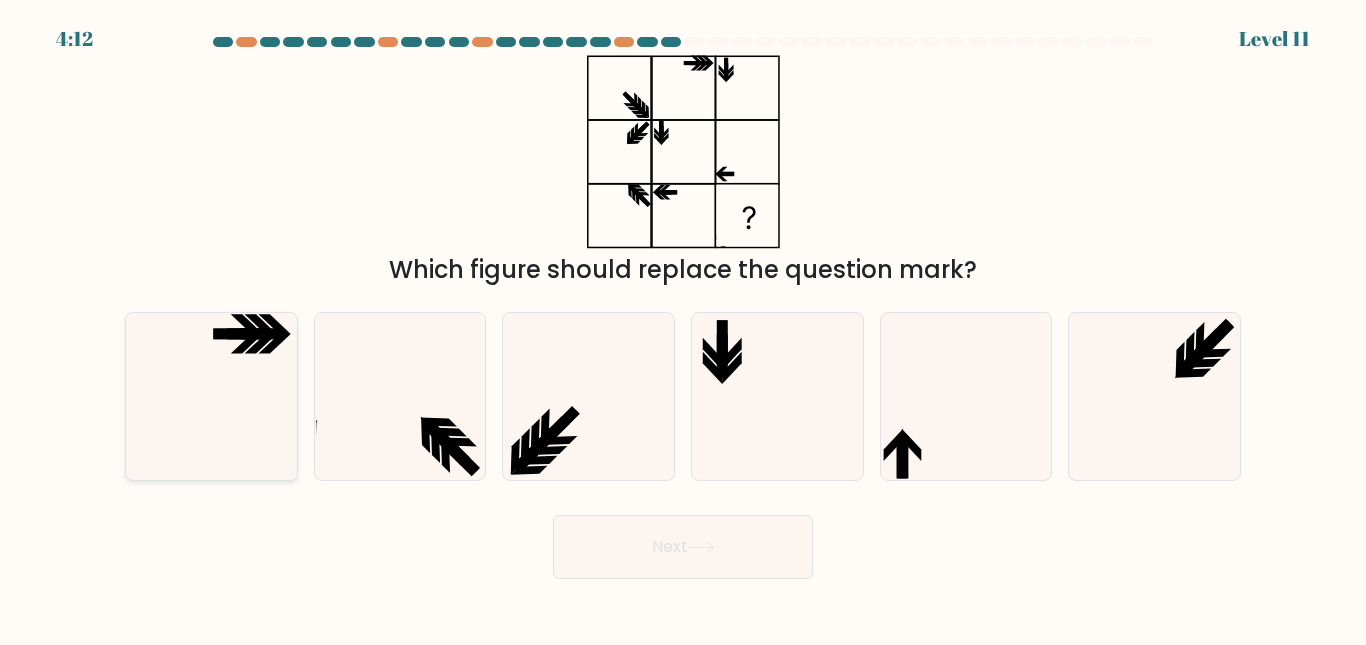 click at bounding box center (211, 396) 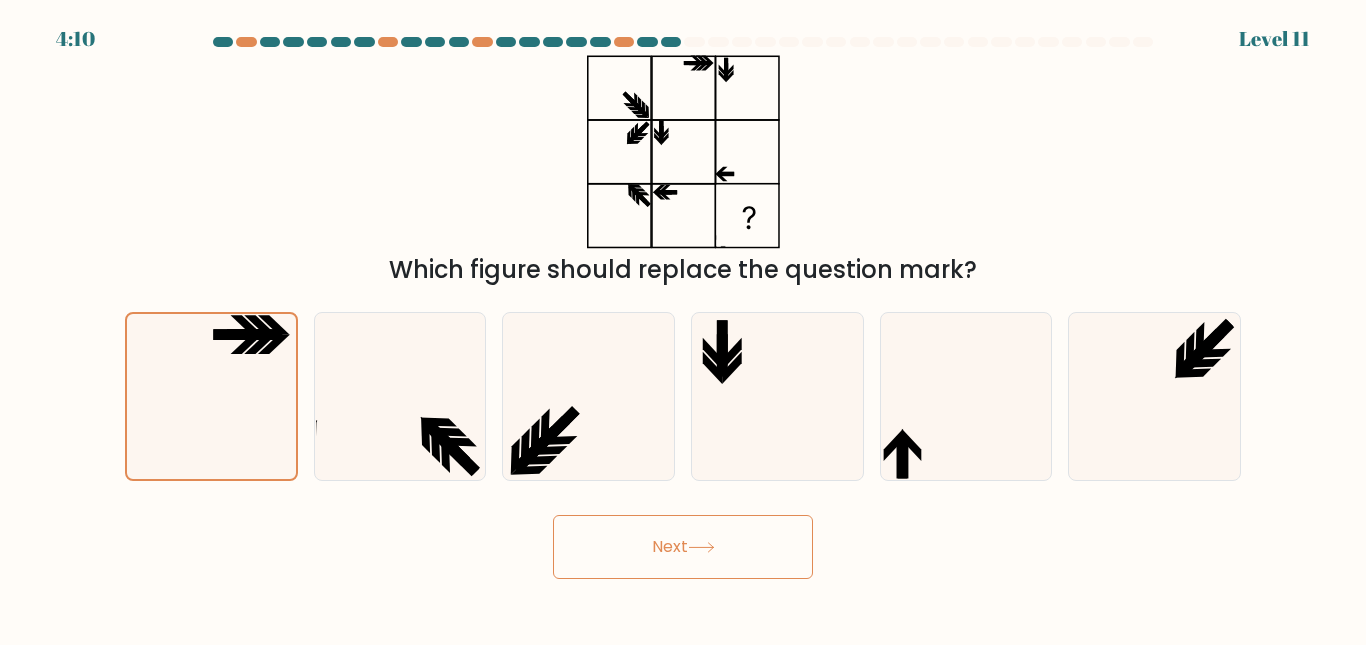 click on "Next" at bounding box center (683, 547) 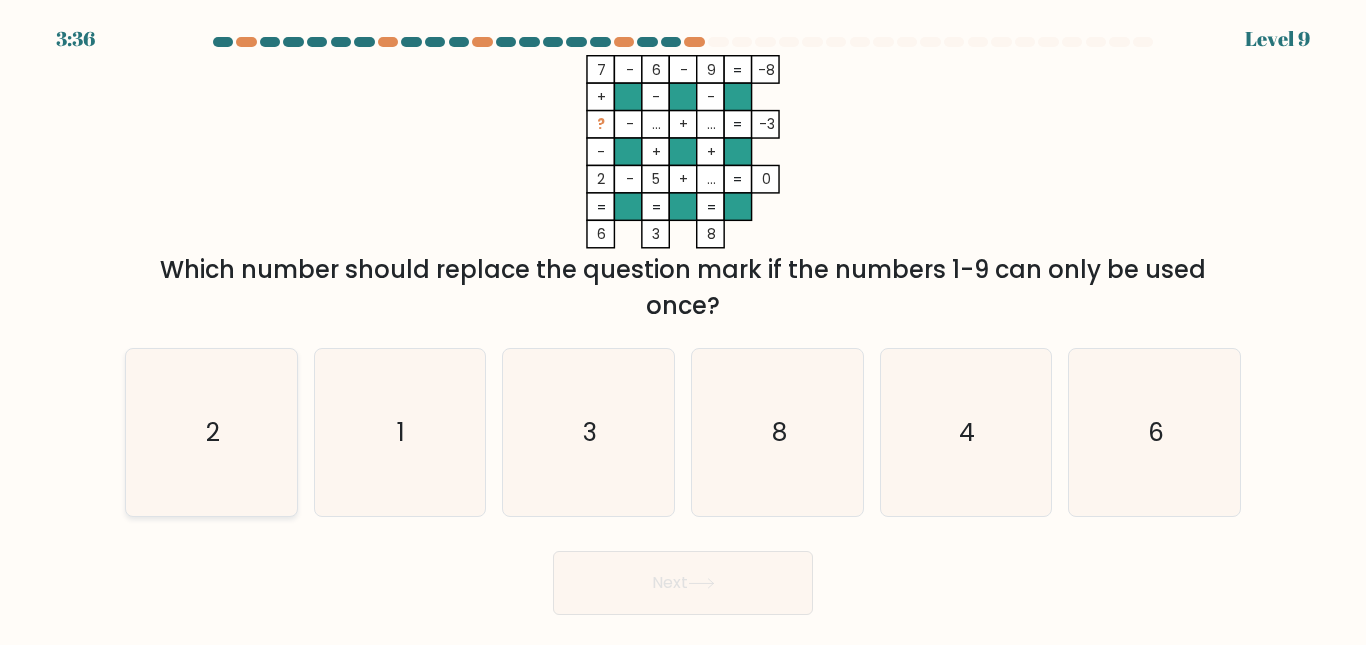 click on "2" at bounding box center [211, 432] 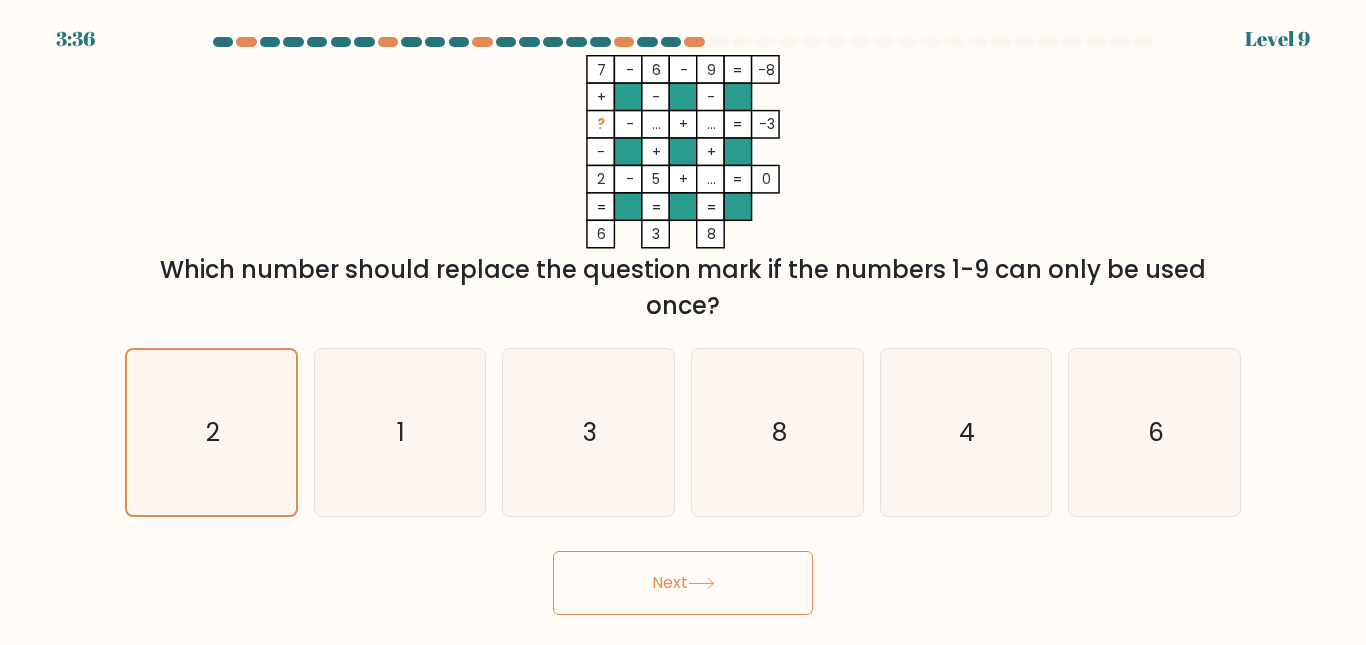click on "1:63
Lorem 2" at bounding box center [683, 322] 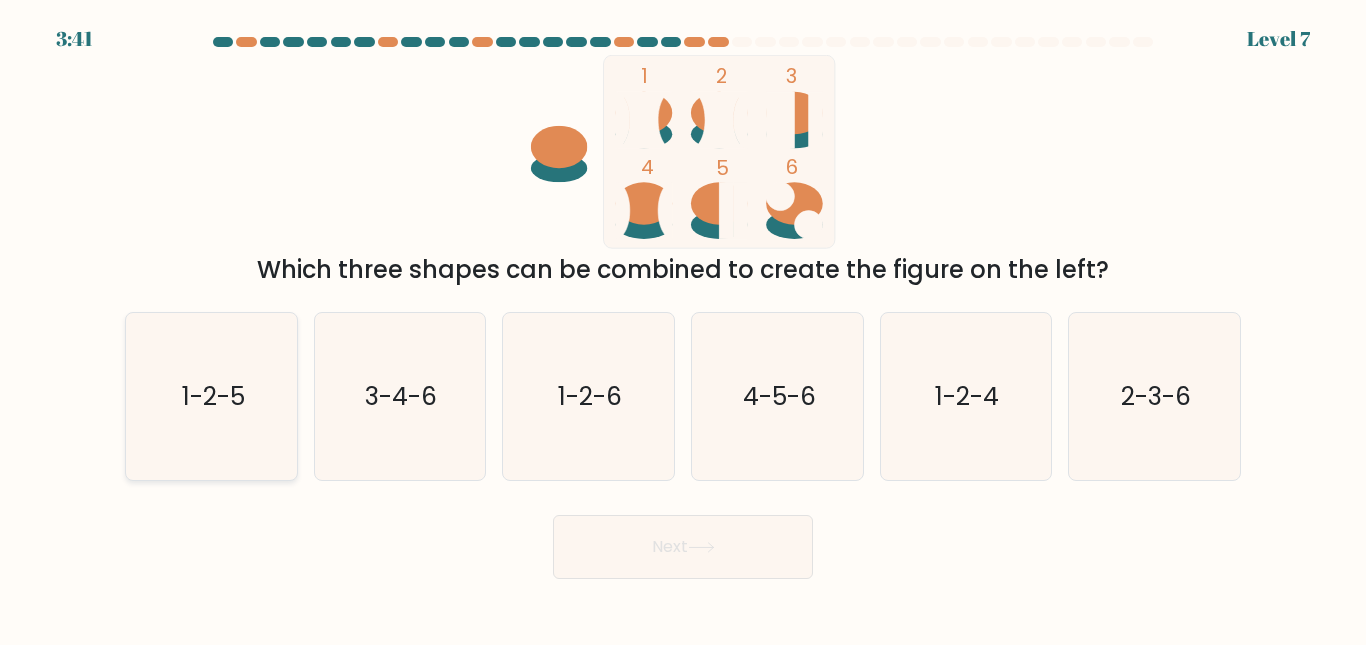click on "1-2-5" at bounding box center (212, 396) 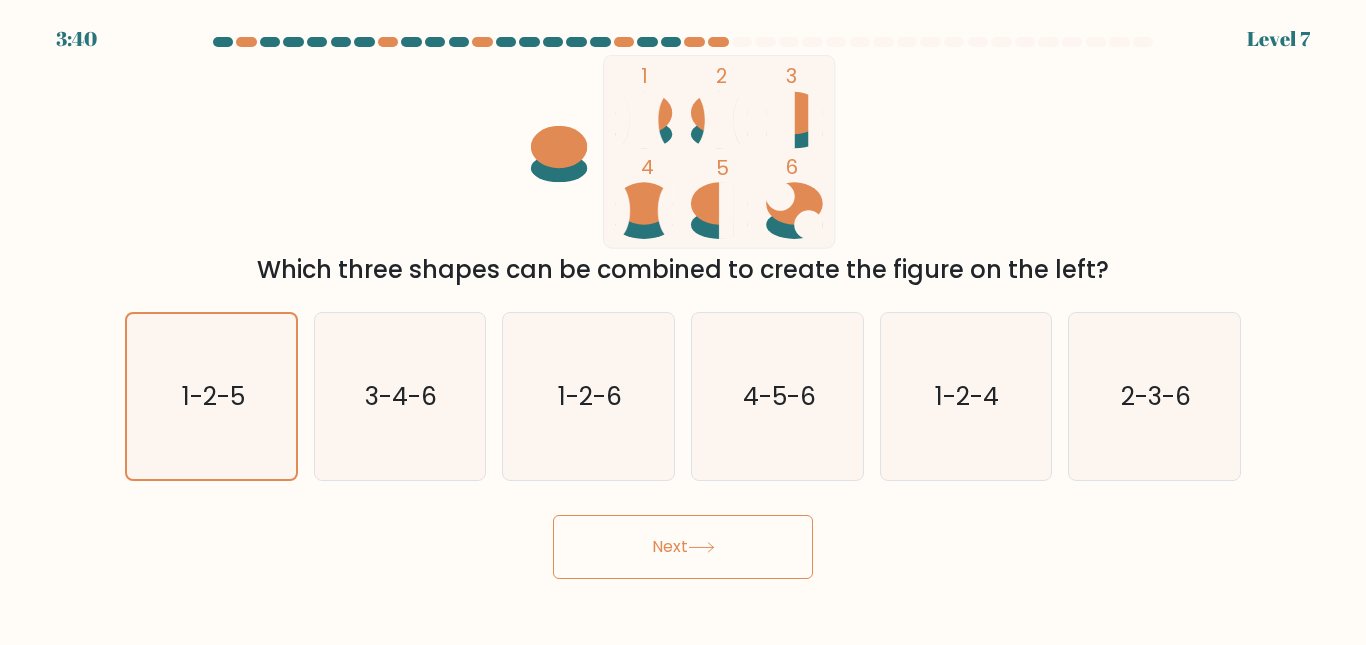 click on "Next" at bounding box center [683, 547] 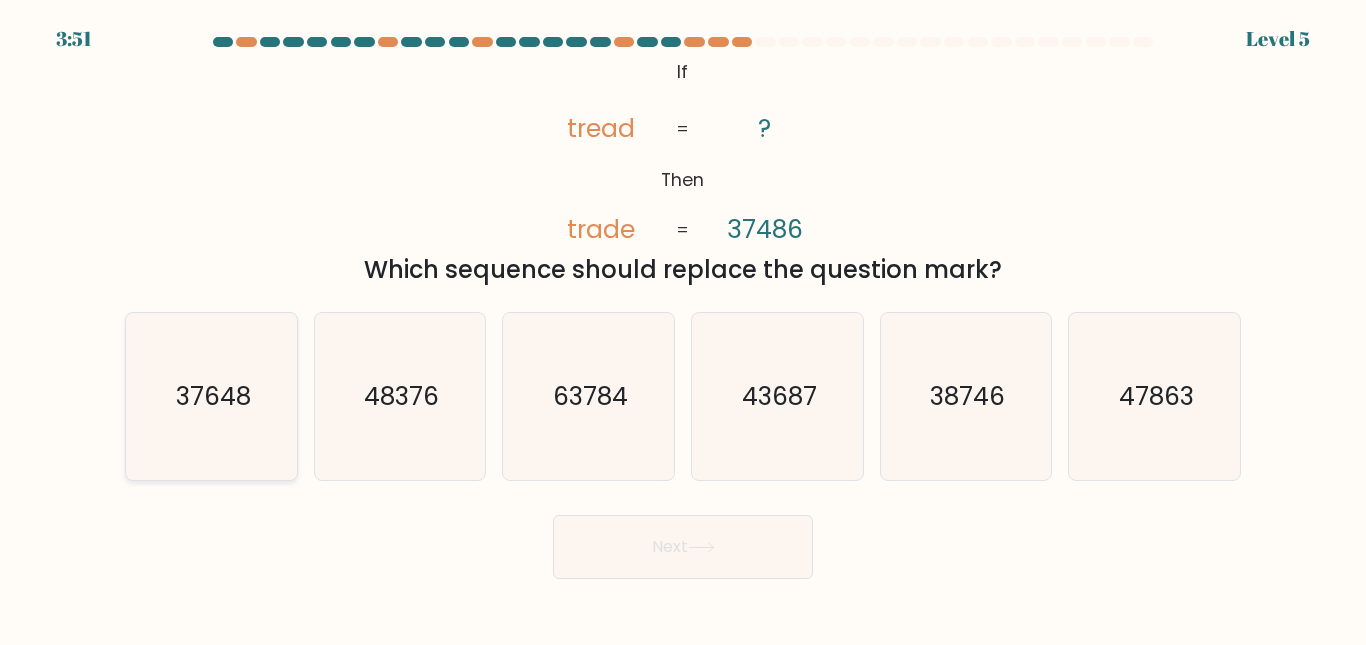 click on "37648" at bounding box center (211, 396) 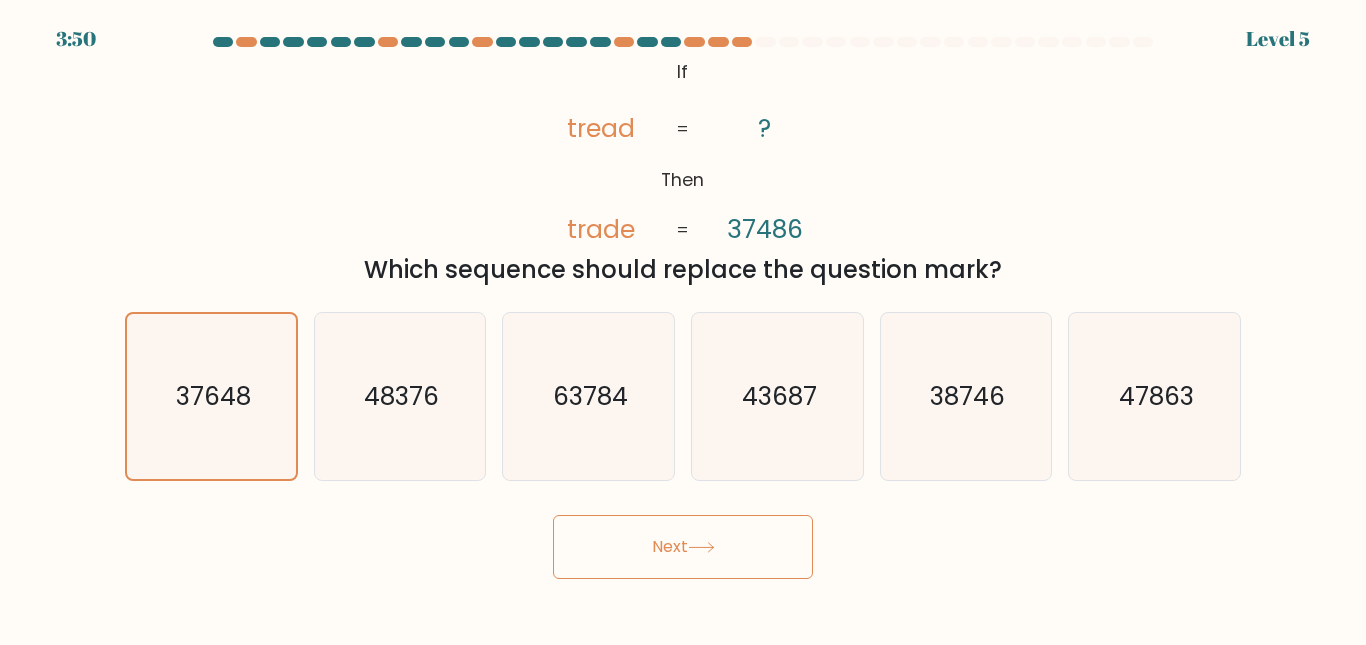 click on "Next" at bounding box center [683, 547] 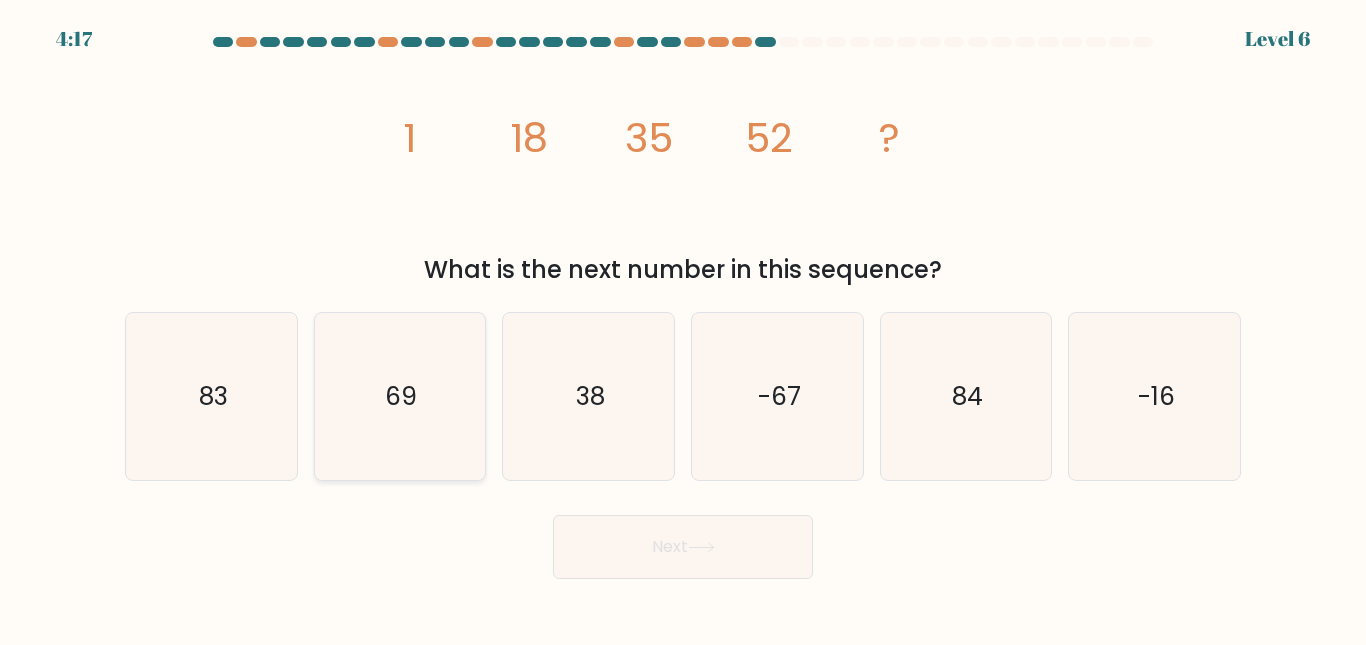 click on "69" at bounding box center (402, 396) 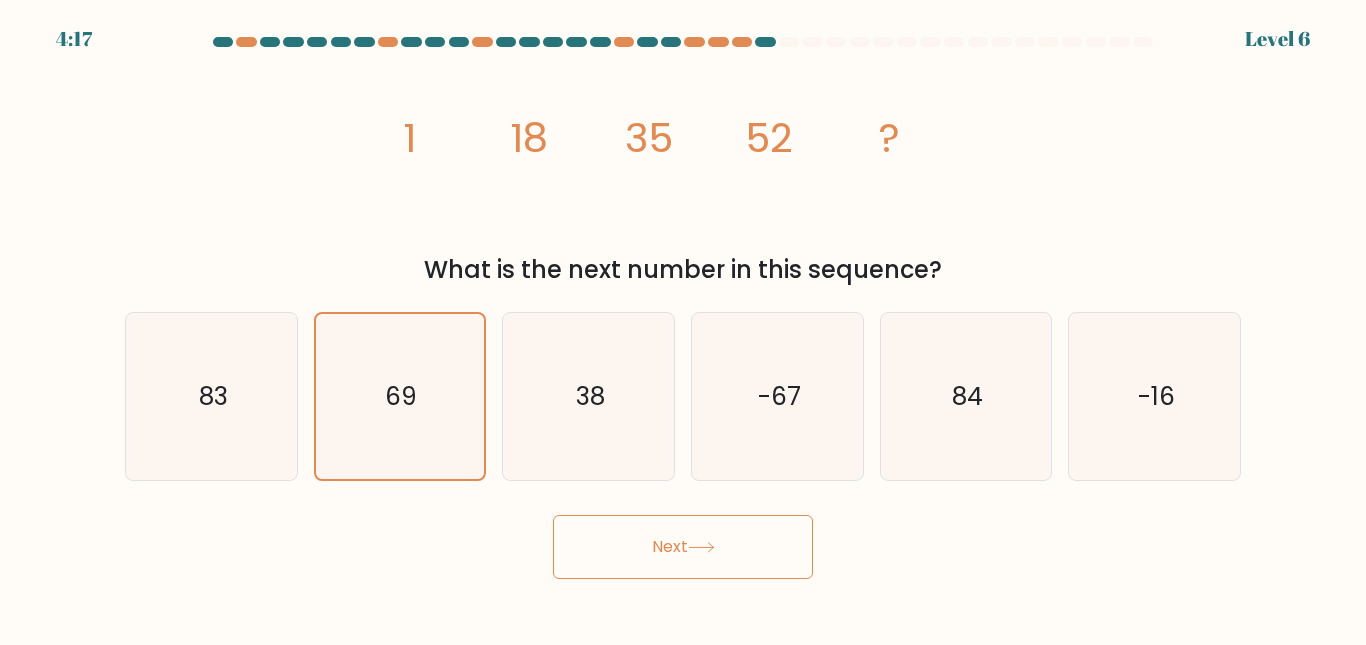 click on "Next" at bounding box center [683, 547] 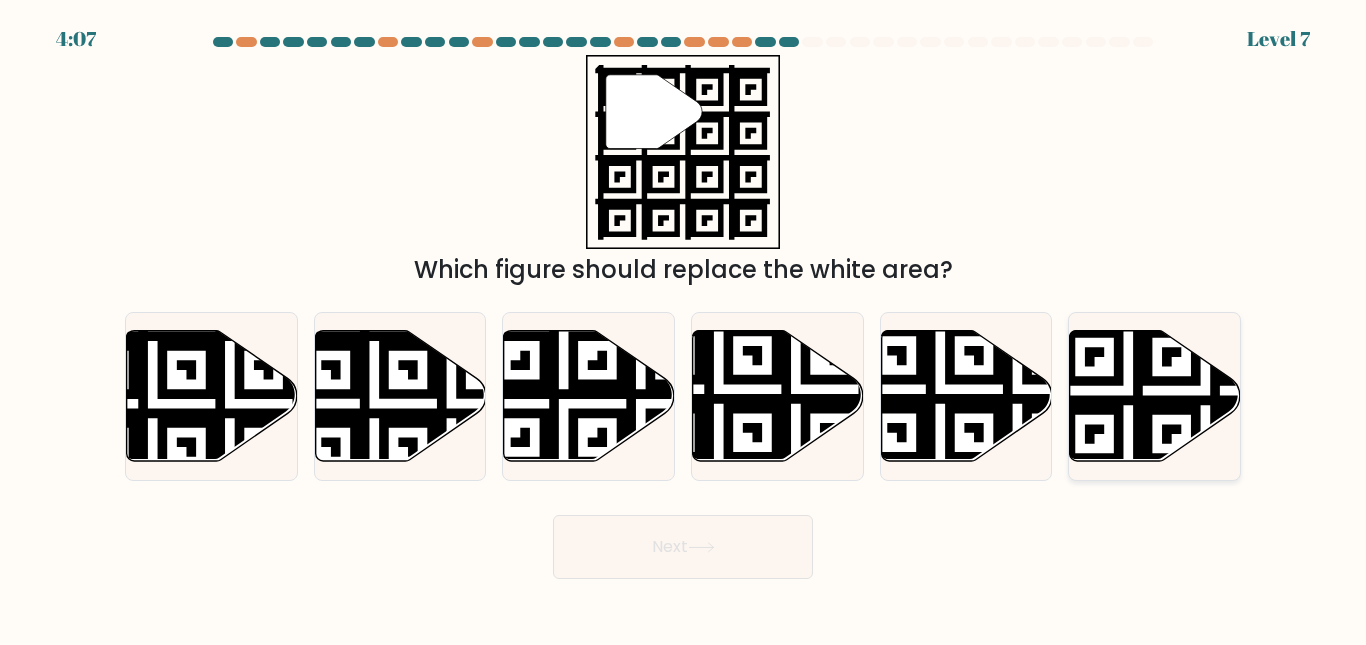 click at bounding box center [1206, 468] 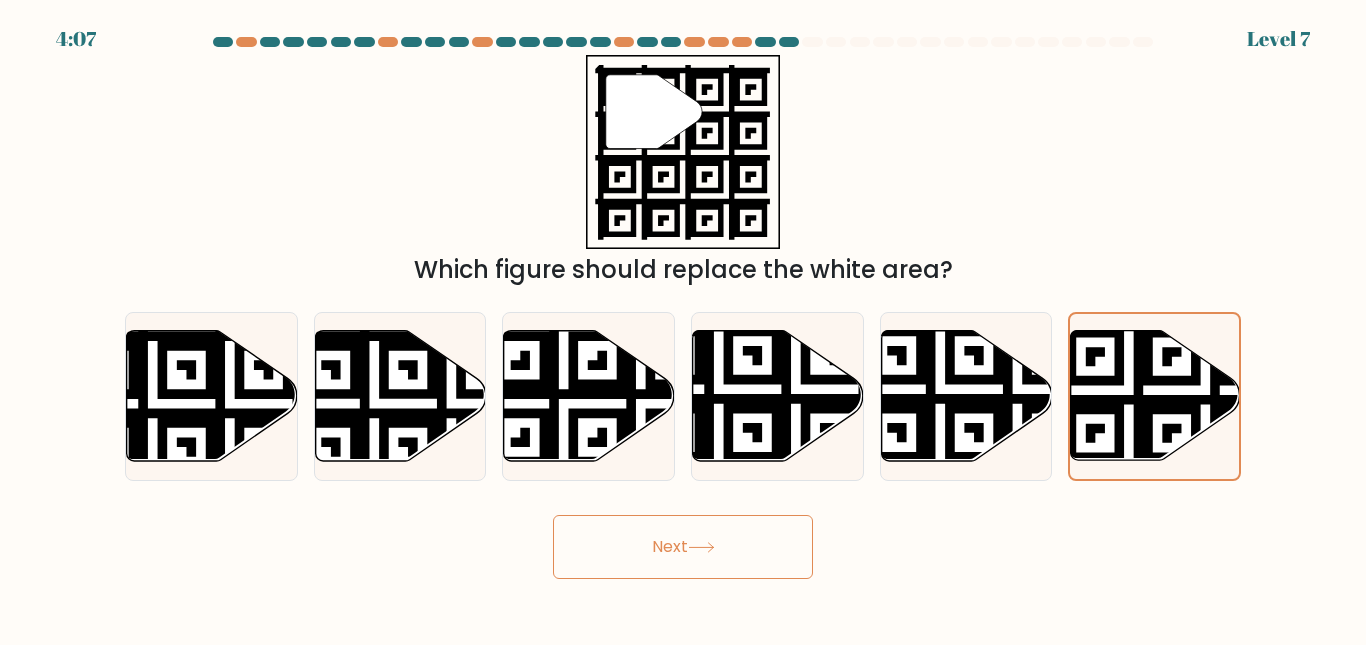 click on "Next" at bounding box center [683, 542] 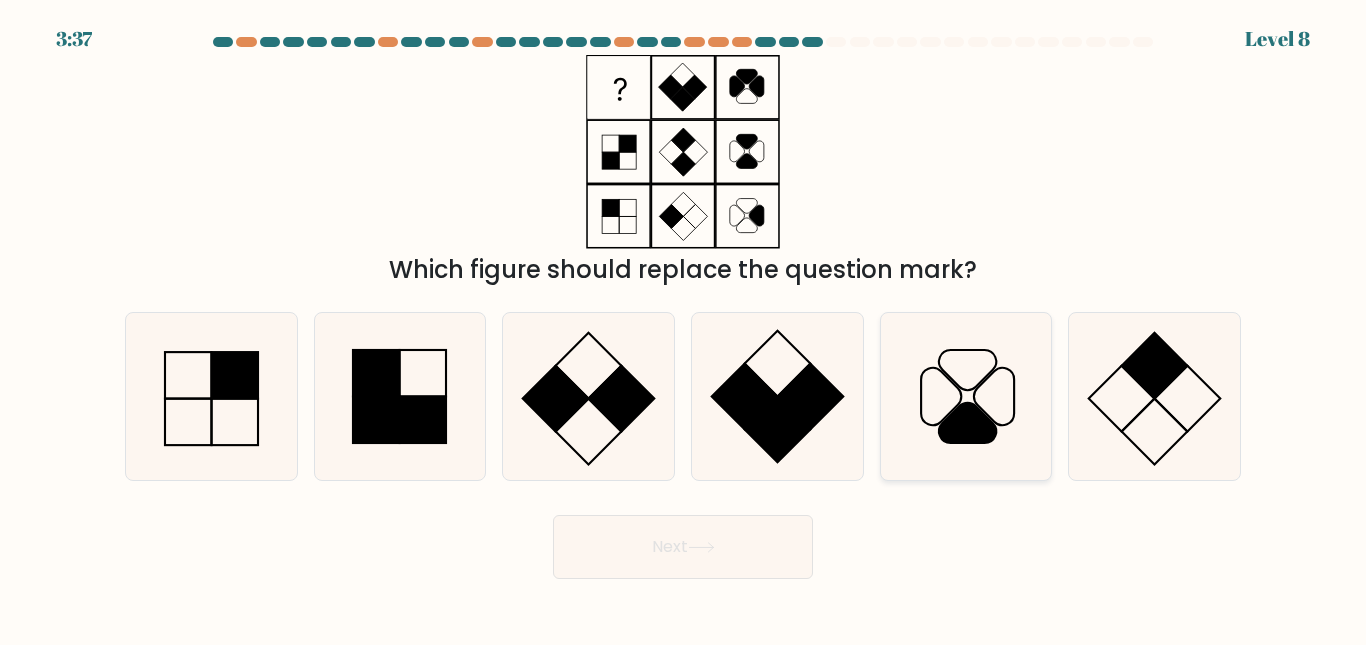 click at bounding box center (965, 396) 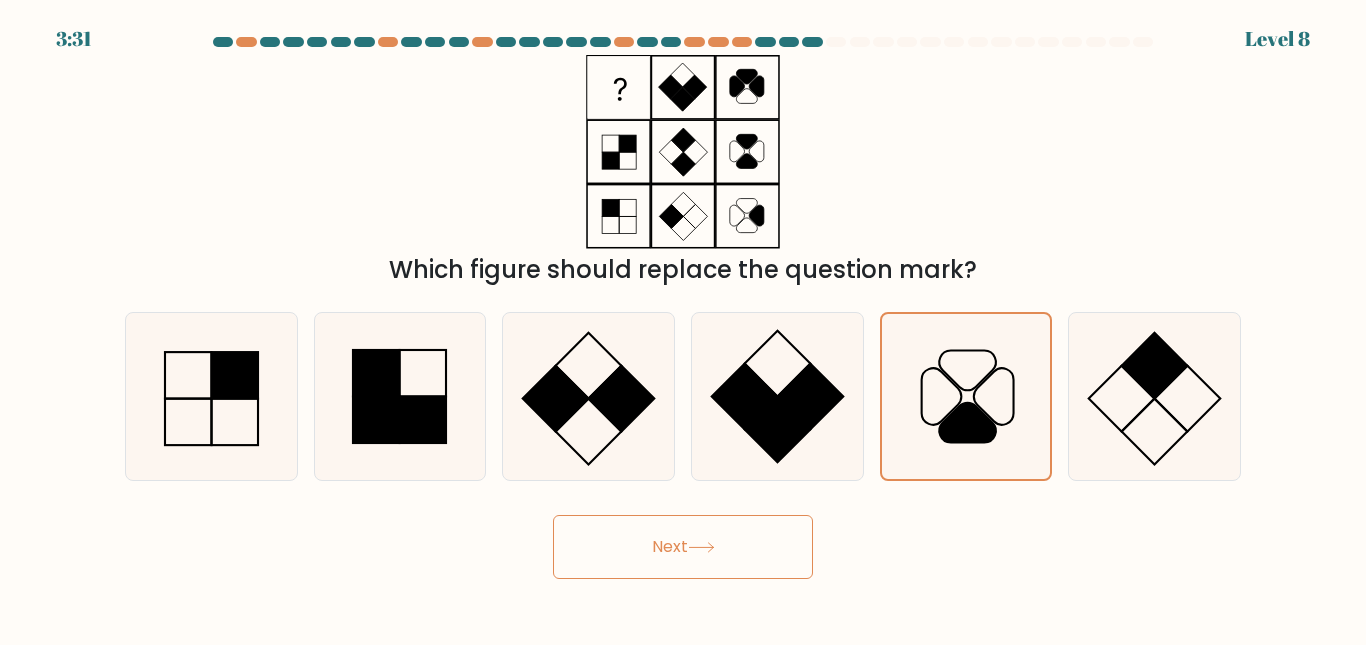 click on "Next" at bounding box center (683, 547) 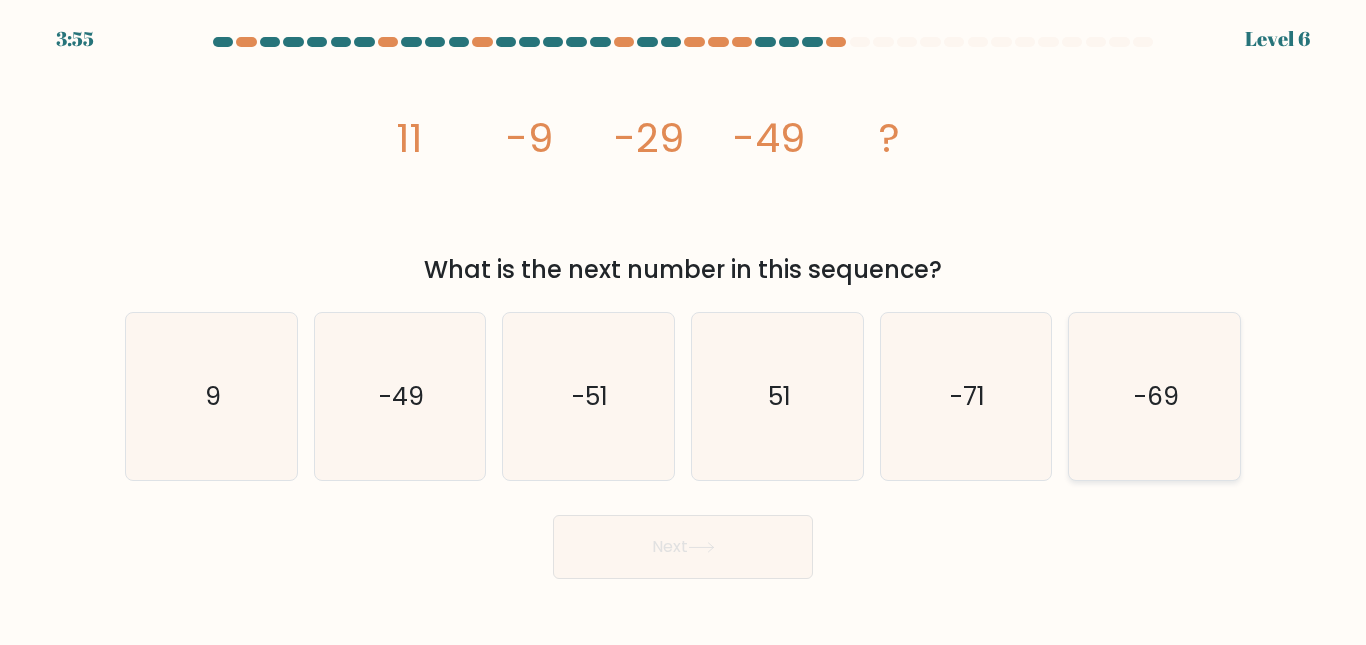 click on "-69" at bounding box center (1154, 396) 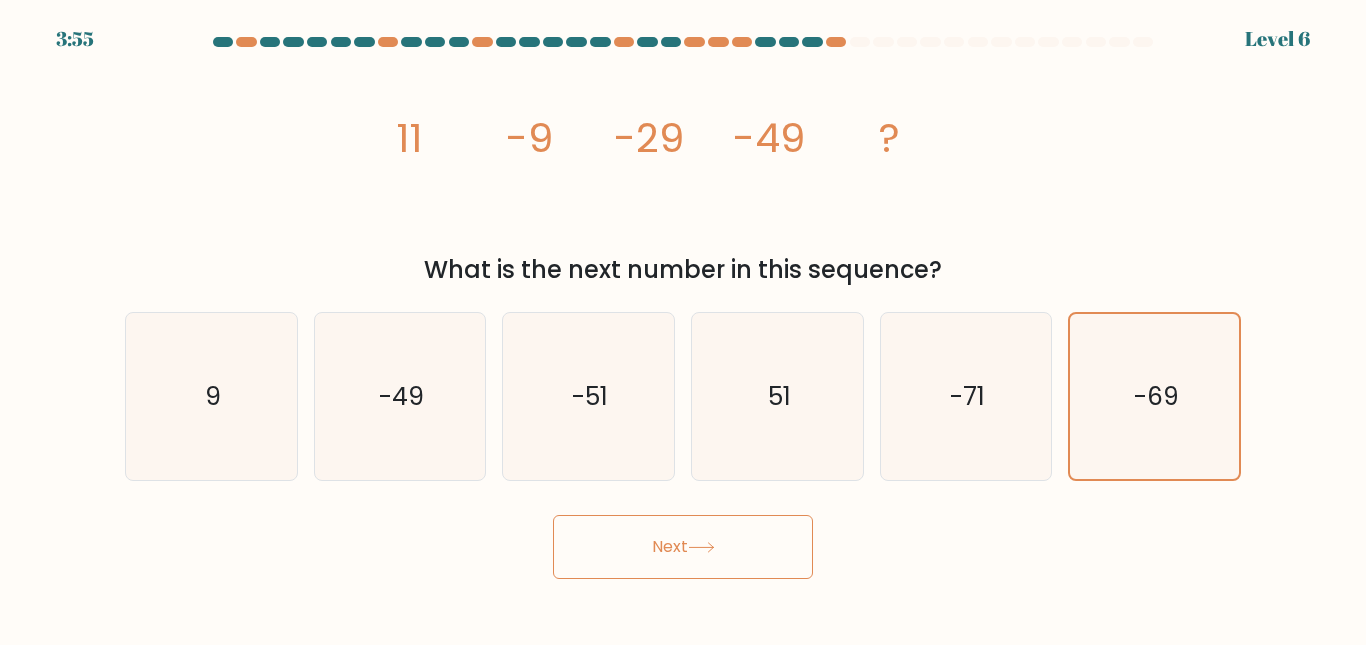 click on "Next" at bounding box center [683, 547] 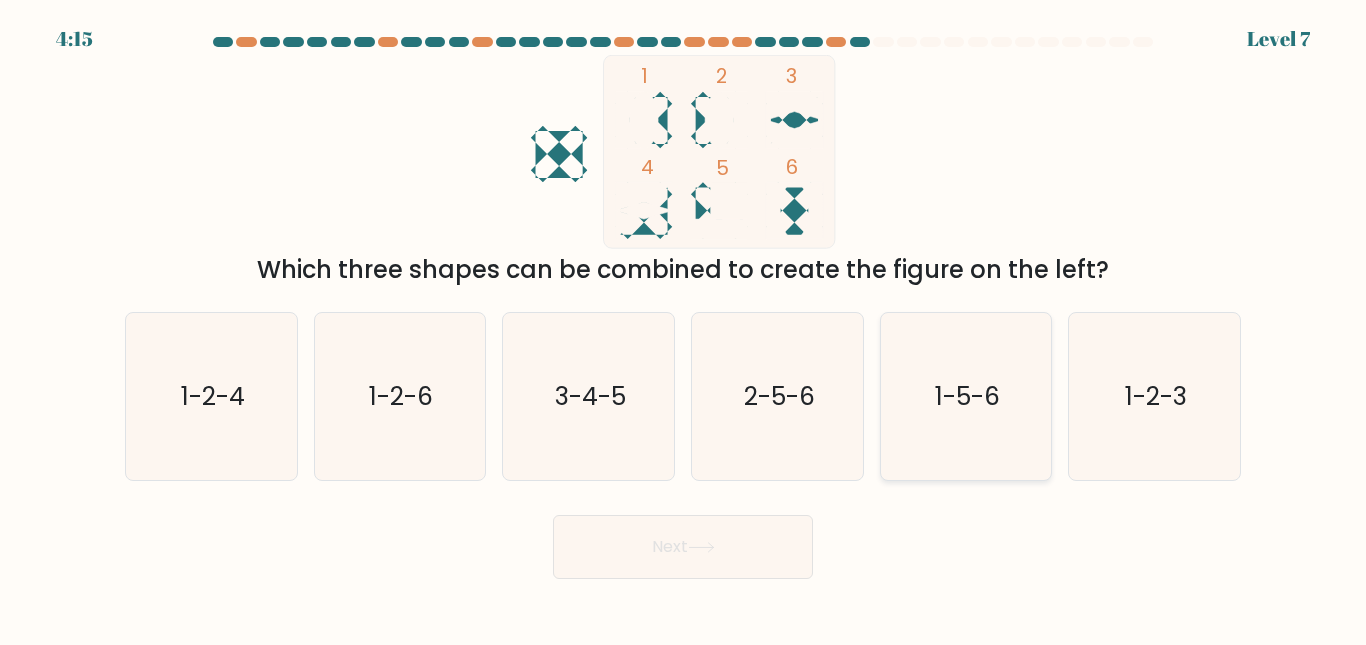 click on "1-5-6" at bounding box center (965, 396) 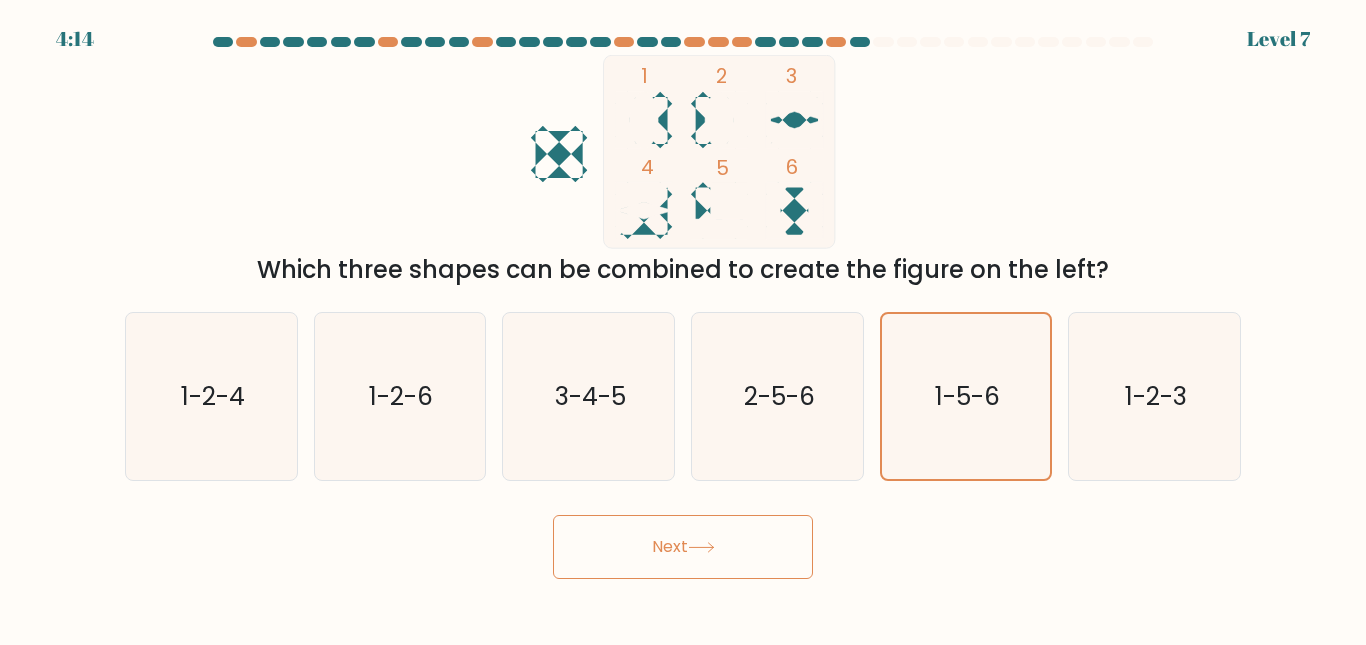 click on "Next" at bounding box center [683, 547] 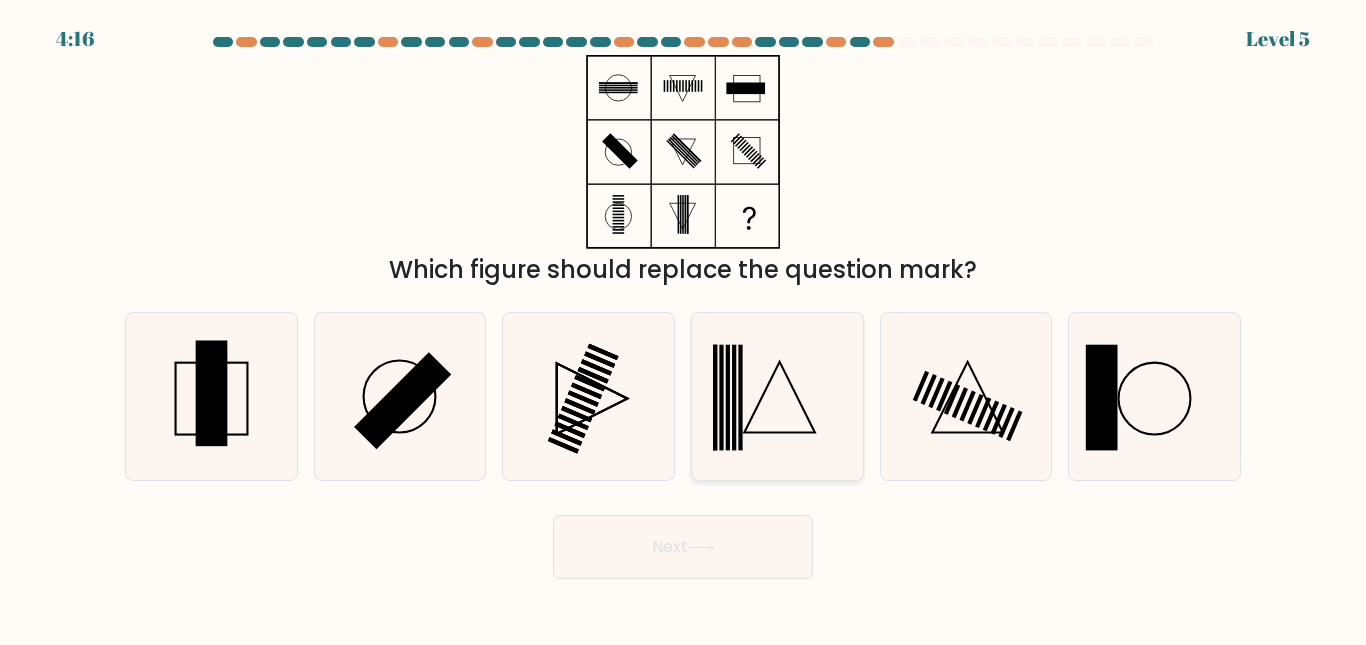click at bounding box center (777, 396) 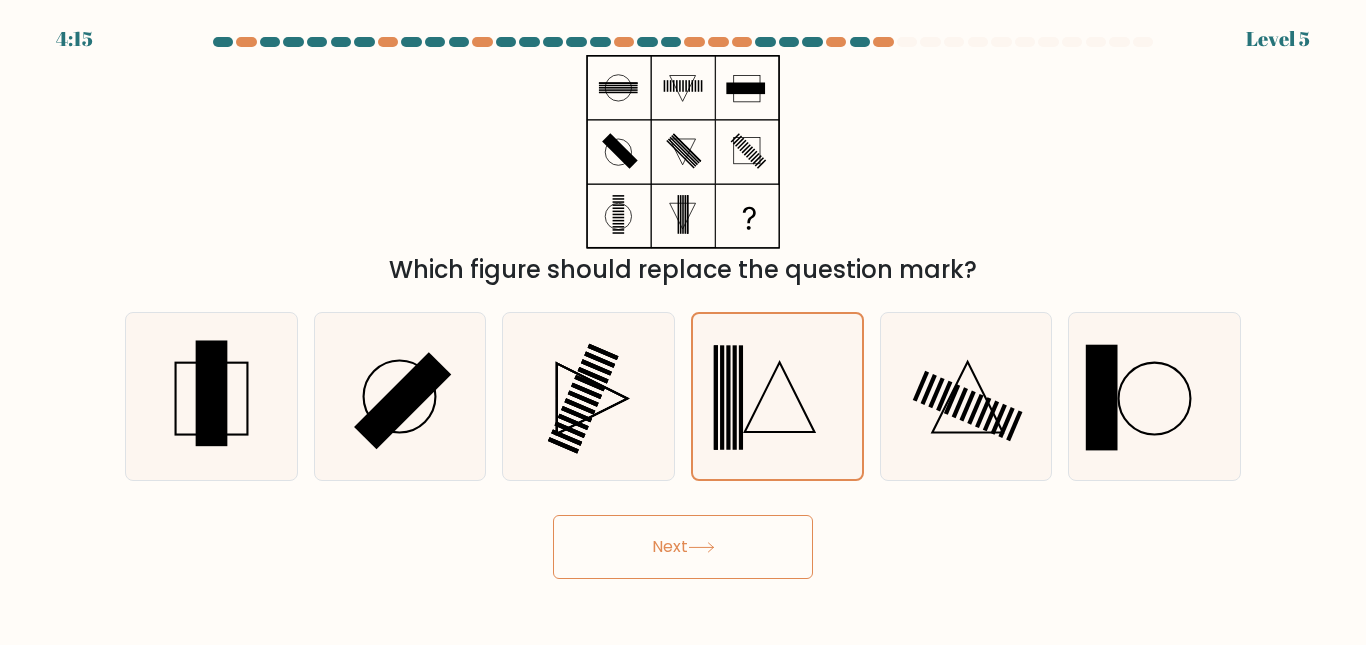 click on "Next" at bounding box center (683, 547) 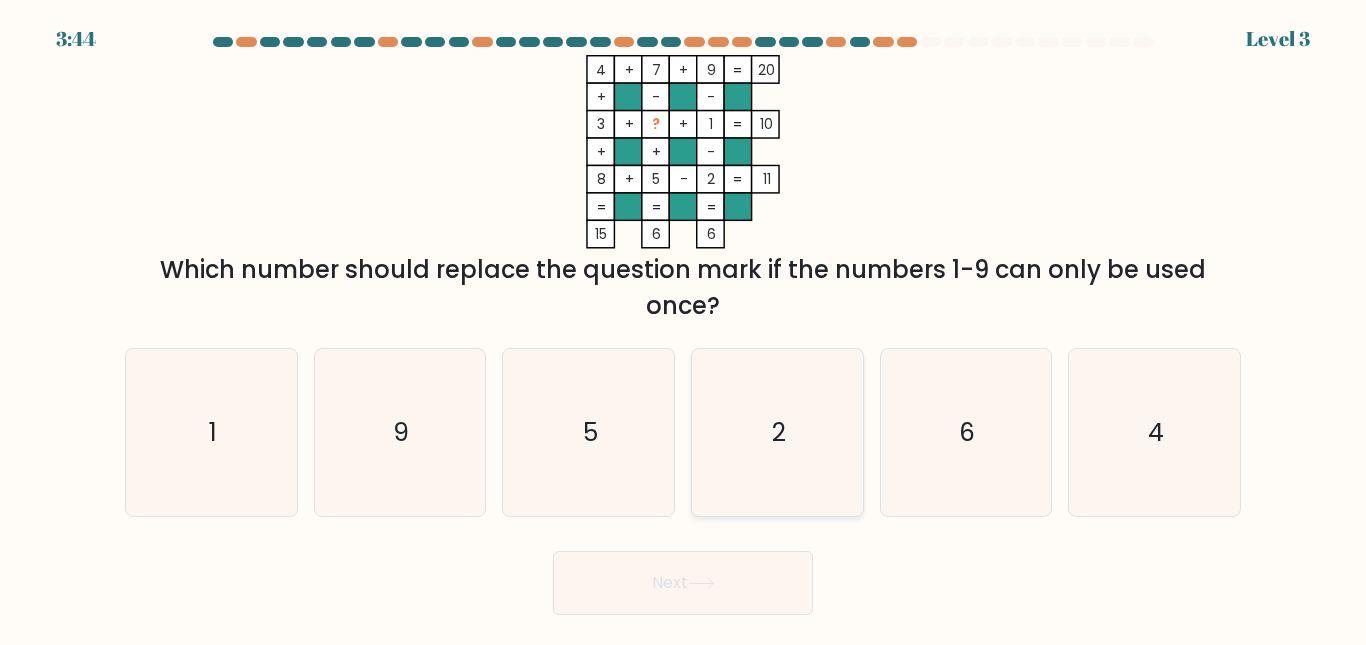 click on "2" at bounding box center (777, 432) 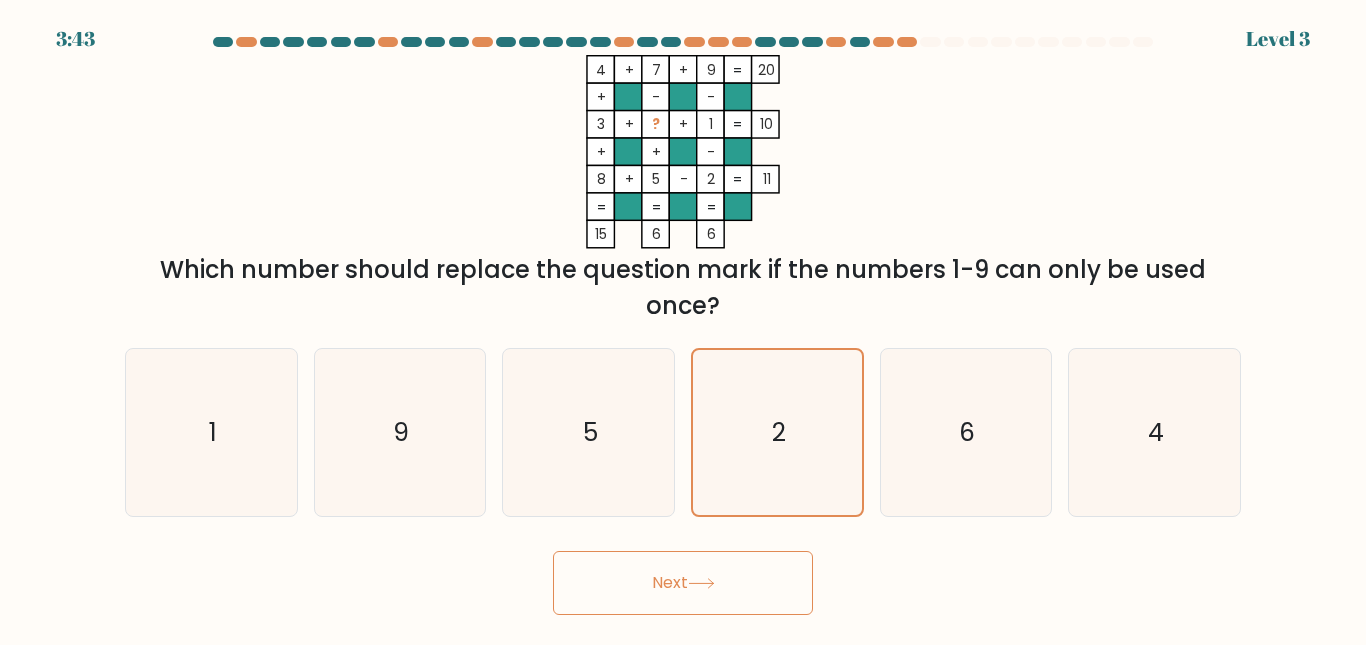click on "Next" at bounding box center [683, 583] 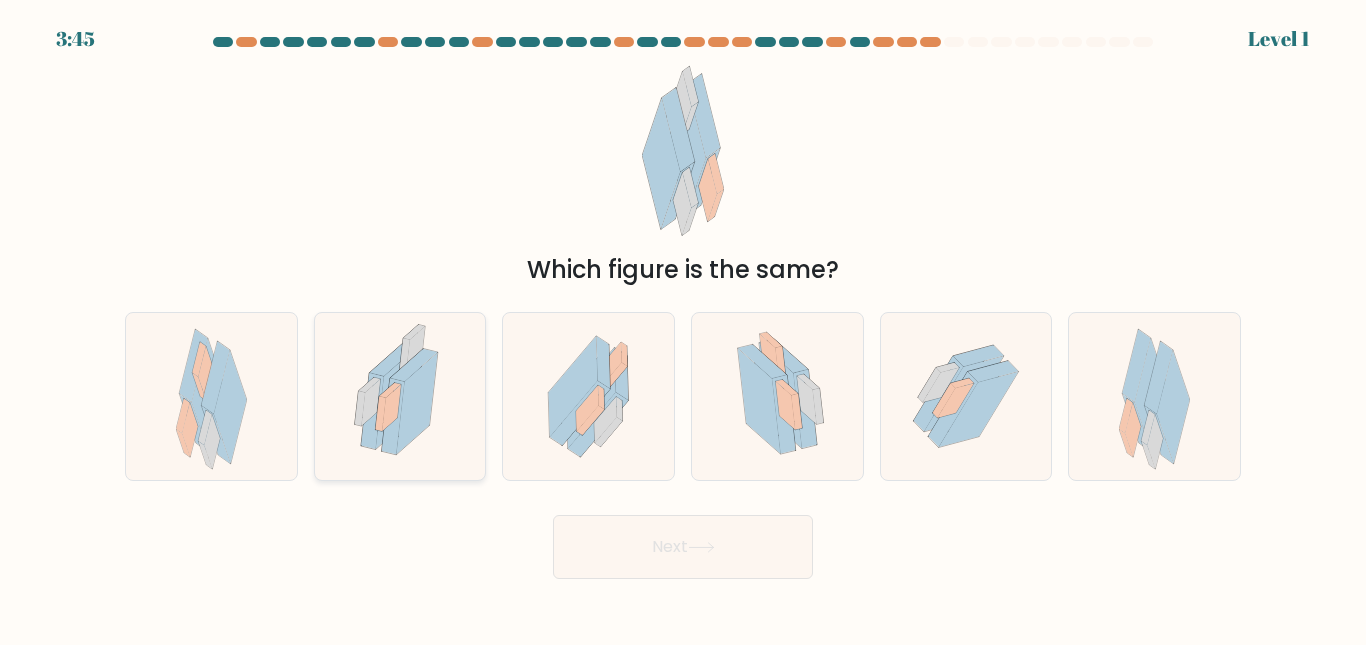 click at bounding box center (390, 390) 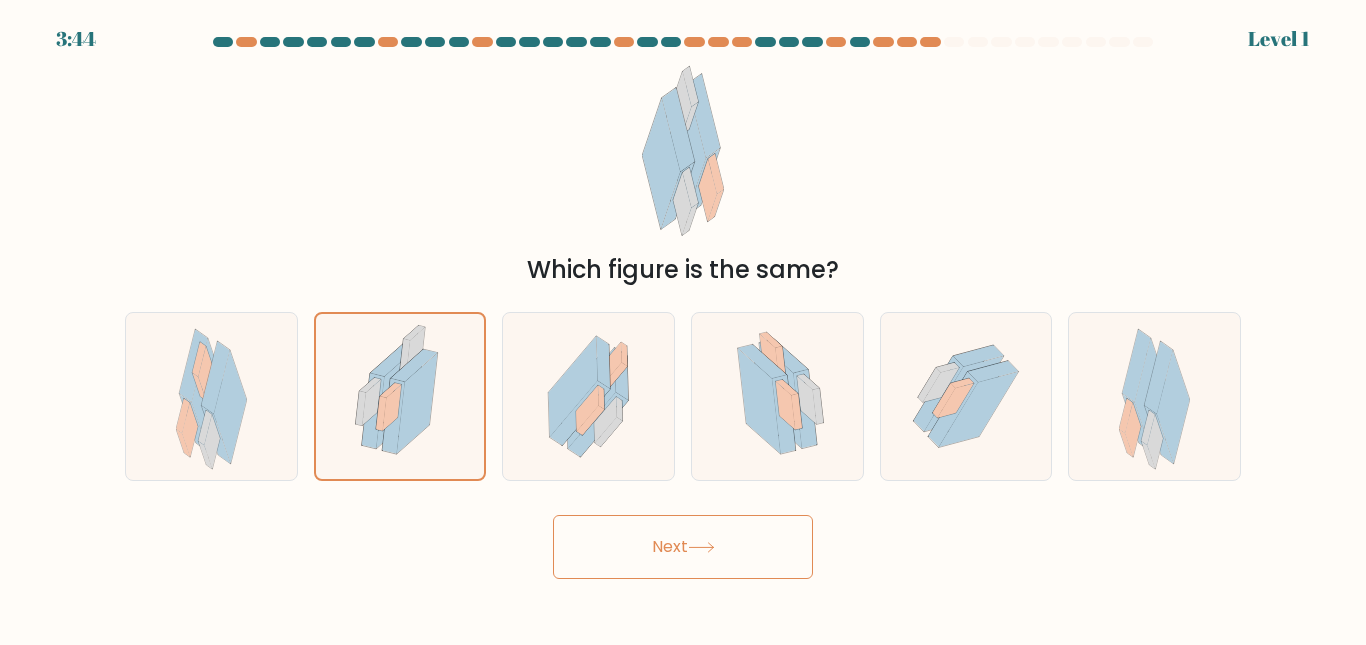 click on "Next" at bounding box center [683, 547] 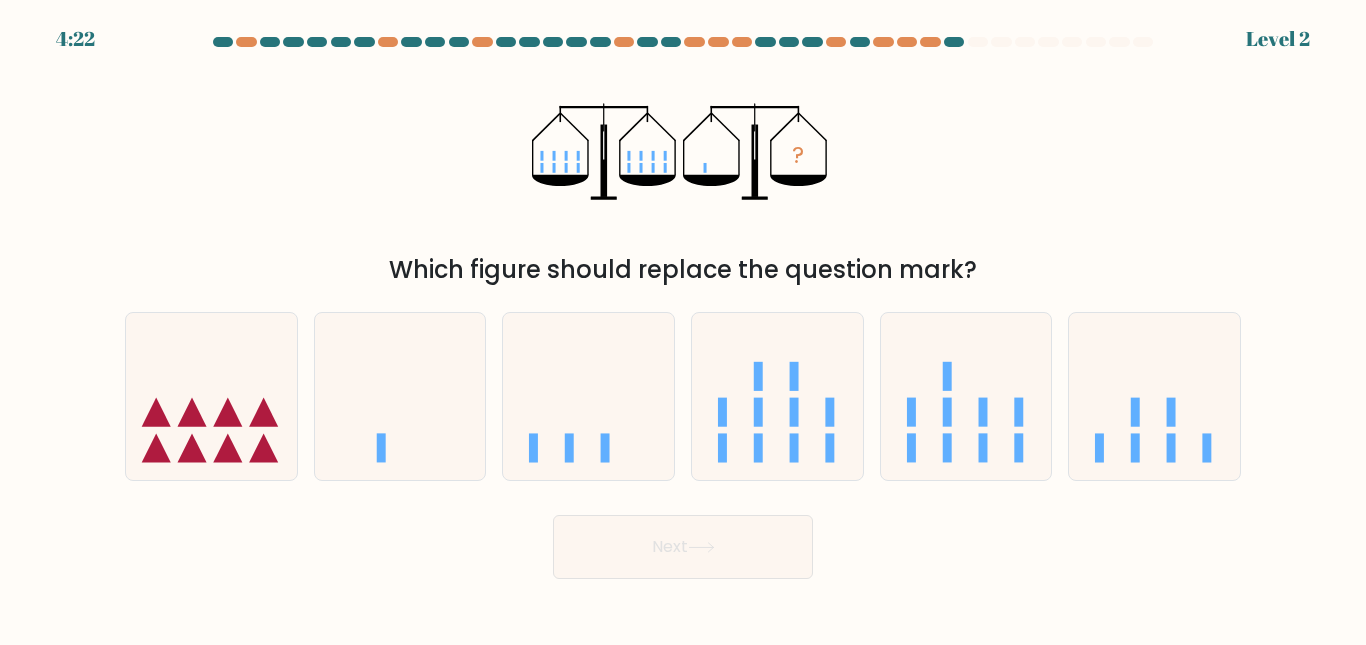 click on "b." at bounding box center [400, 396] 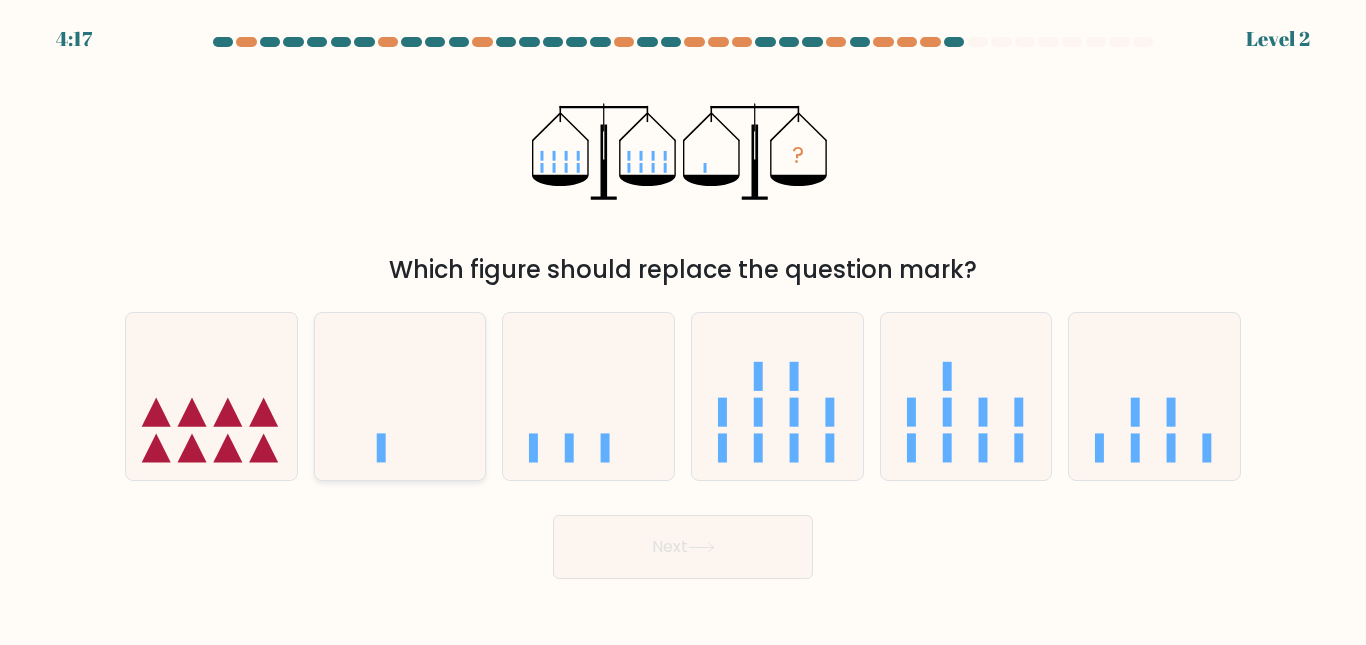 click at bounding box center [400, 396] 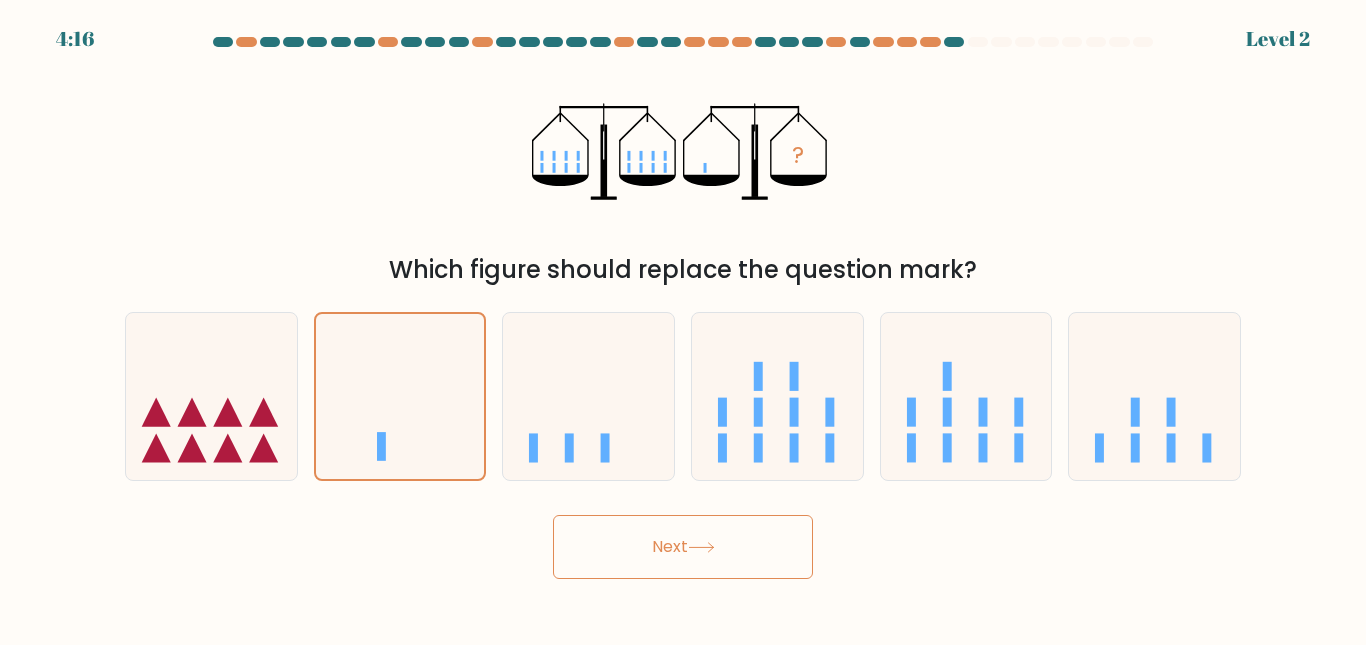 click on "Next" at bounding box center (683, 547) 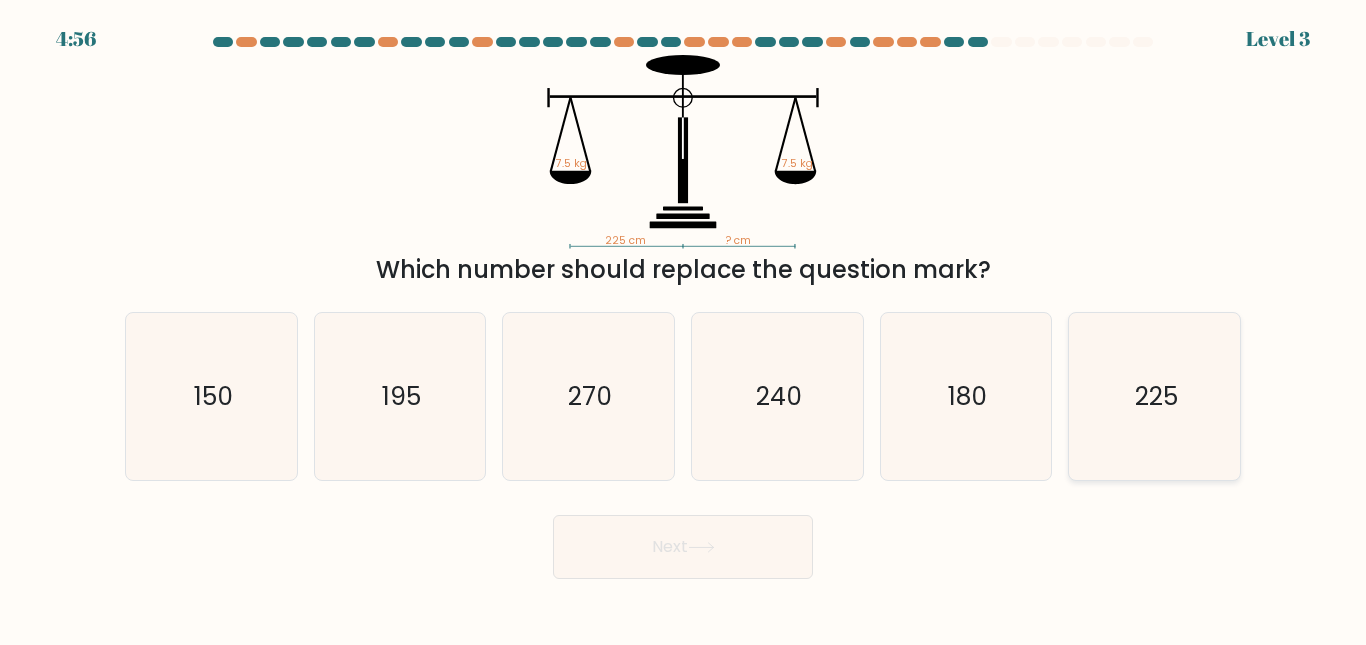 click on "225" at bounding box center (1154, 396) 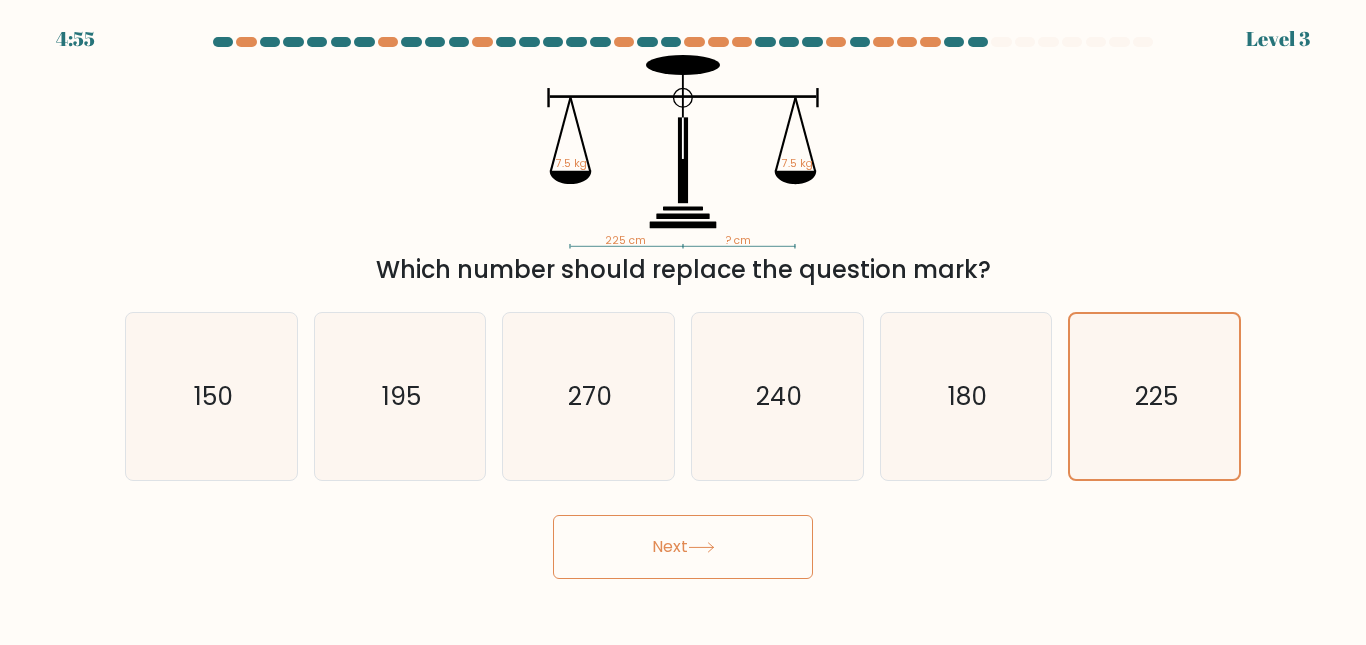 click on "Next" at bounding box center [683, 547] 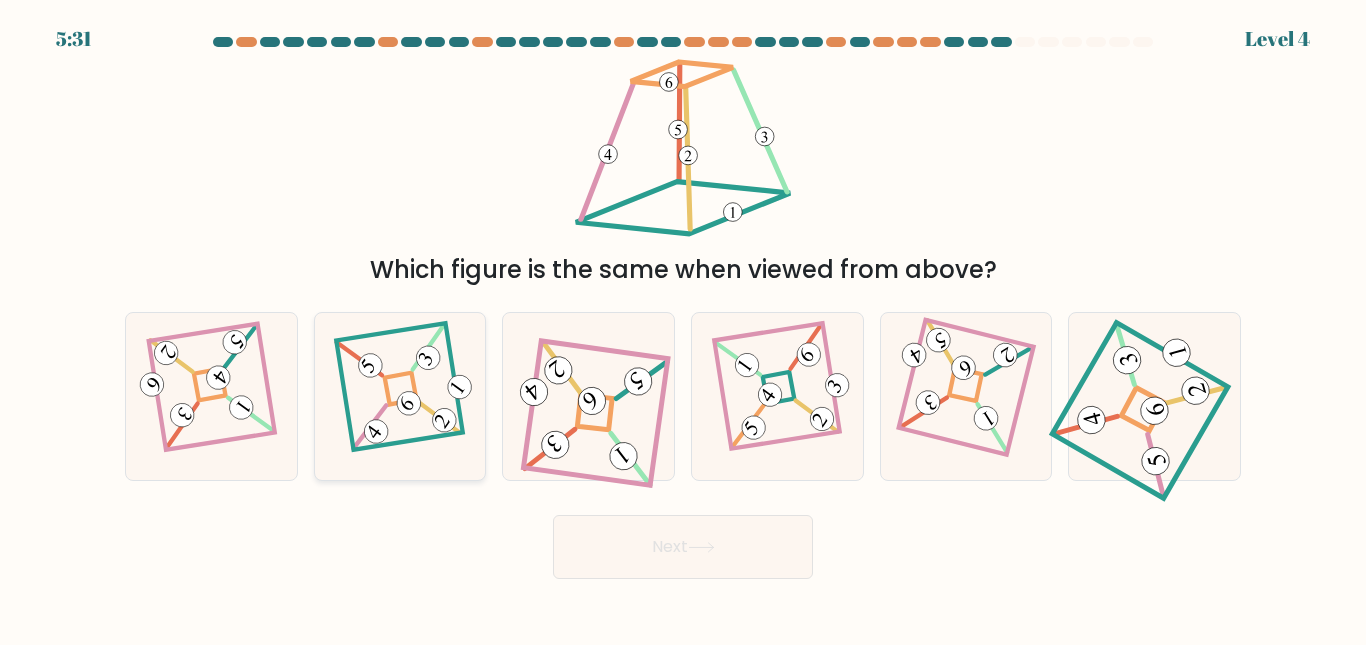 click at bounding box center [399, 396] 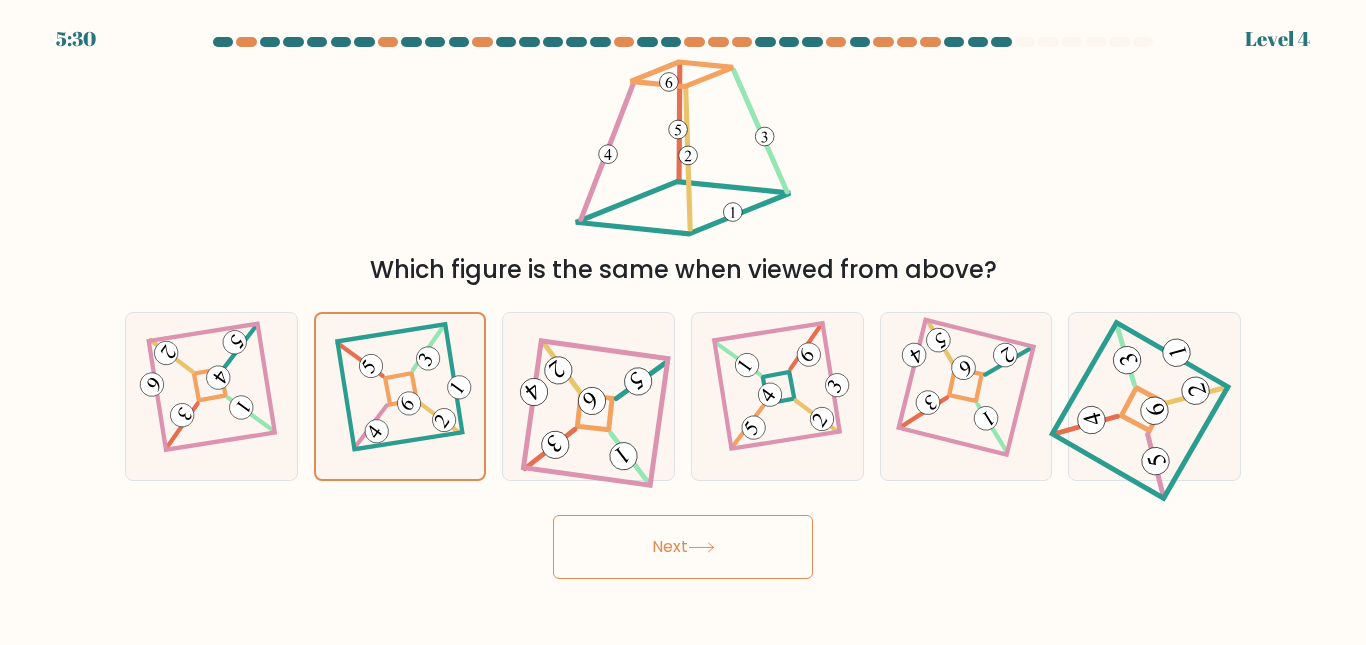 click on "Next" at bounding box center (683, 547) 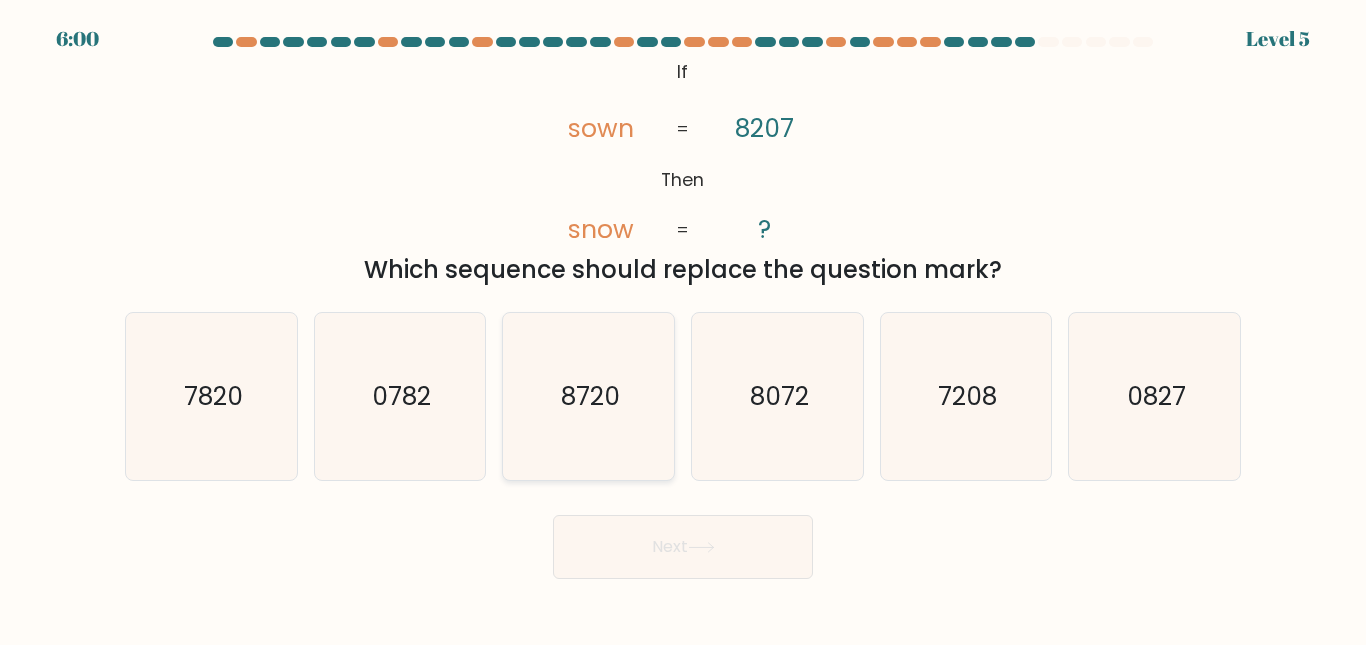 click on "8720" at bounding box center (588, 396) 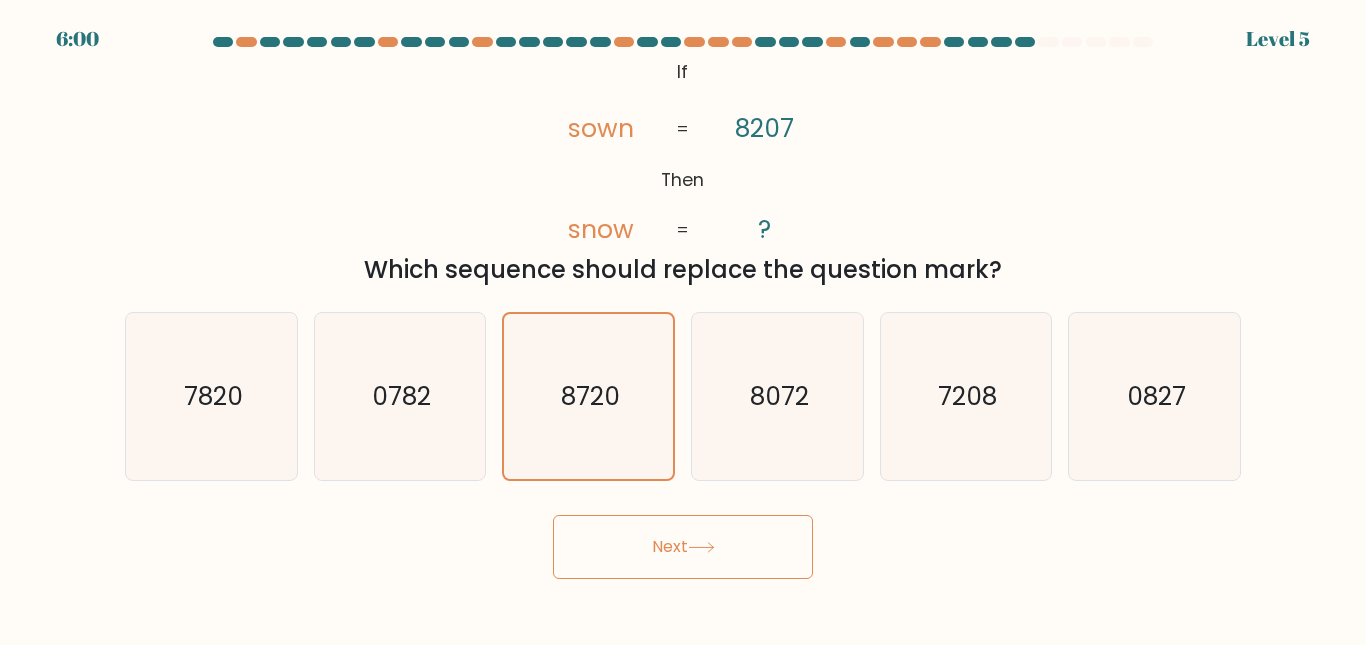 click on "Next" at bounding box center [683, 547] 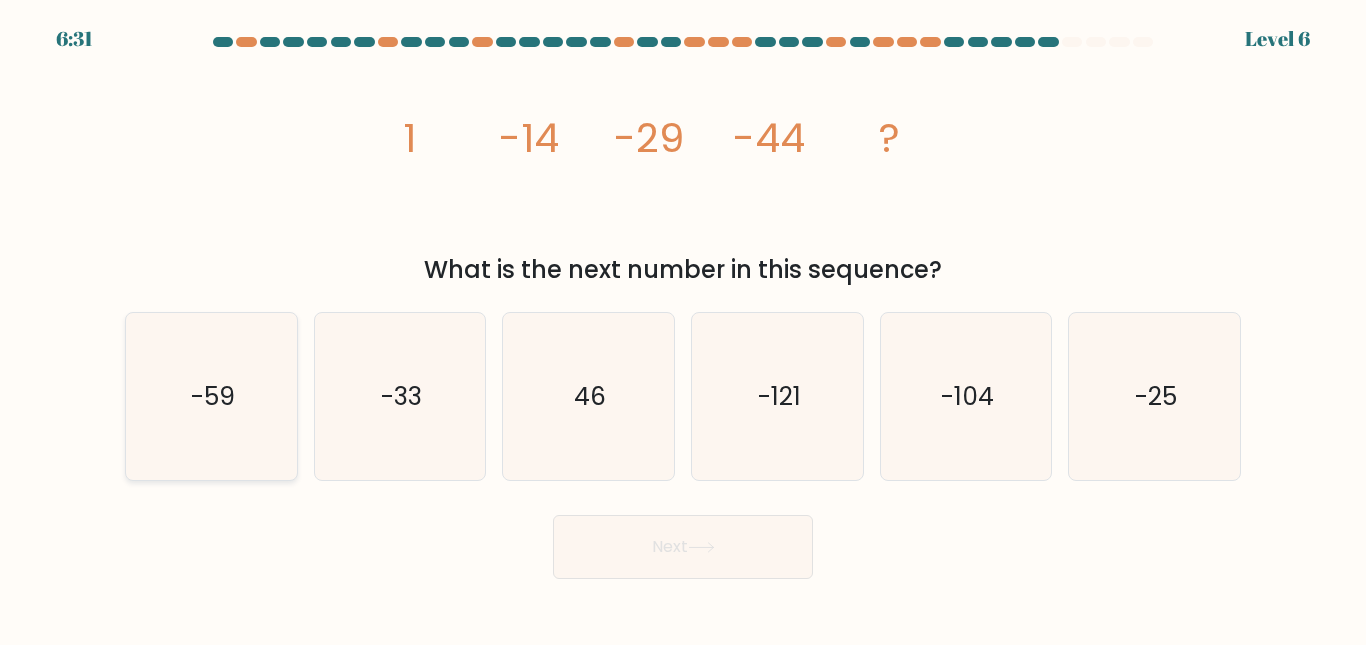 click on "-59" at bounding box center [211, 396] 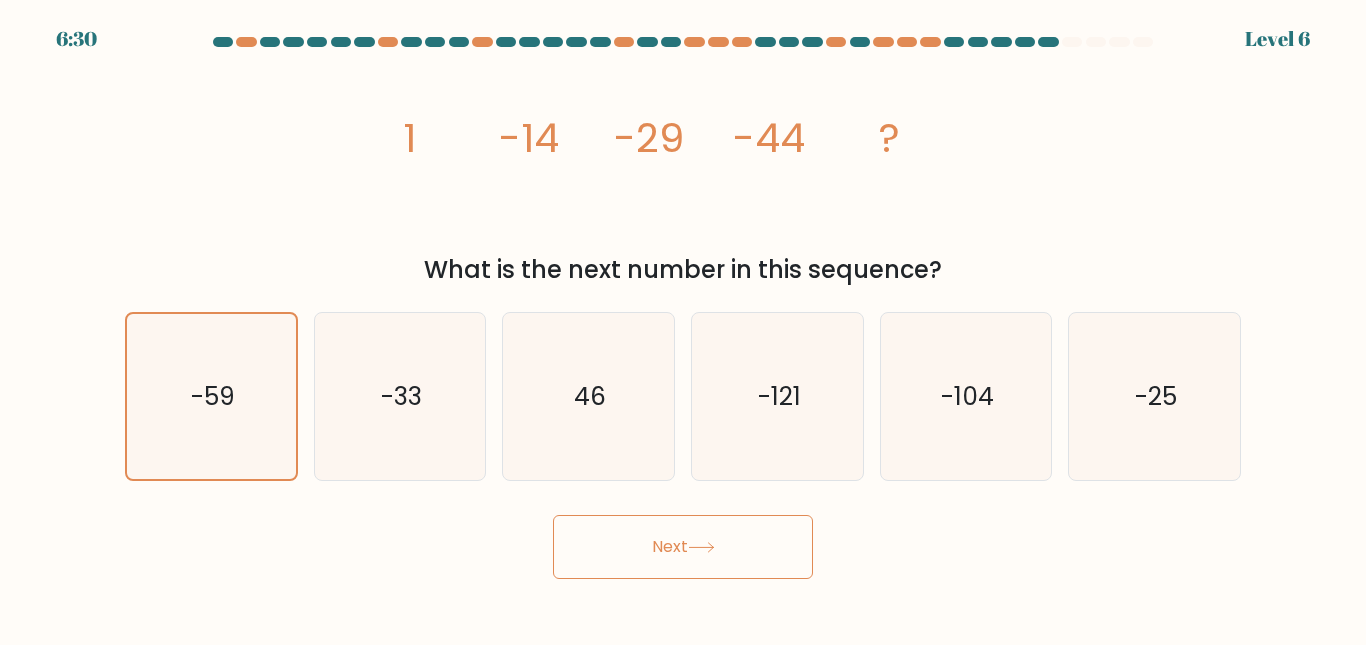 click on "Next" at bounding box center (683, 547) 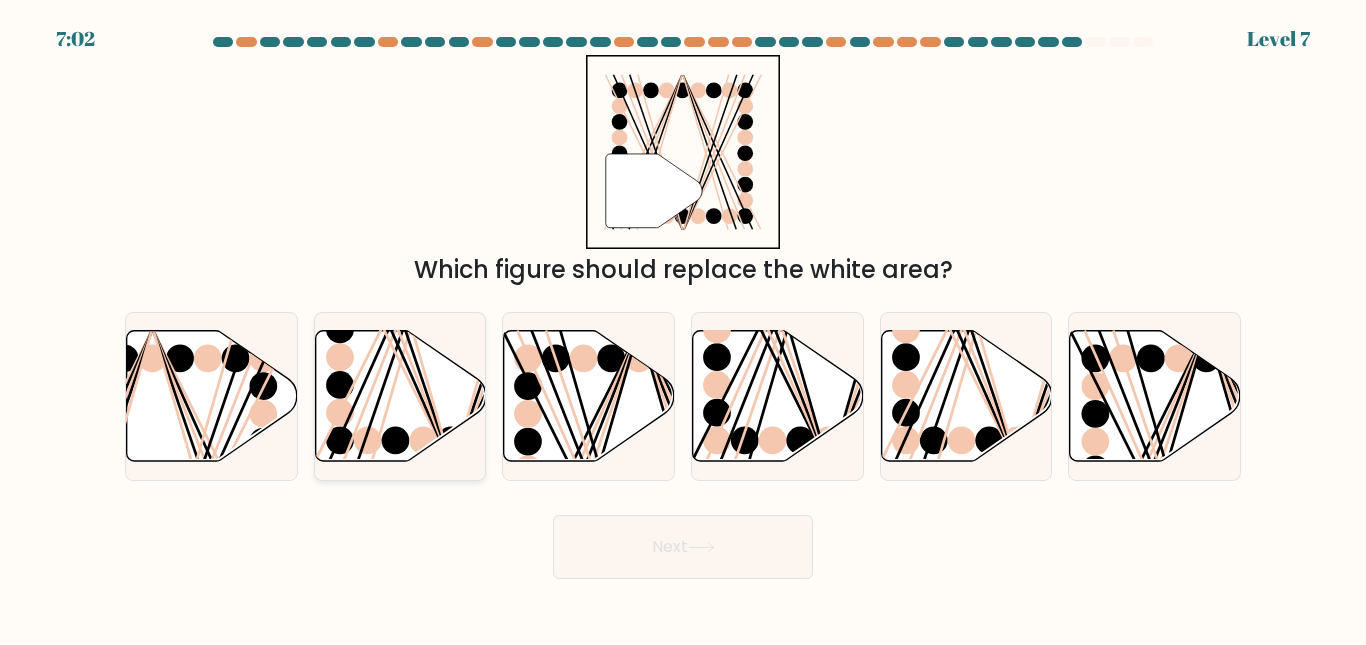 click at bounding box center (400, 395) 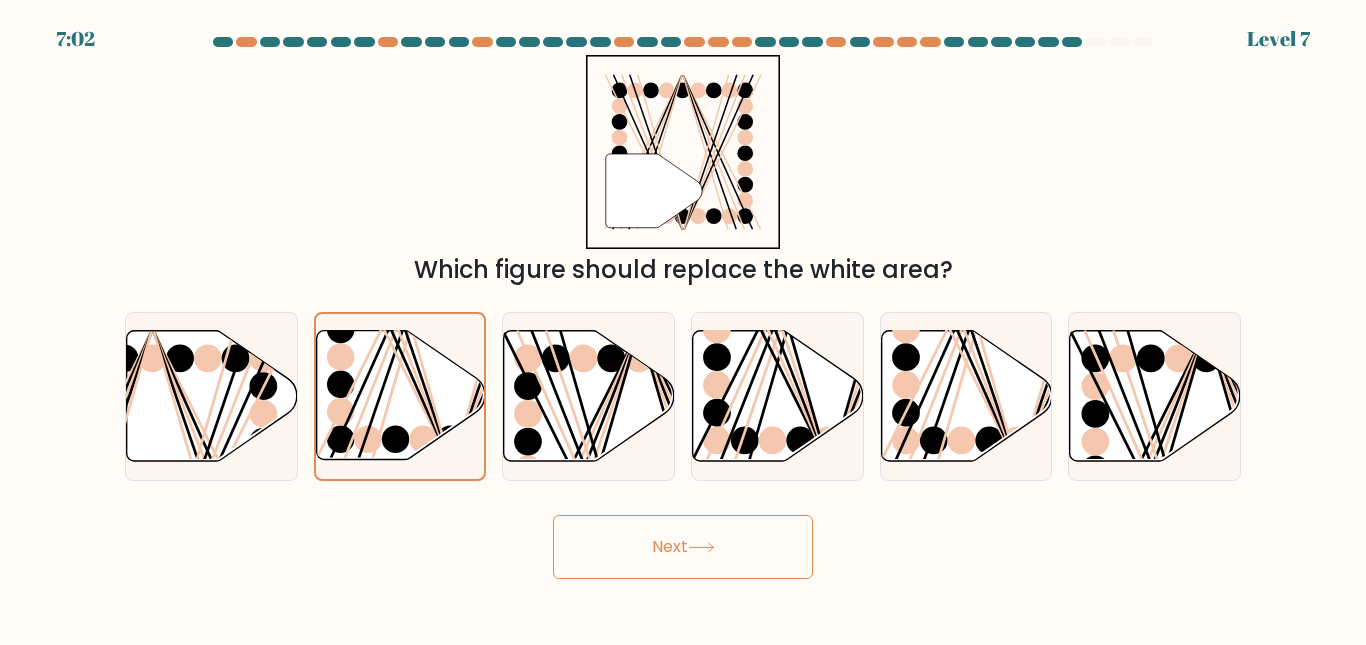 click on "Next" at bounding box center [683, 547] 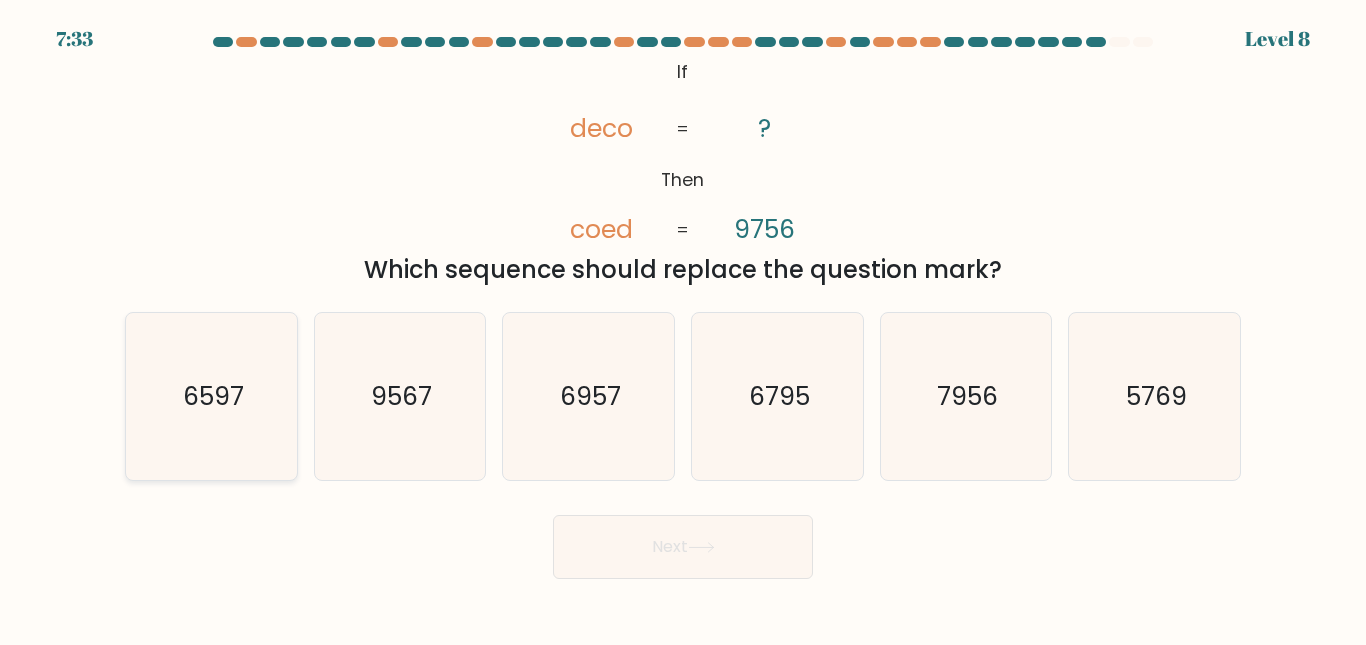 click on "6597" at bounding box center (211, 396) 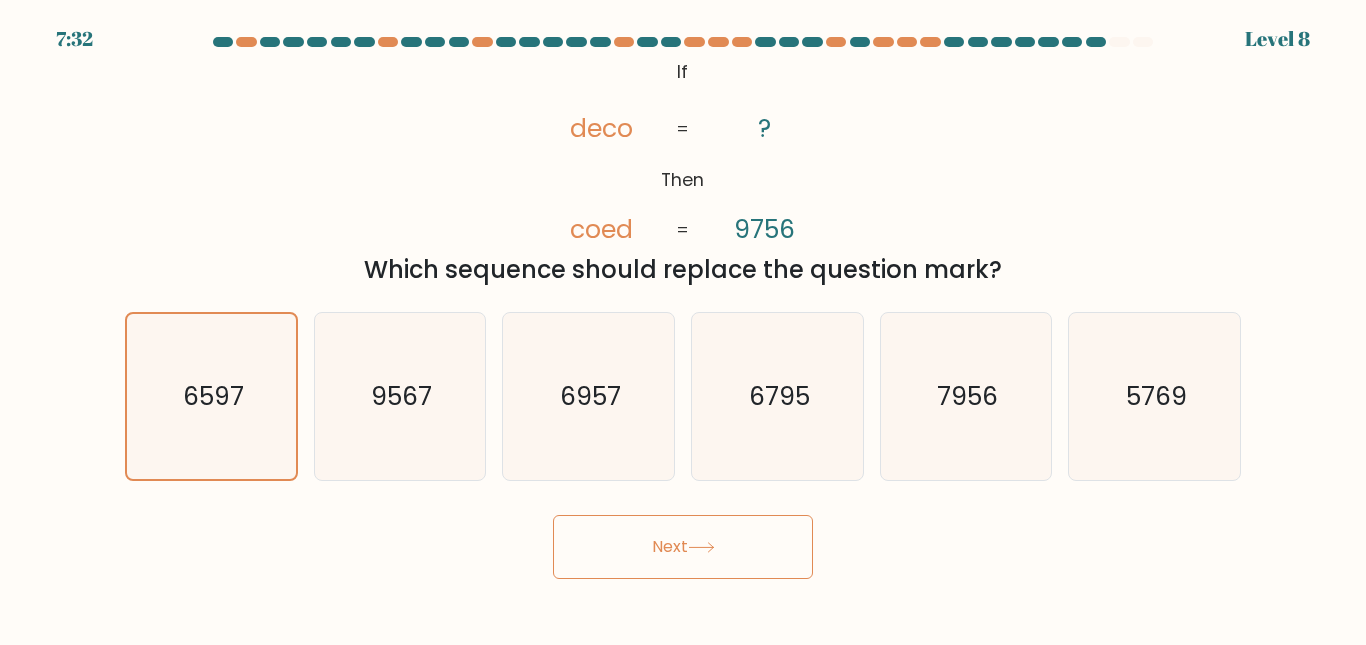 click on "Next" at bounding box center [683, 547] 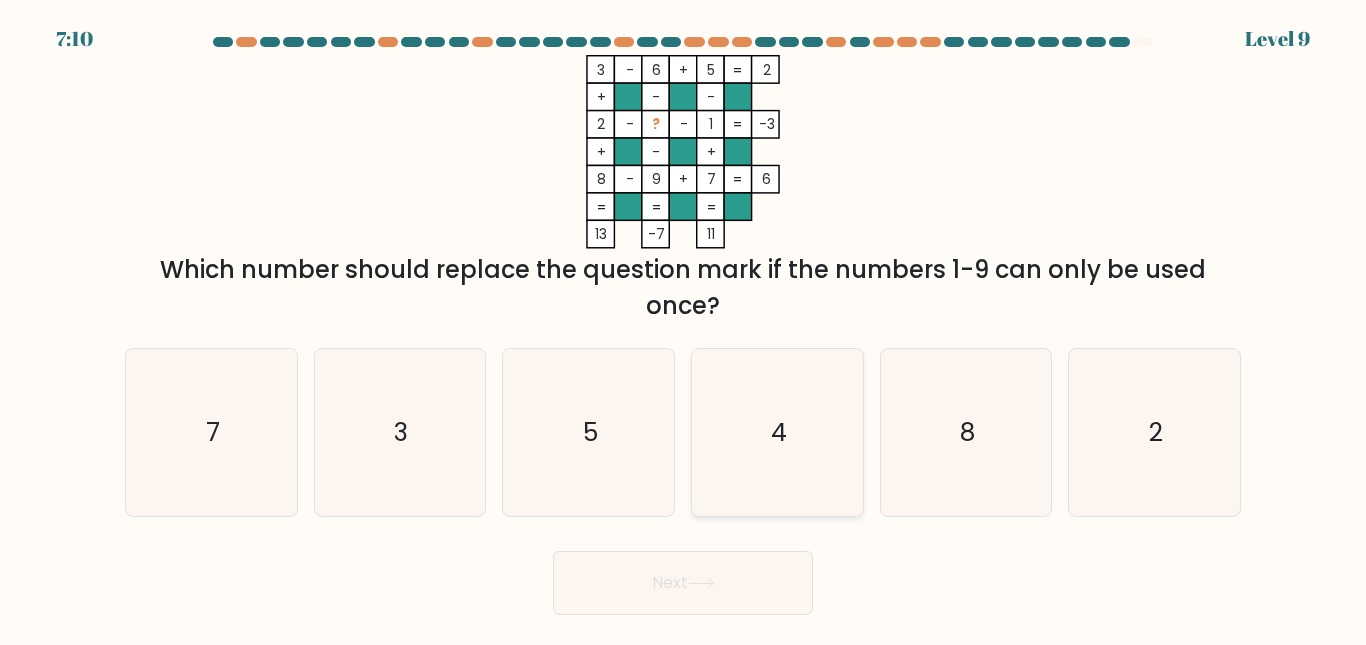 click on "4" at bounding box center (777, 432) 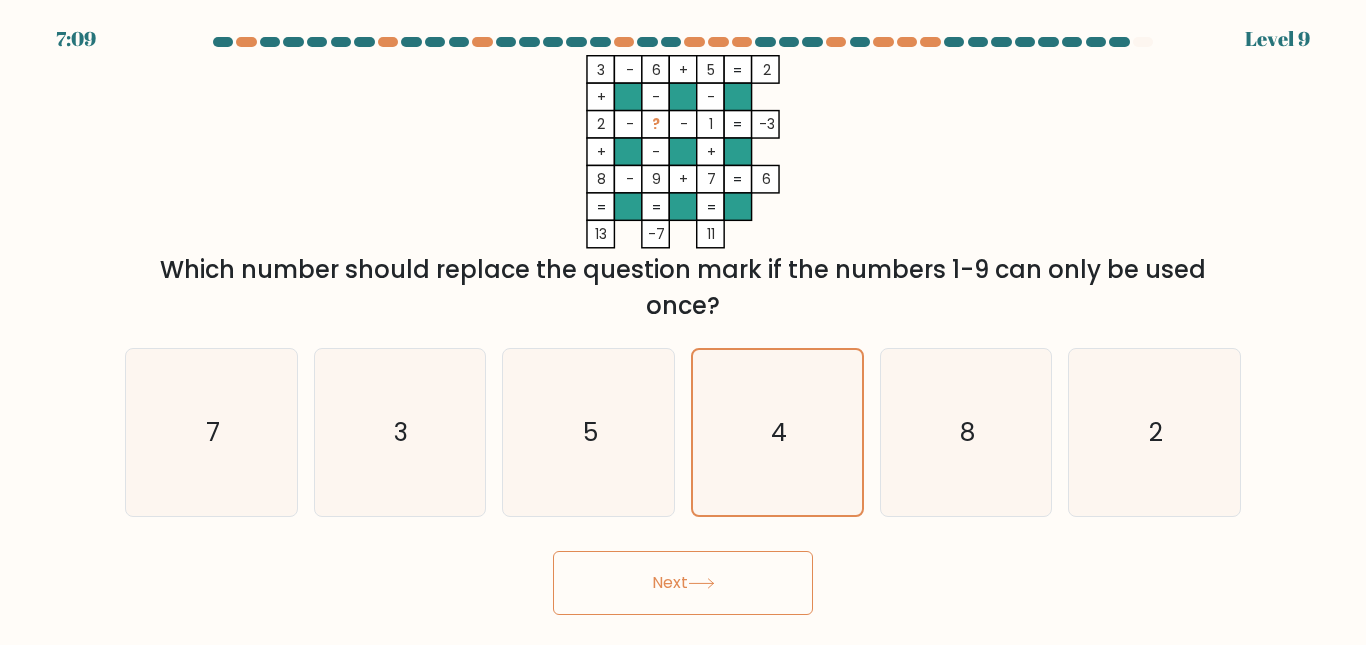 click on "Next" at bounding box center (683, 583) 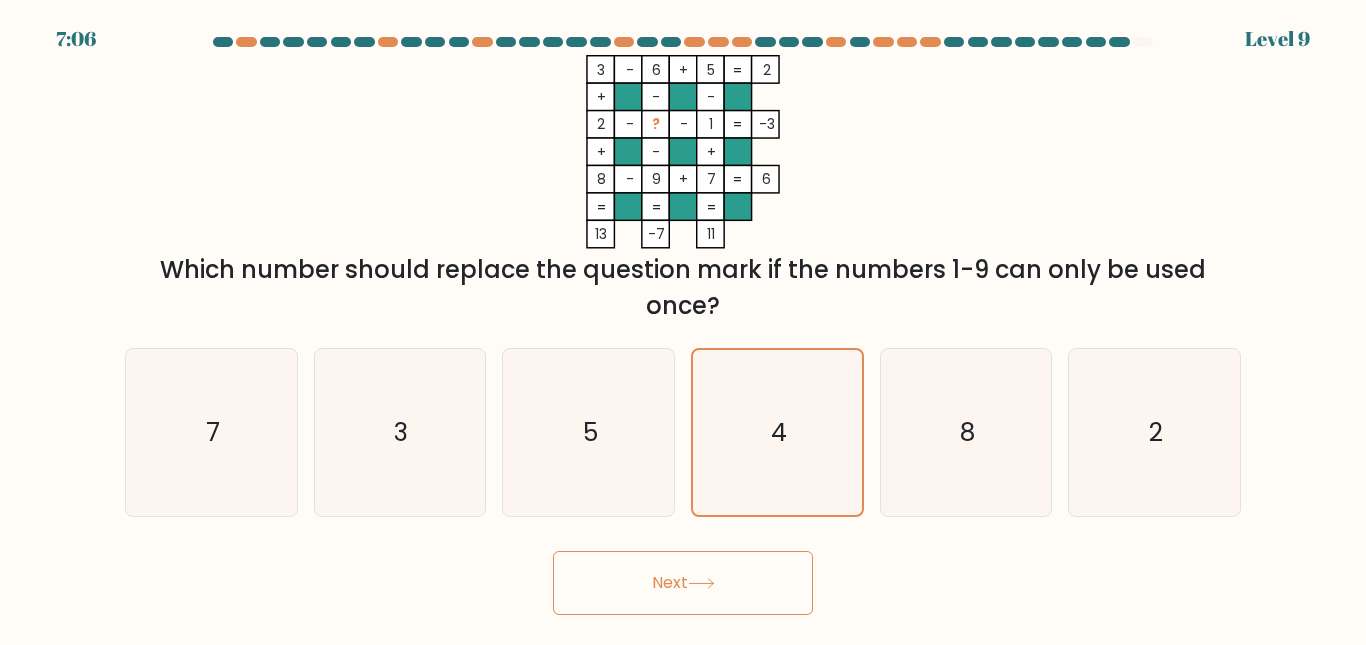click on "Next" at bounding box center [683, 583] 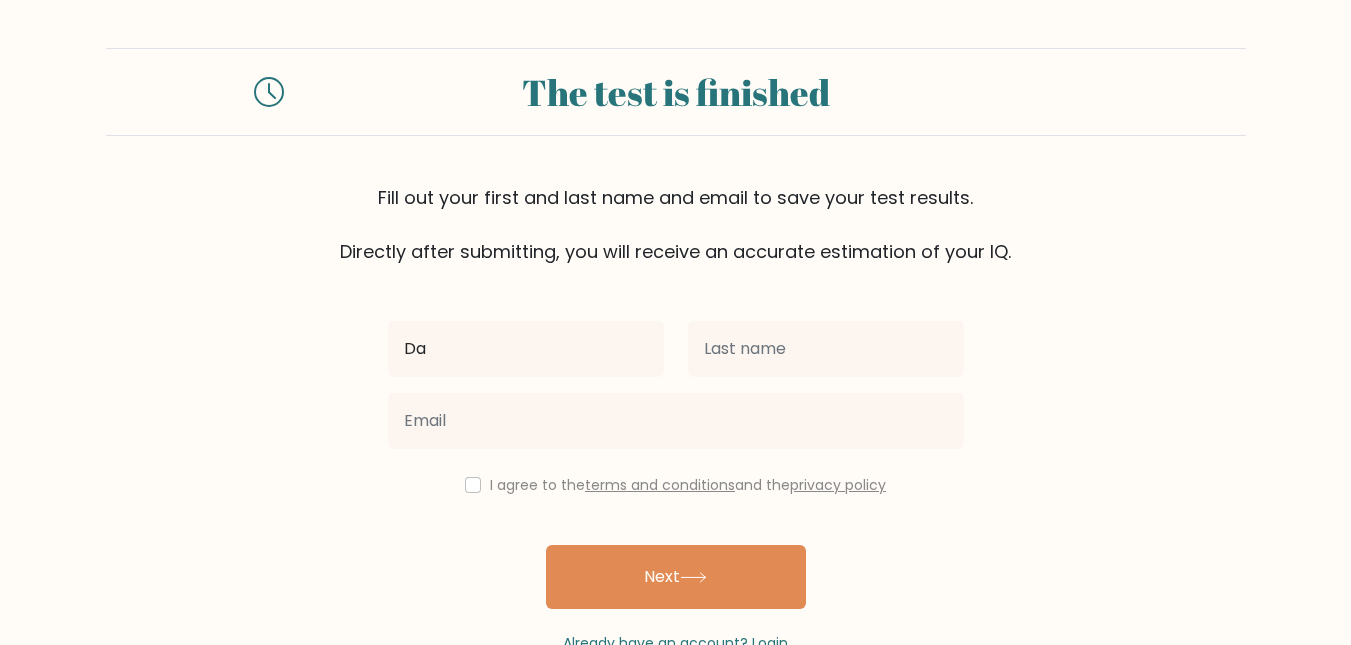 scroll, scrollTop: 0, scrollLeft: 0, axis: both 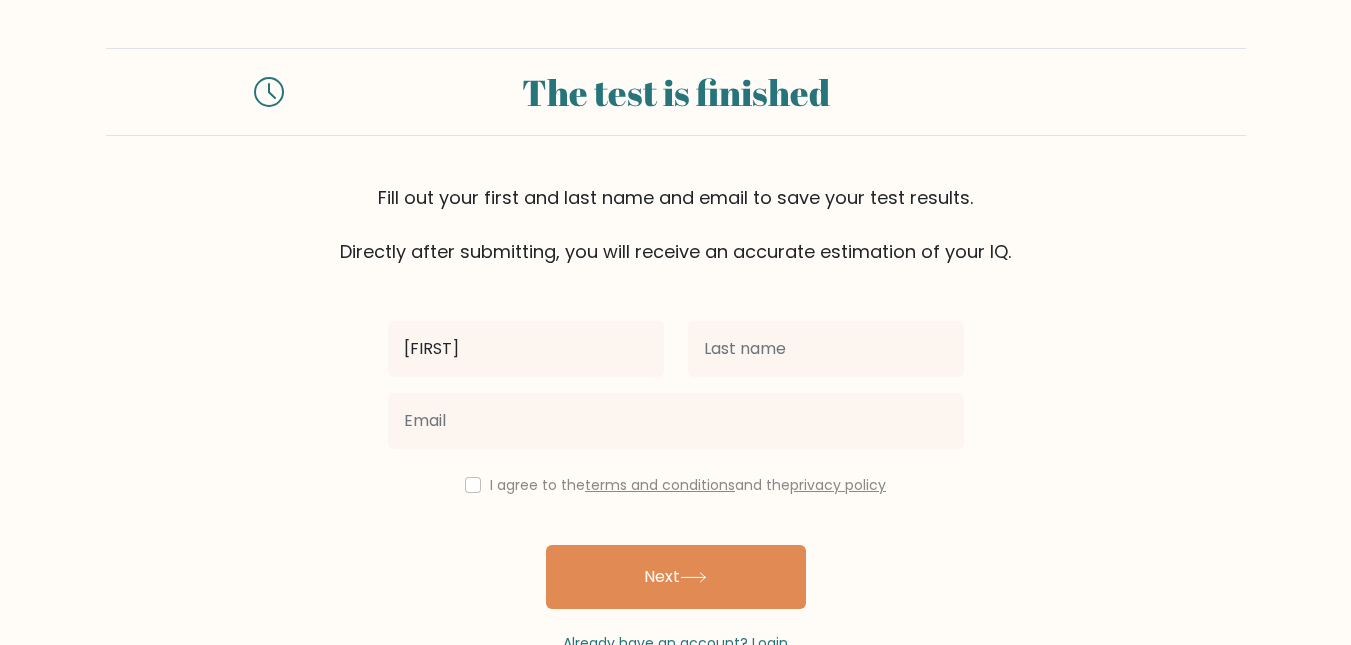 type on "[FIRST]" 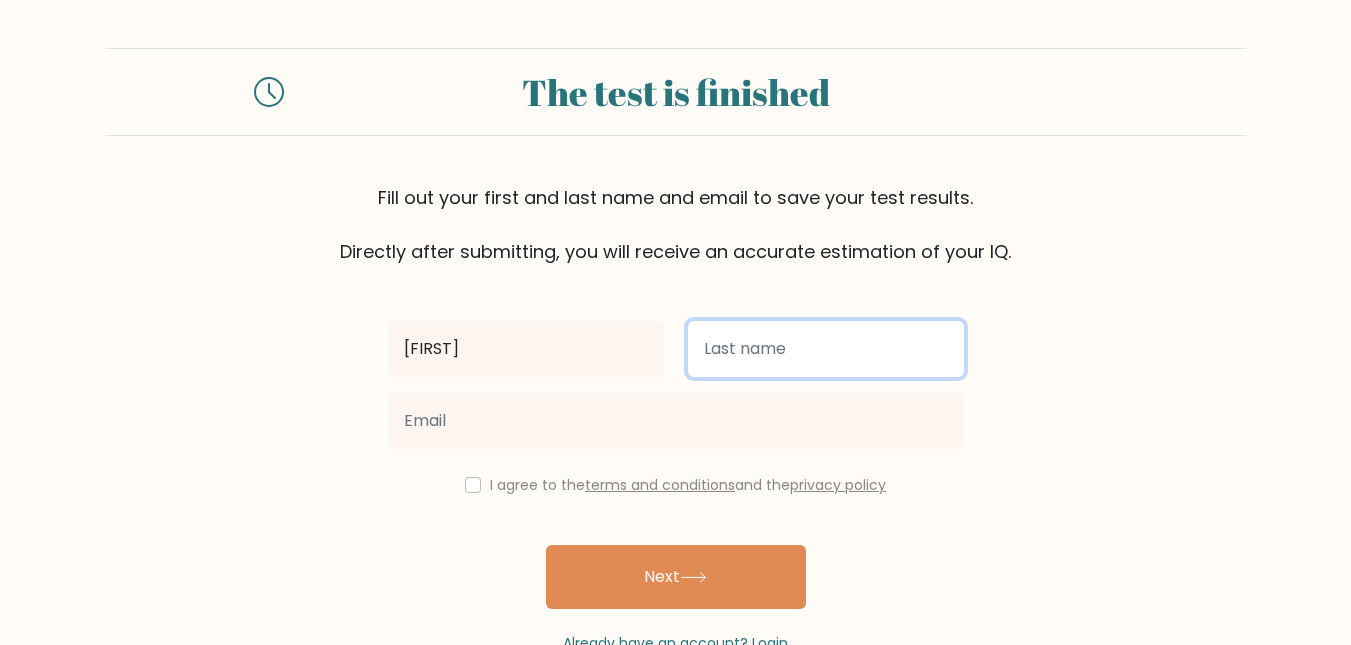 click at bounding box center [826, 349] 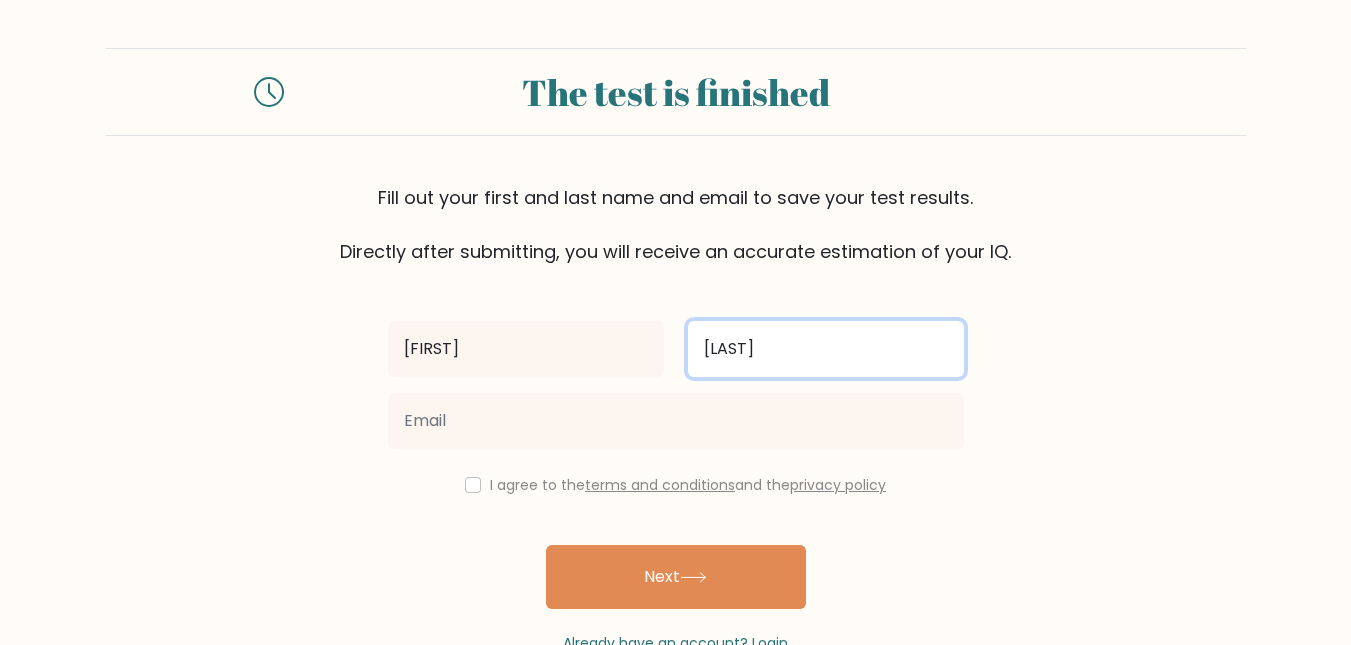 type on "[LAST]" 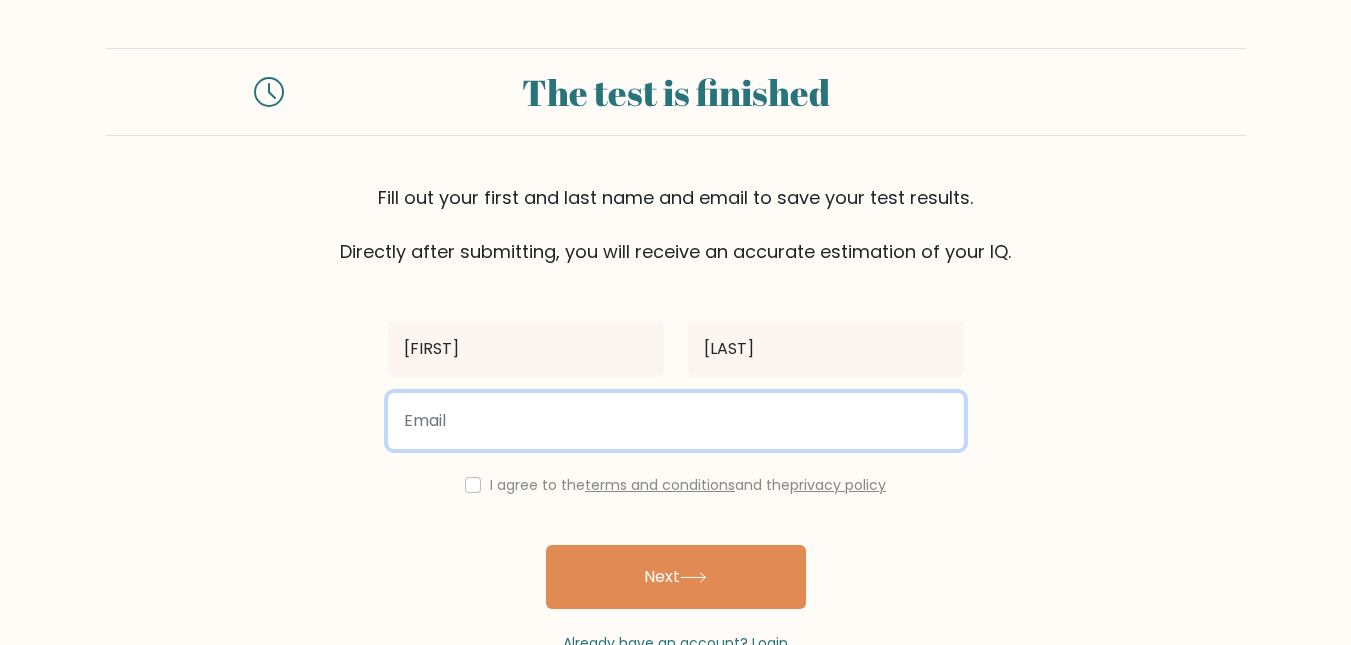click at bounding box center (676, 421) 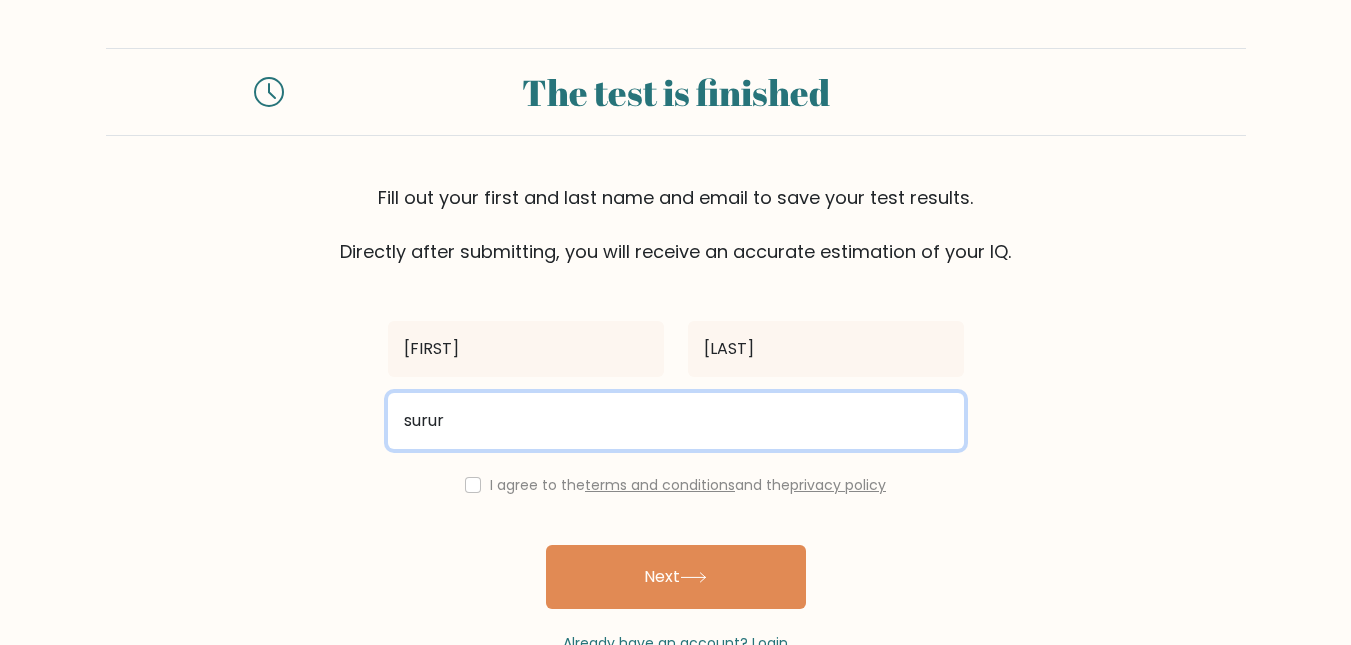 type on "[EMAIL]" 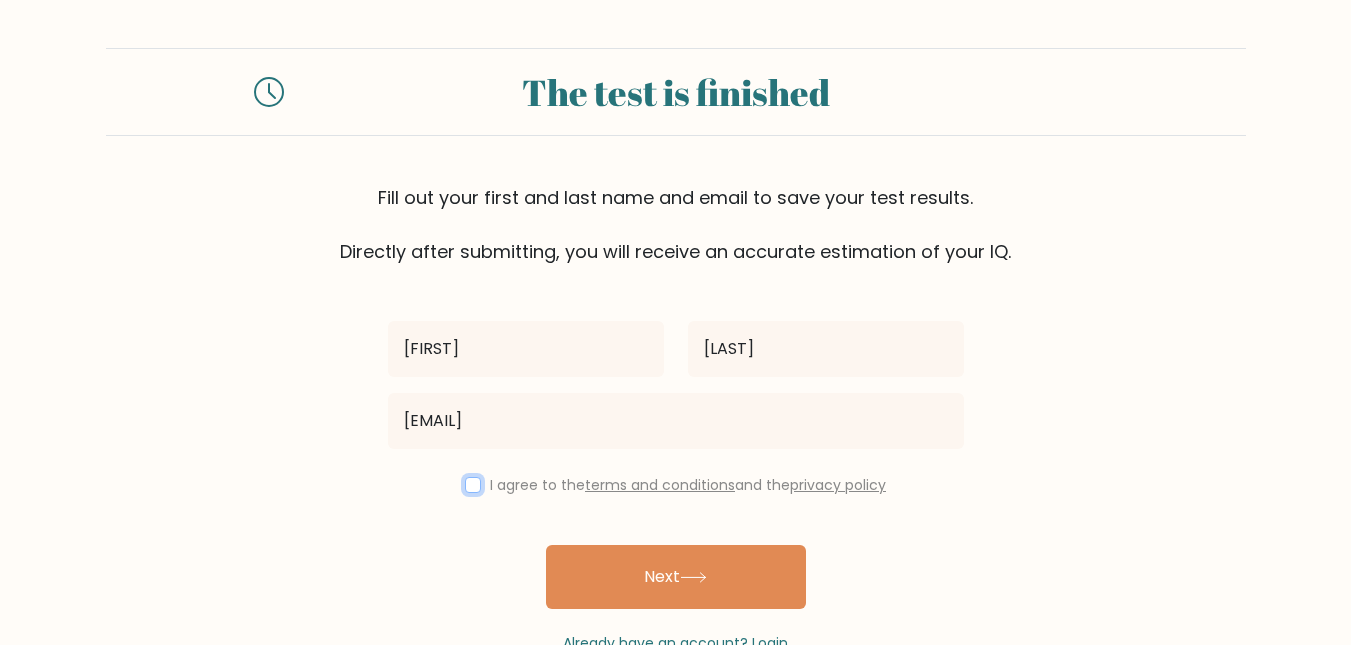 click at bounding box center (473, 485) 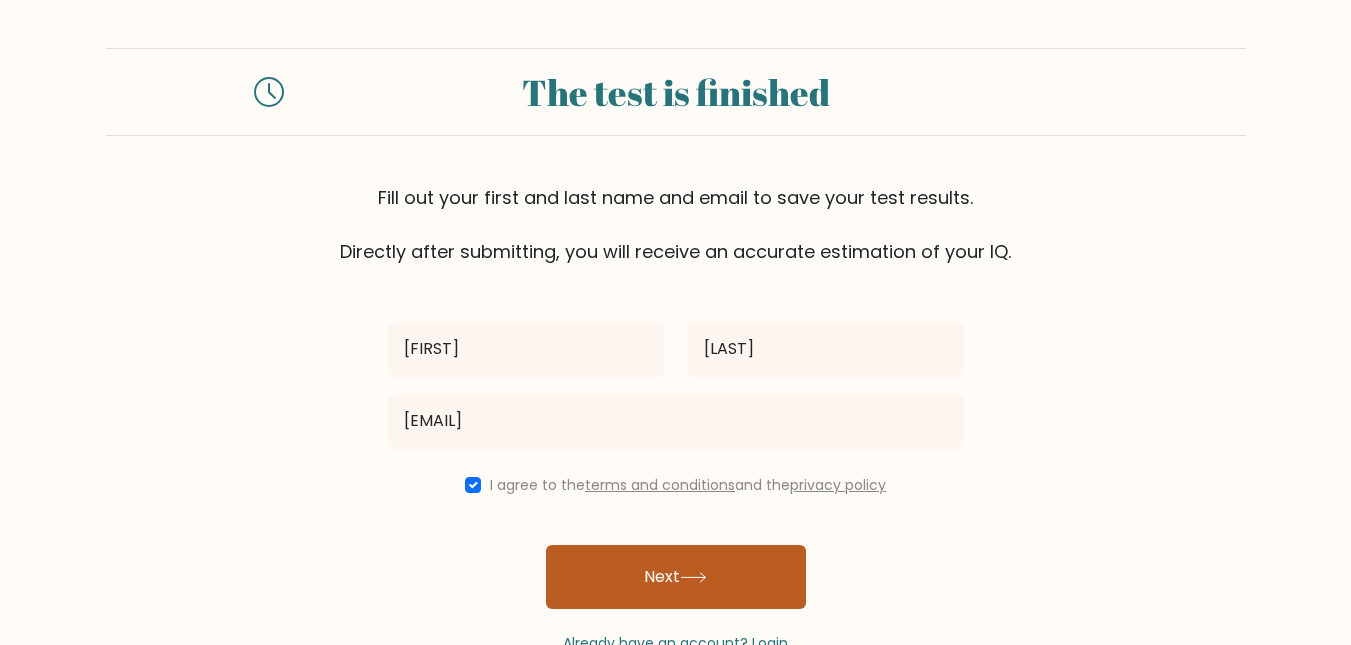 click on "Next" at bounding box center [676, 577] 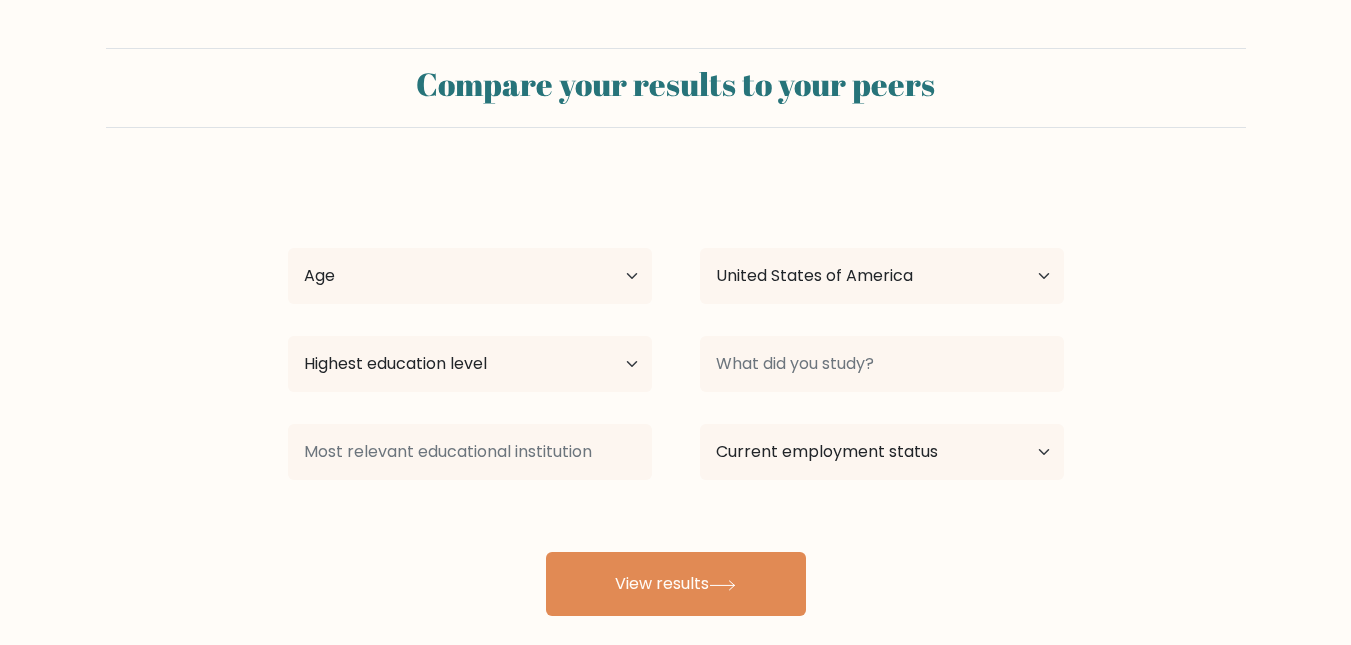 scroll, scrollTop: 0, scrollLeft: 0, axis: both 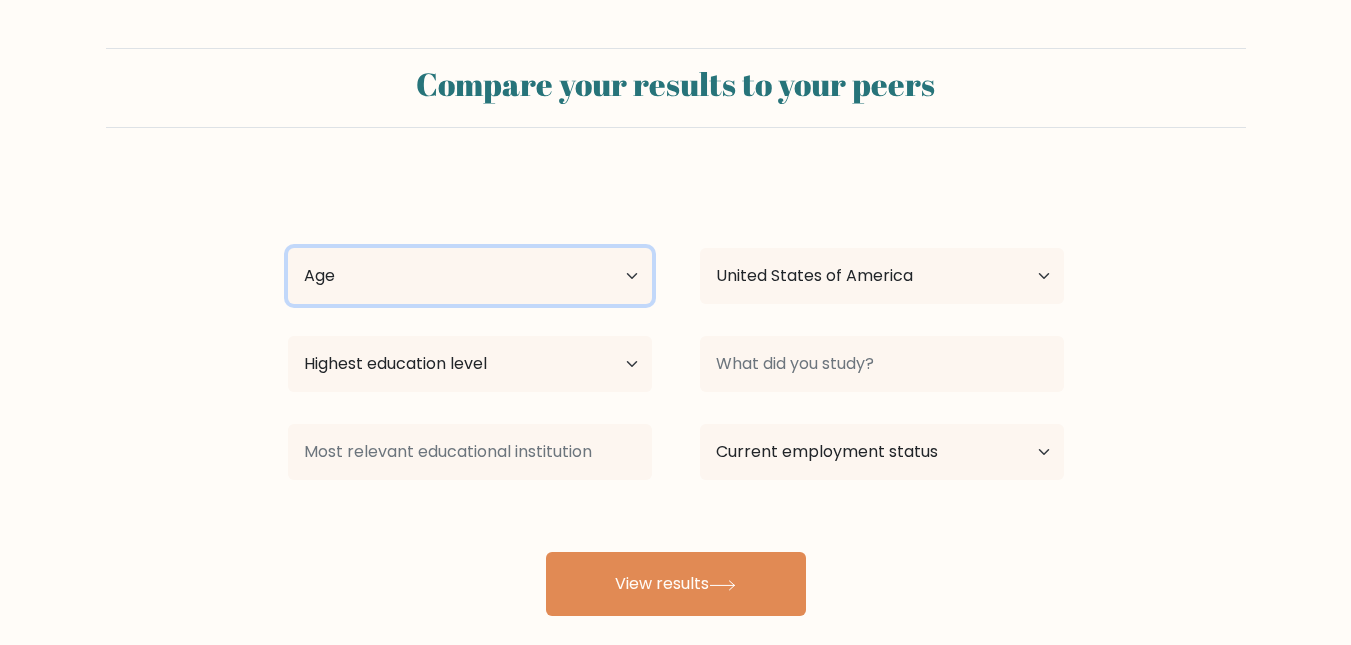 click on "Age
Under 18 years old
18-24 years old
25-34 years old
35-44 years old
45-54 years old
55-64 years old
65 years old and above" at bounding box center (470, 276) 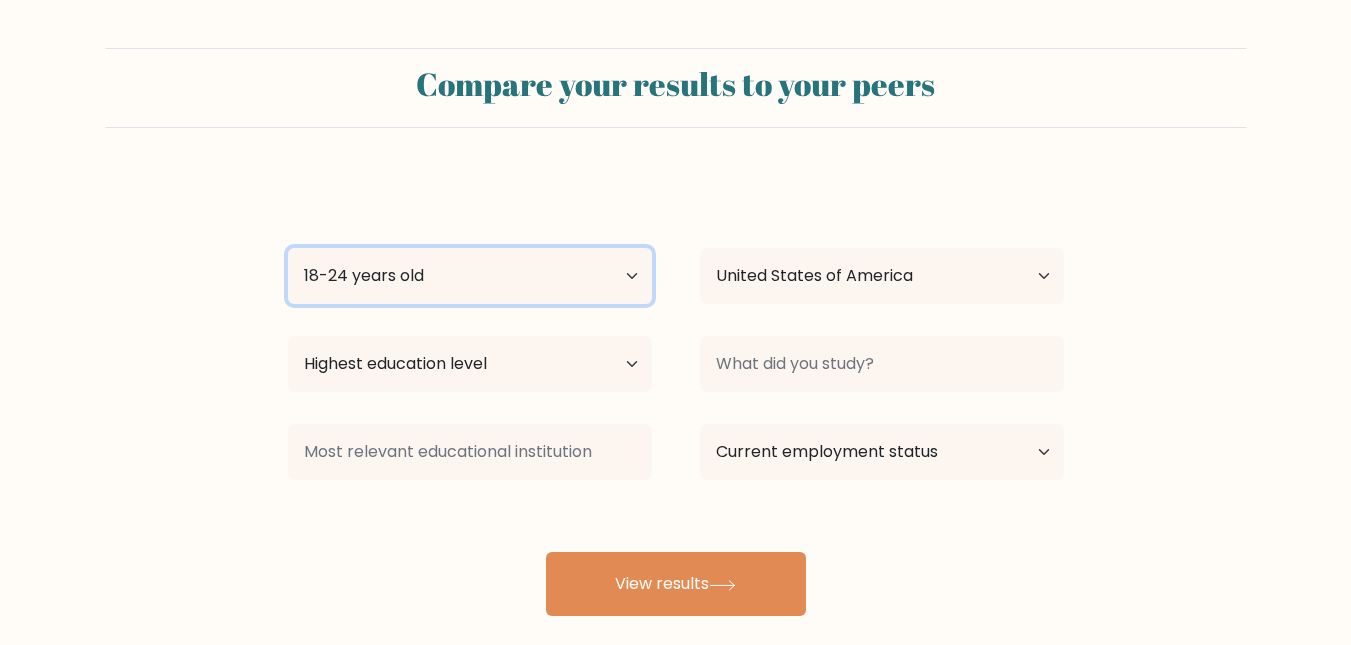 click on "Age
Under 18 years old
18-24 years old
25-34 years old
35-44 years old
45-54 years old
55-64 years old
65 years old and above" at bounding box center (470, 276) 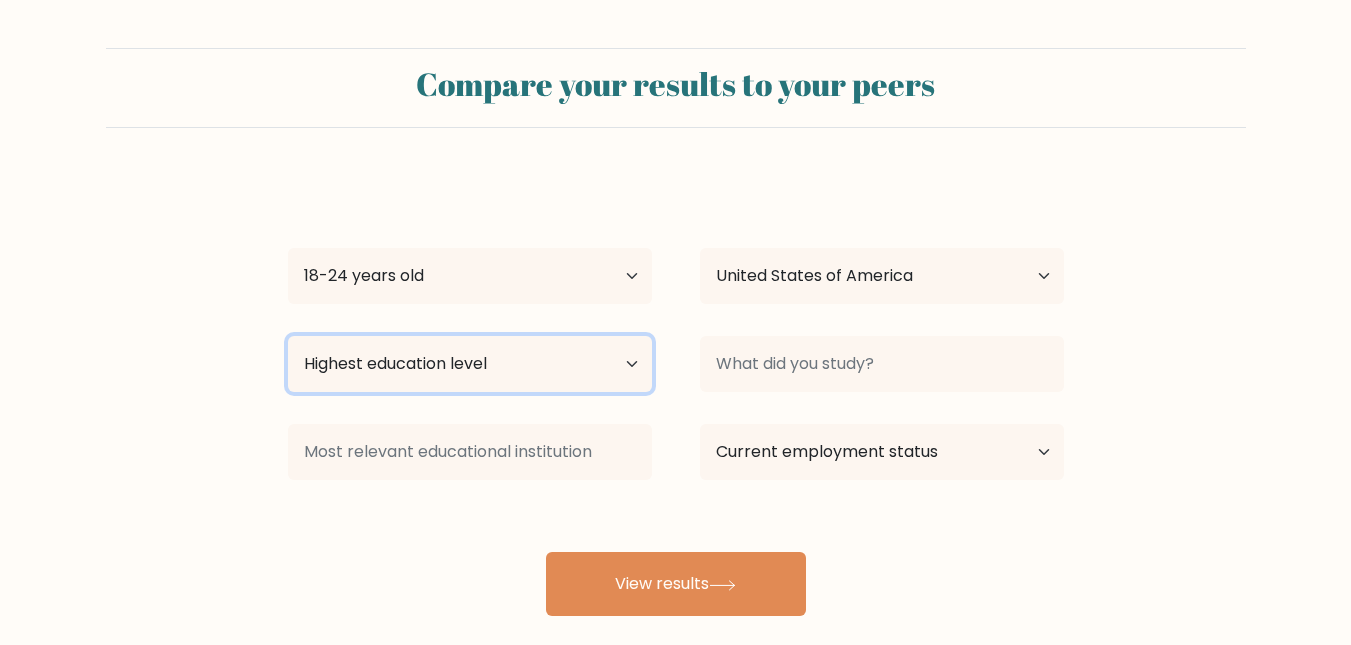 click on "Highest education level
No schooling
Primary
Lower Secondary
Upper Secondary
Occupation Specific
Bachelor's degree
Master's degree
Doctoral degree" at bounding box center [470, 364] 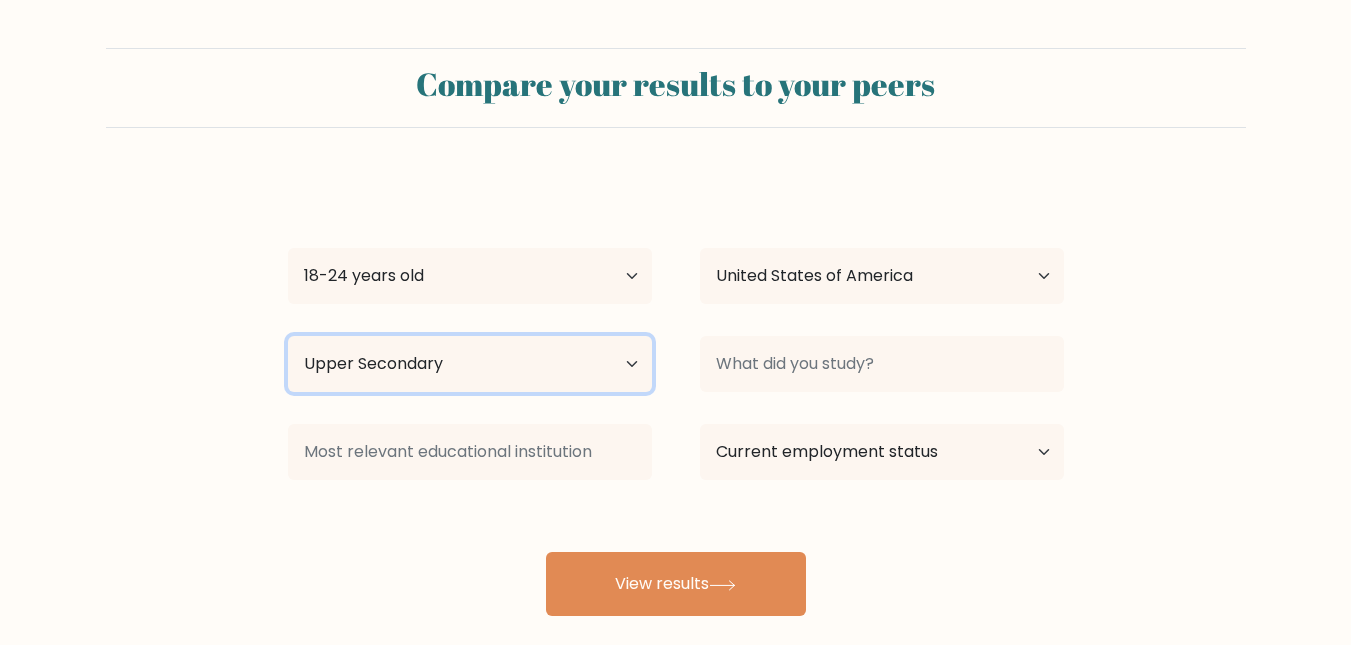 click on "Highest education level
No schooling
Primary
Lower Secondary
Upper Secondary
Occupation Specific
Bachelor's degree
Master's degree
Doctoral degree" at bounding box center [470, 364] 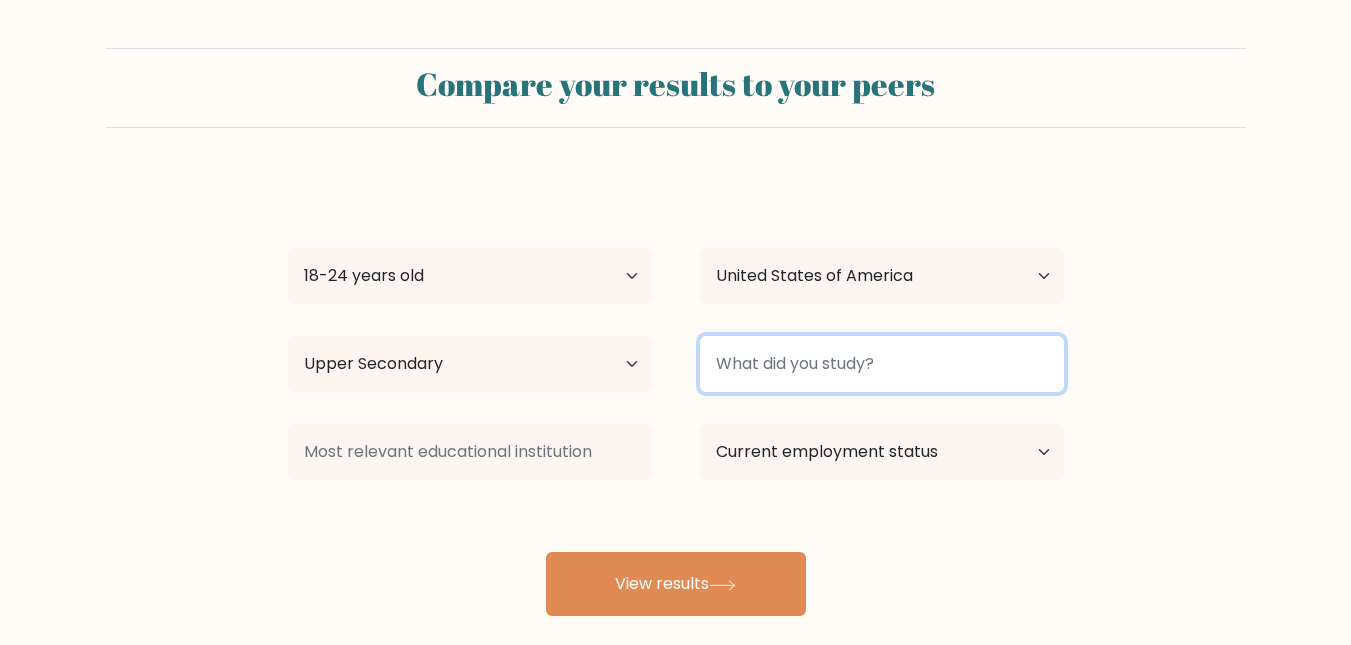 click at bounding box center [882, 364] 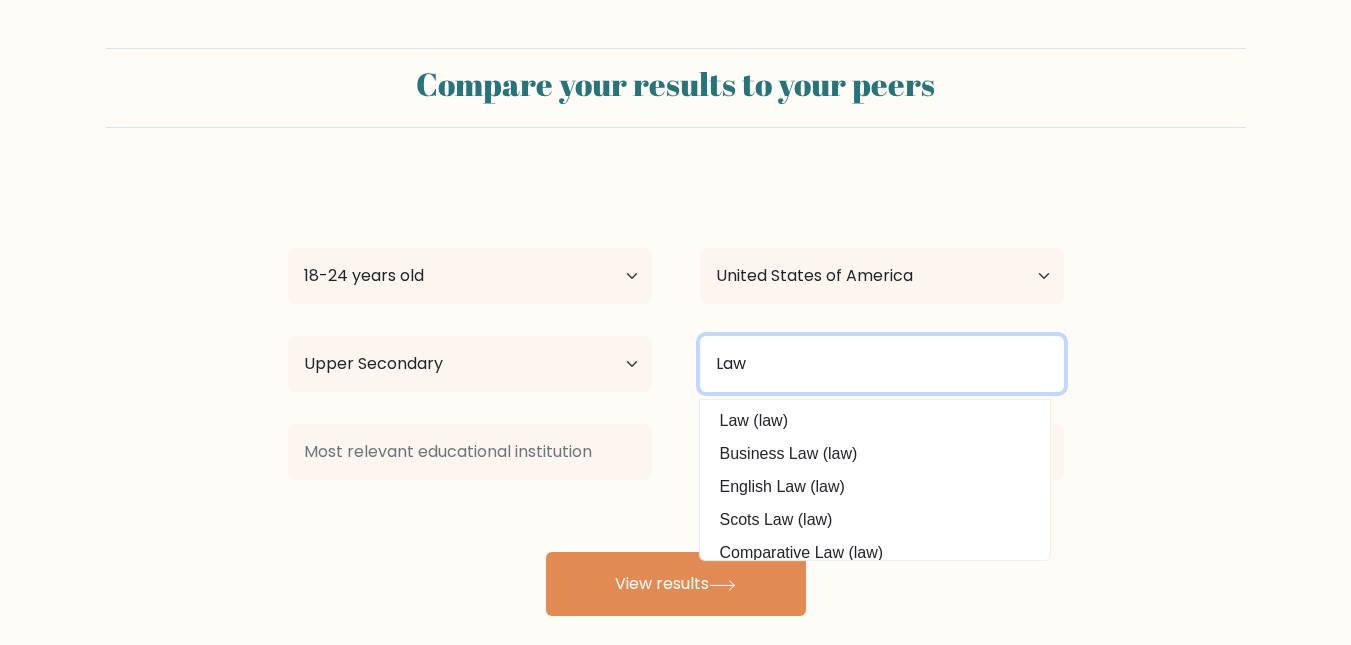 type on "Law" 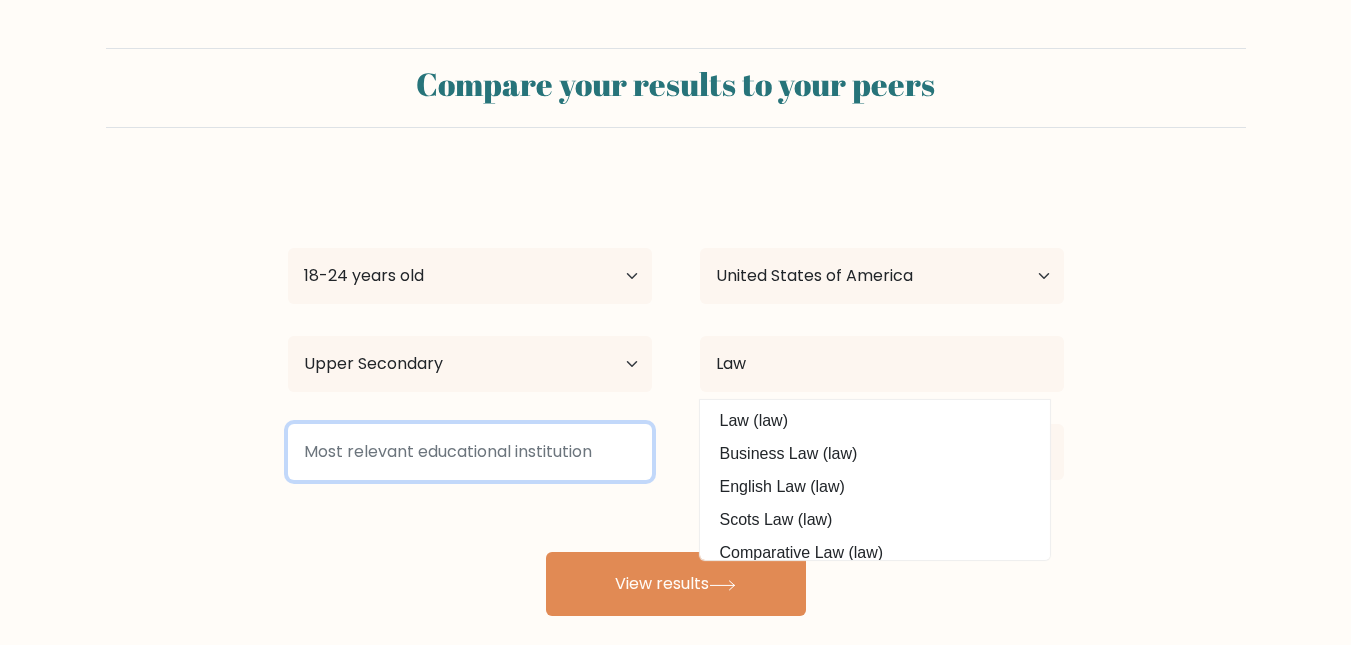 click at bounding box center [470, 452] 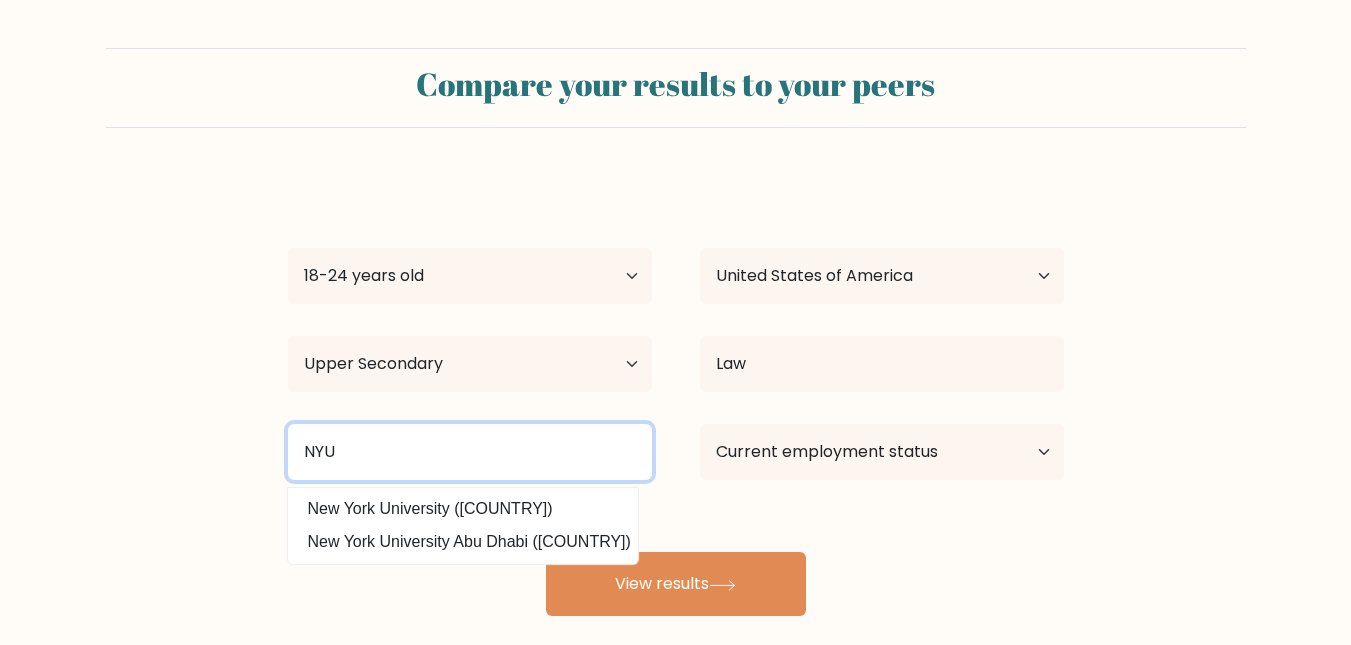 type on "NYU" 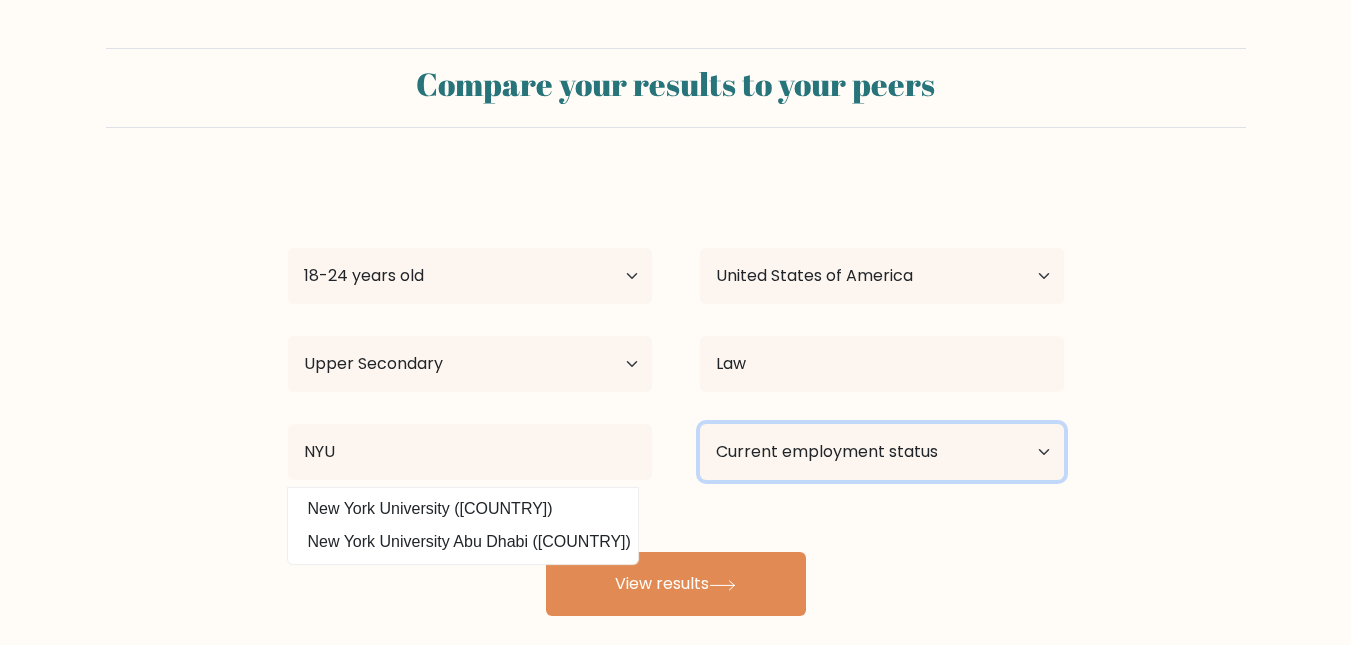 click on "Current employment status
Employed
Student
Retired
Other / prefer not to answer" at bounding box center [882, 452] 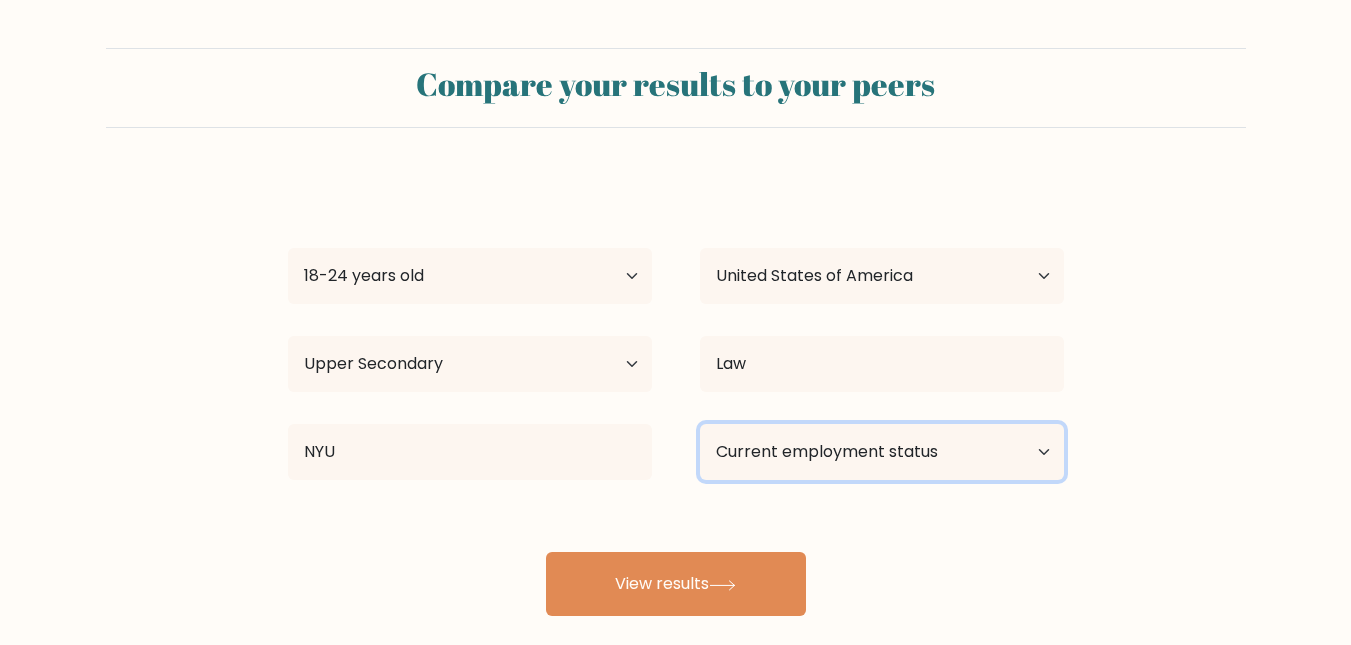 select on "student" 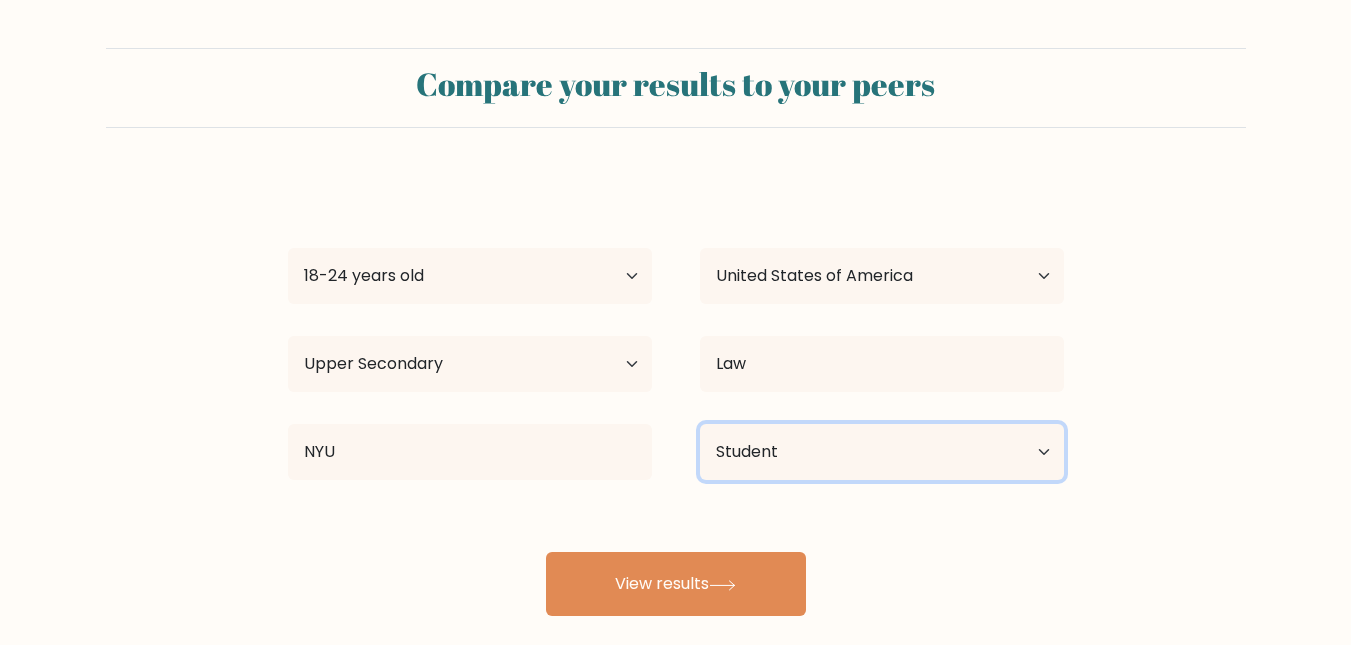 click on "Current employment status
Employed
Student
Retired
Other / prefer not to answer" at bounding box center (882, 452) 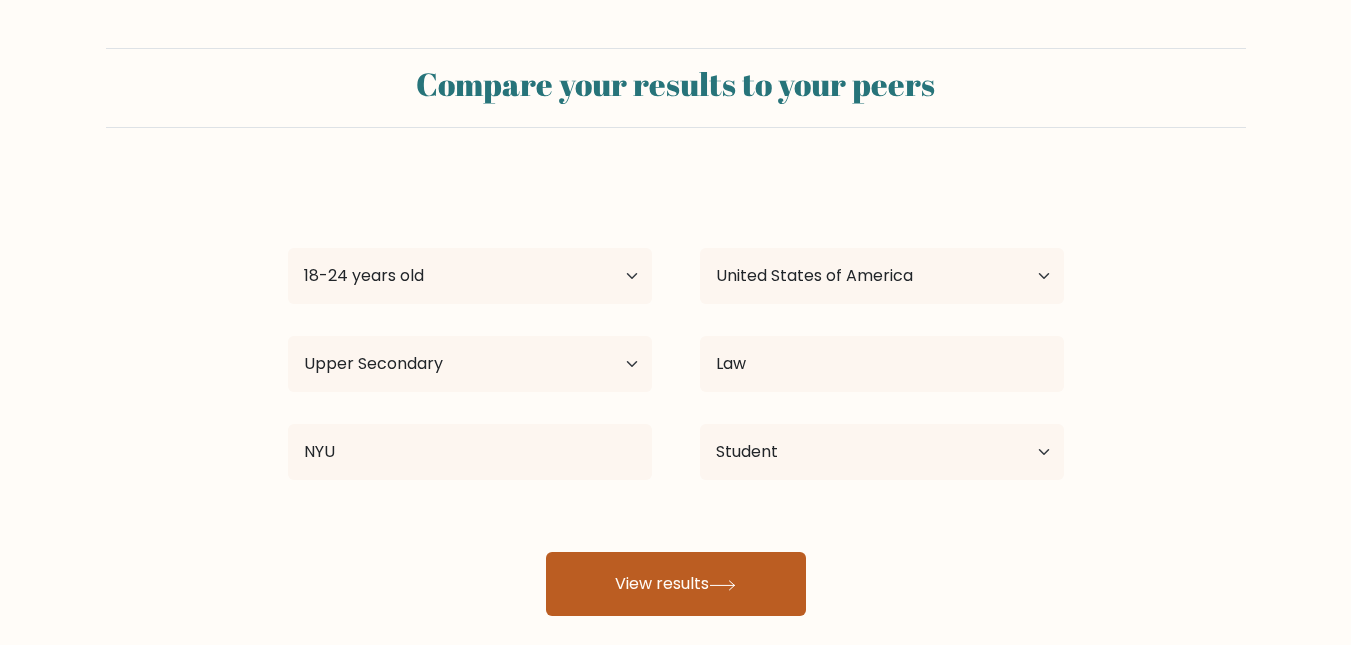 click on "View results" at bounding box center [676, 584] 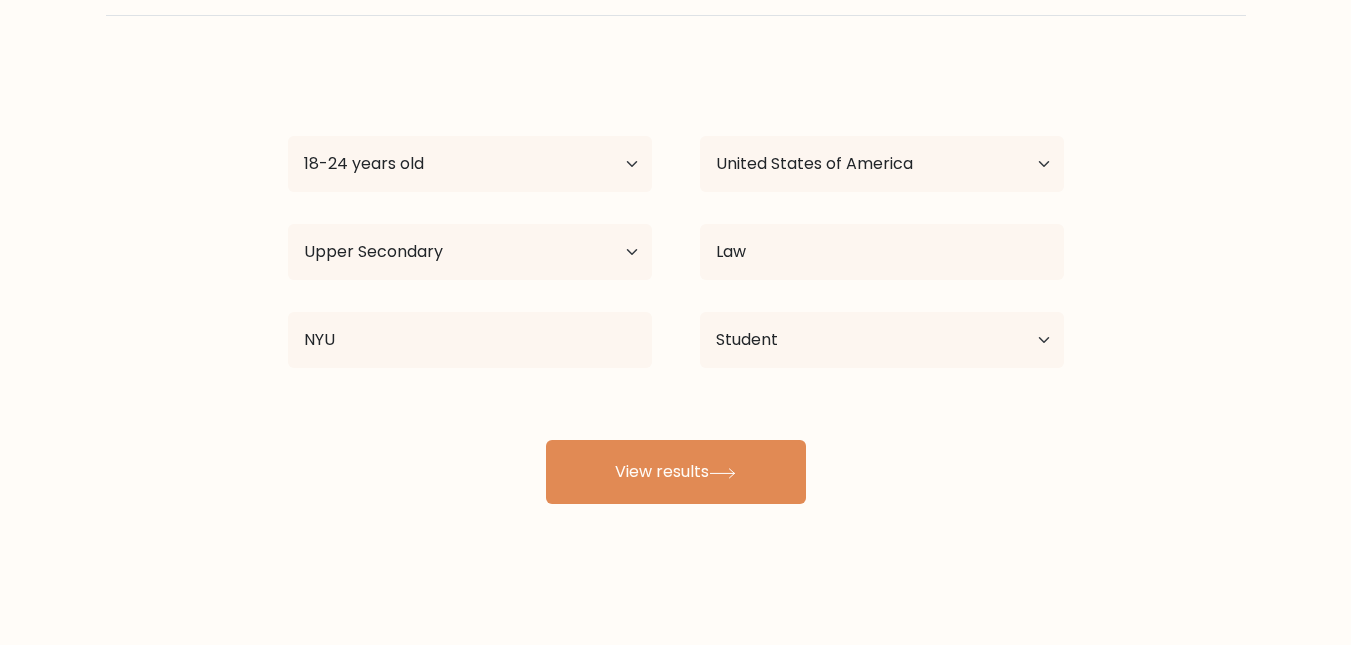 scroll, scrollTop: 113, scrollLeft: 0, axis: vertical 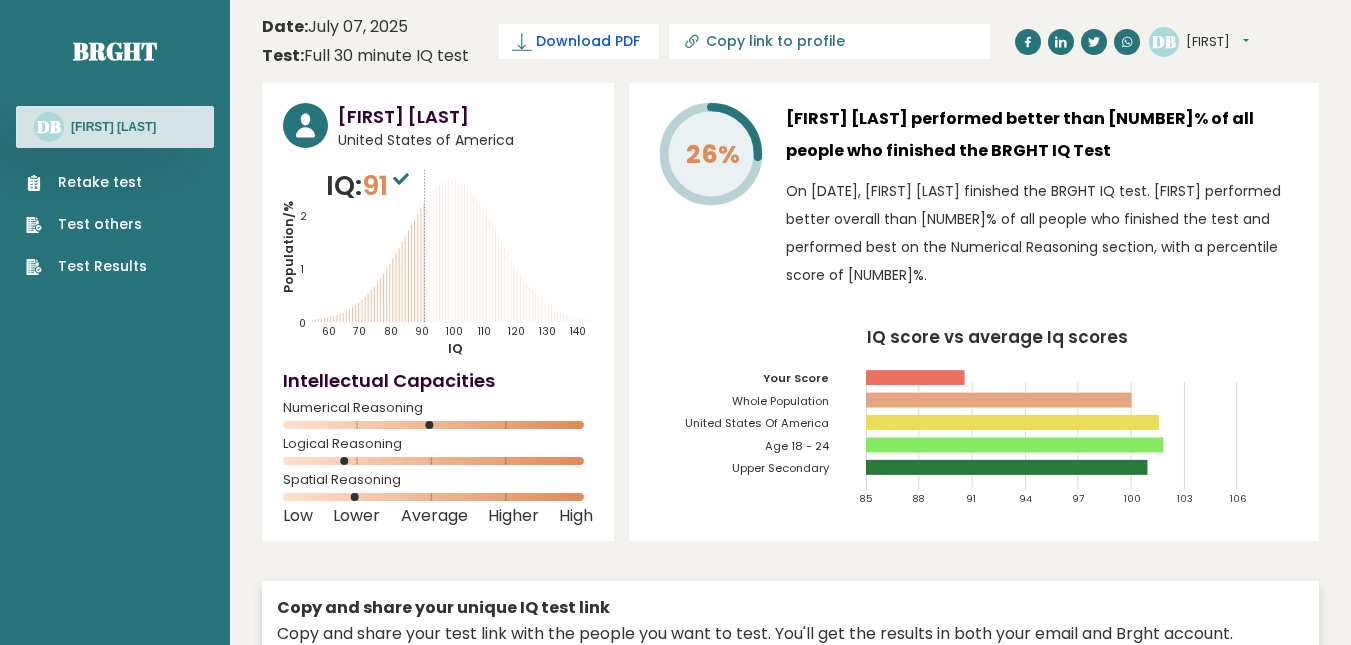 click on "Download PDF" at bounding box center [579, 41] 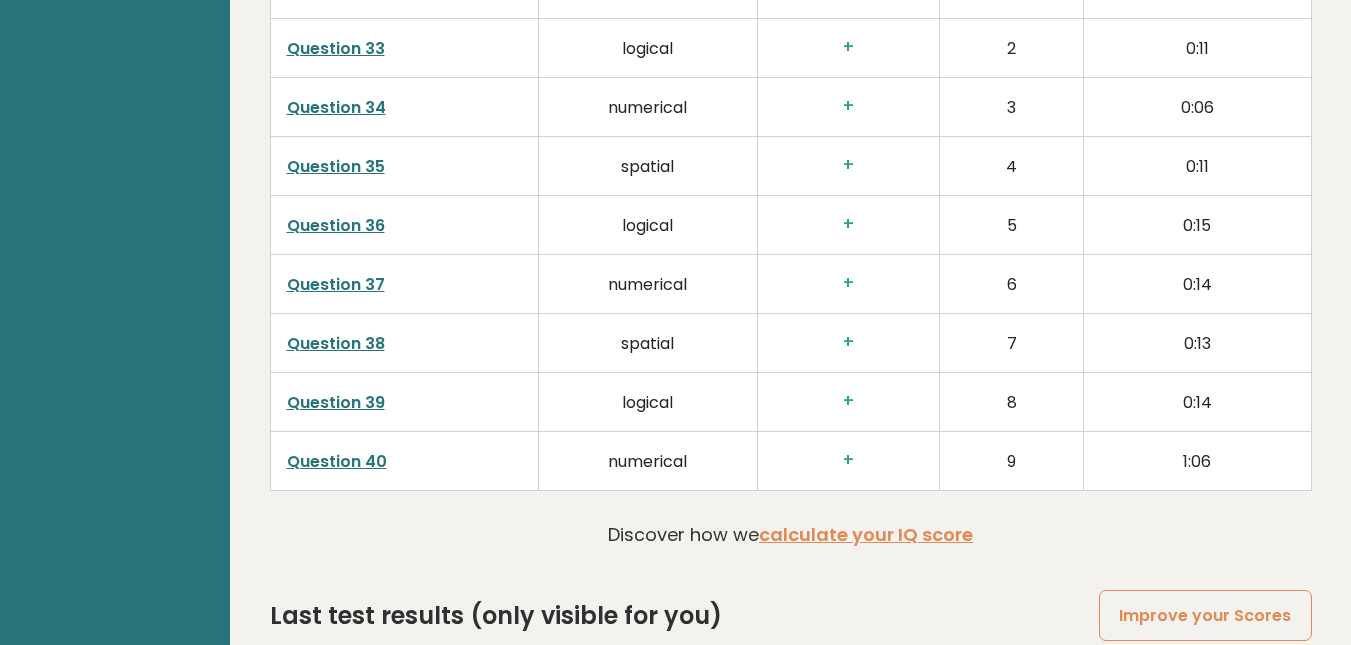 scroll, scrollTop: 5120, scrollLeft: 0, axis: vertical 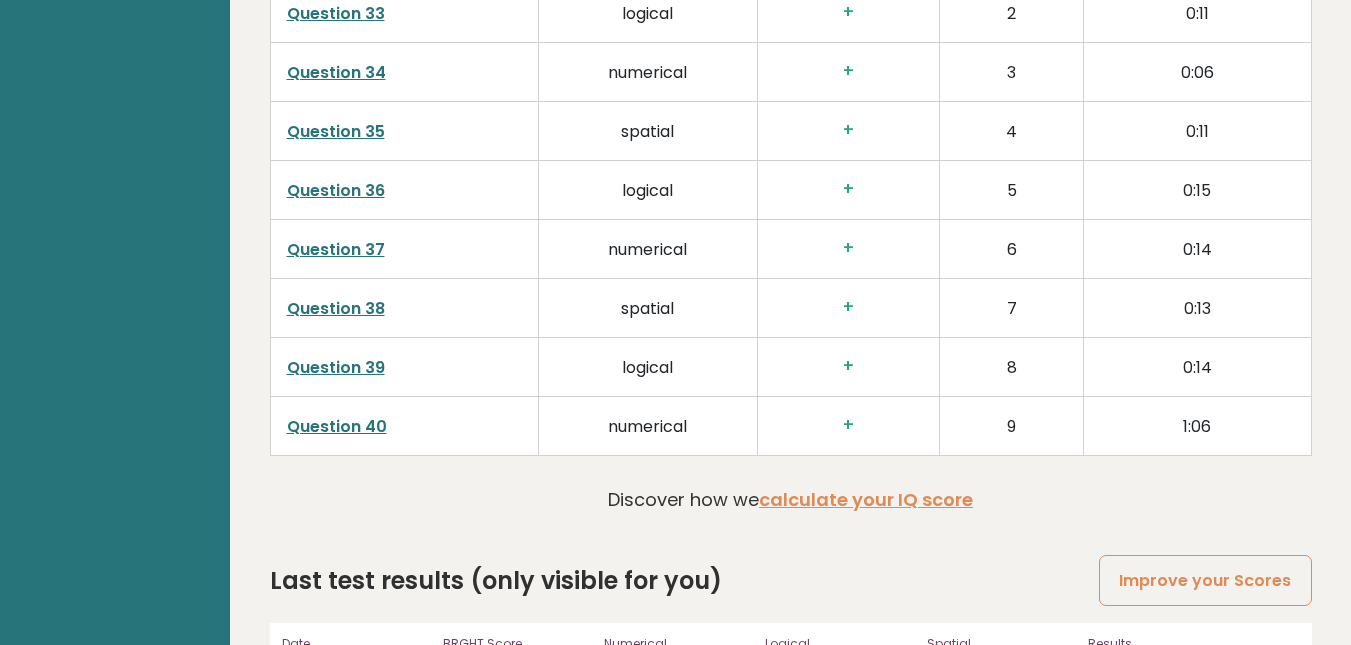 click on "View results" at bounding box center [1150, 684] 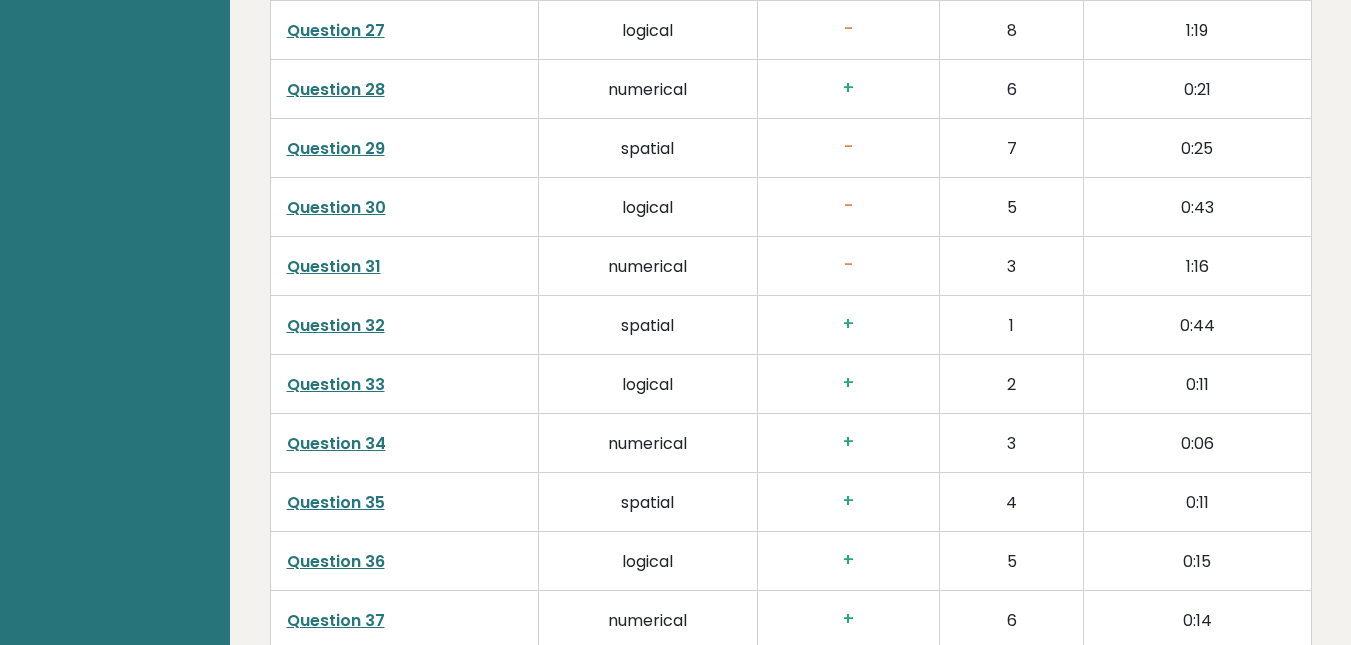 scroll, scrollTop: 4720, scrollLeft: 0, axis: vertical 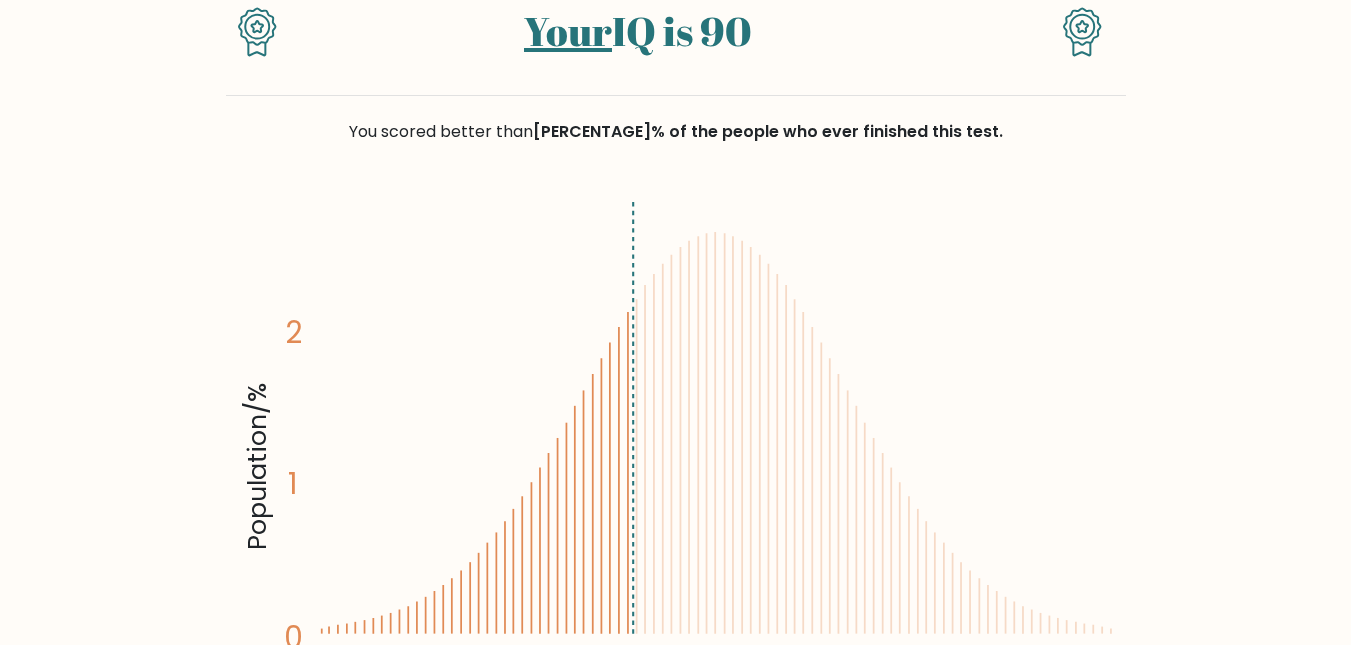 click on "Population/%
IQ
0
1
2
60
70
80
90
100
110
120
130
140" at bounding box center (676, 462) 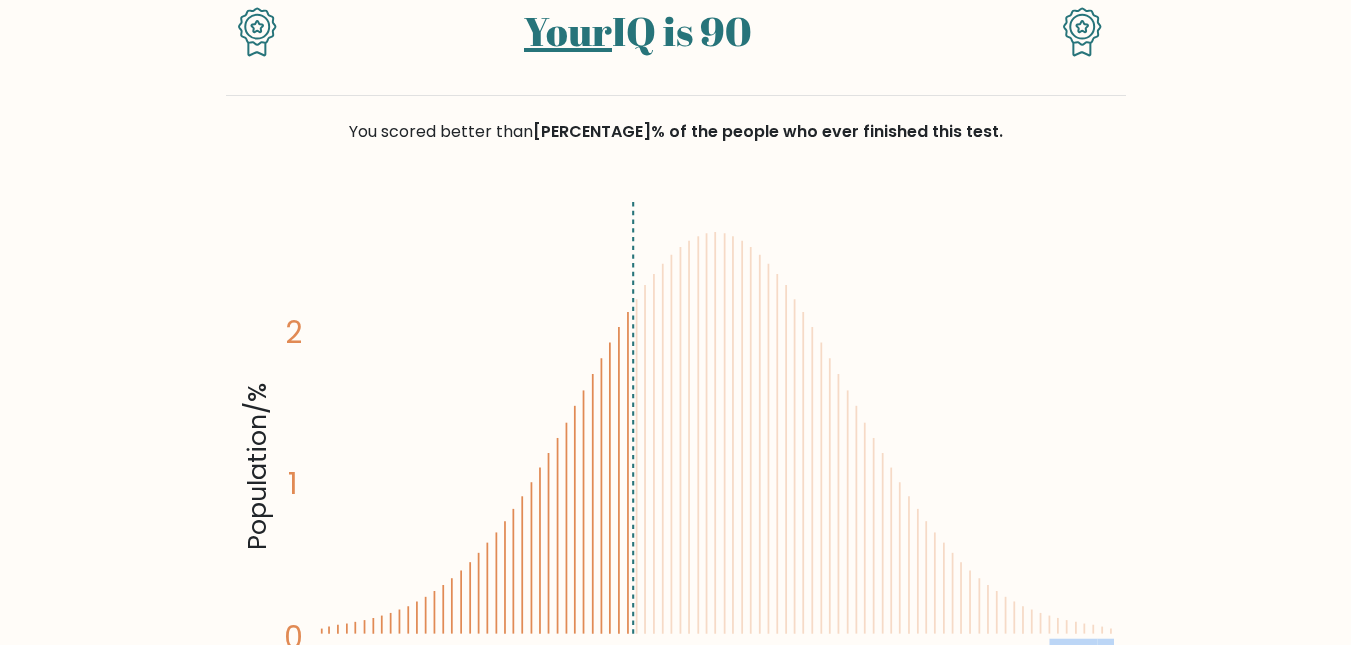 drag, startPoint x: 710, startPoint y: 262, endPoint x: 1262, endPoint y: 377, distance: 563.8519 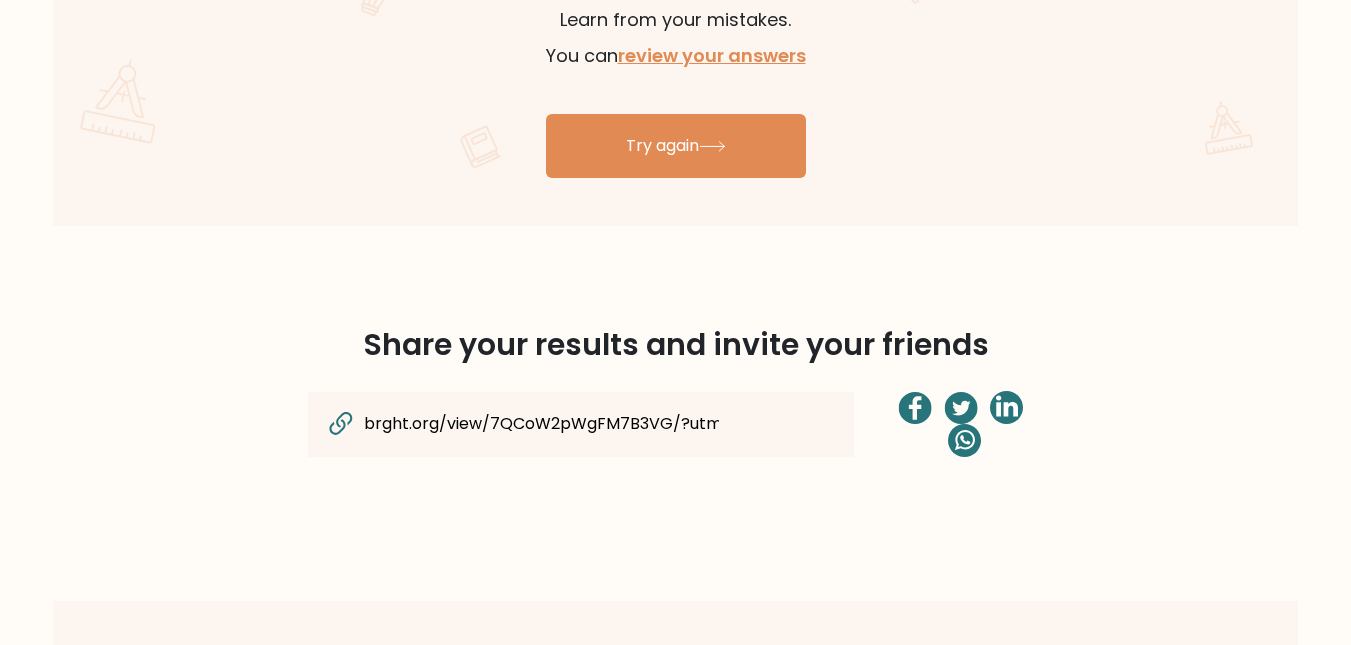 scroll, scrollTop: 1300, scrollLeft: 0, axis: vertical 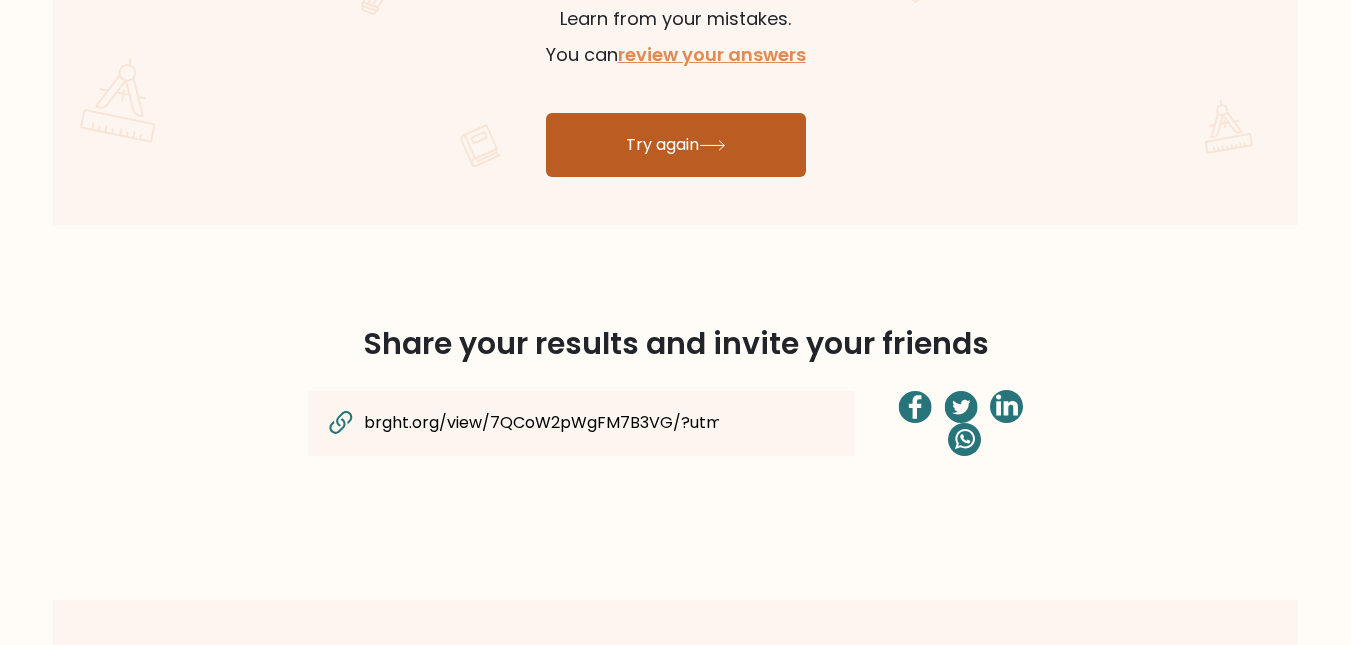 click on "Try again" at bounding box center [676, 145] 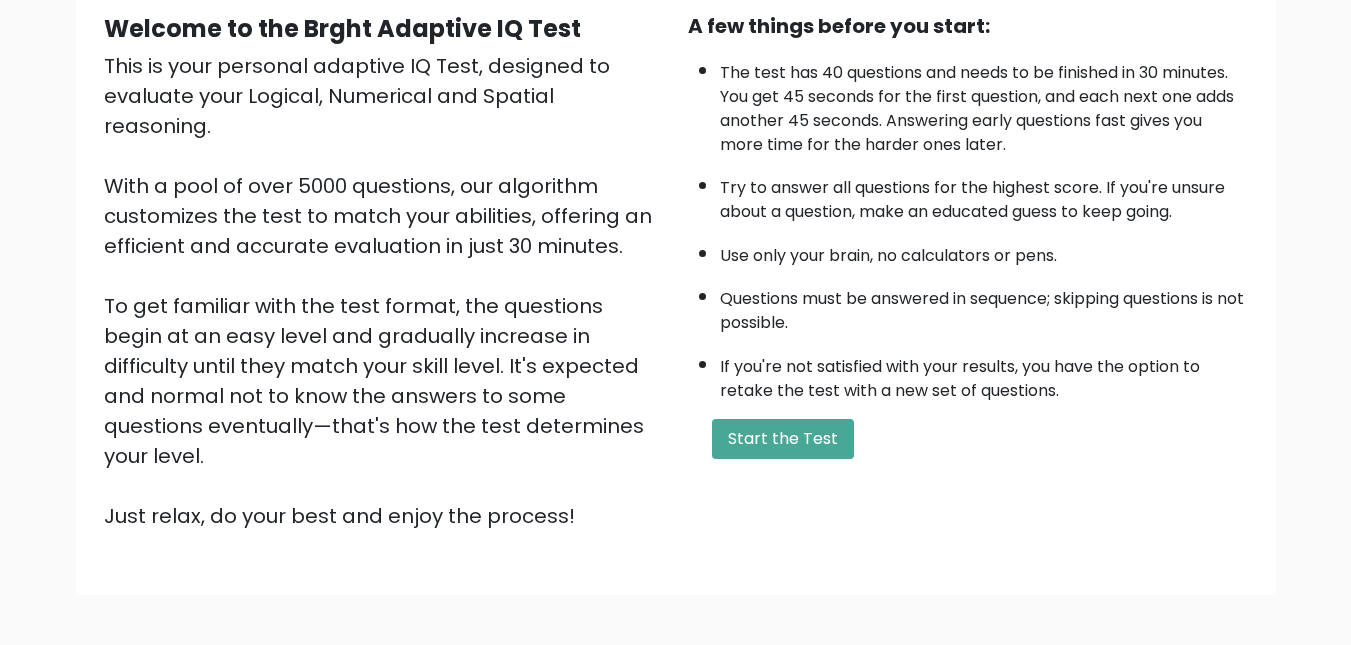 scroll, scrollTop: 271, scrollLeft: 0, axis: vertical 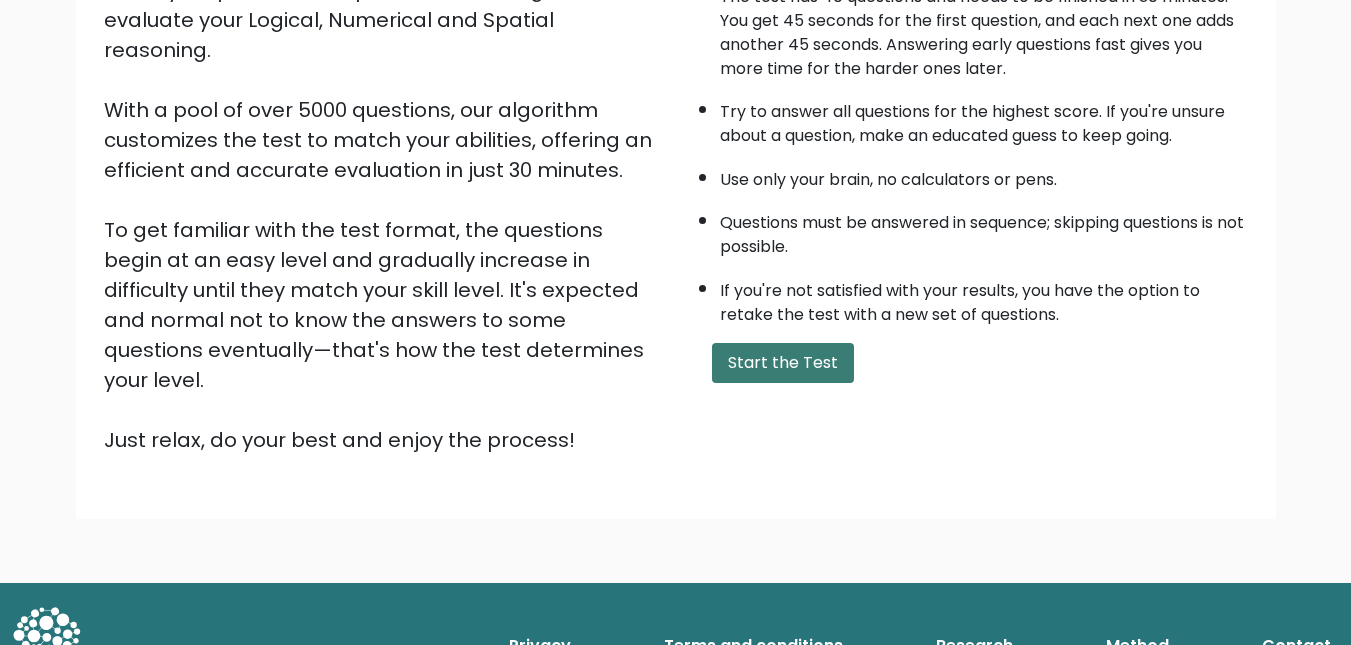 click on "Start the Test" at bounding box center [783, 363] 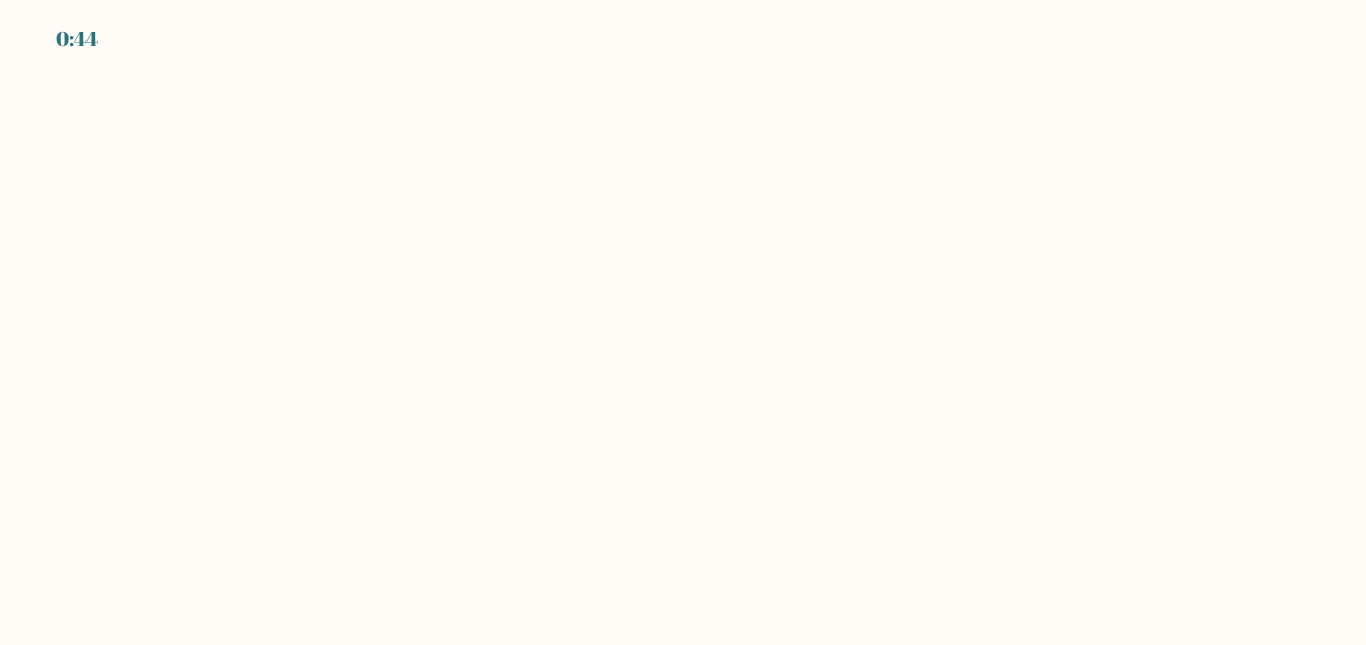 scroll, scrollTop: 0, scrollLeft: 0, axis: both 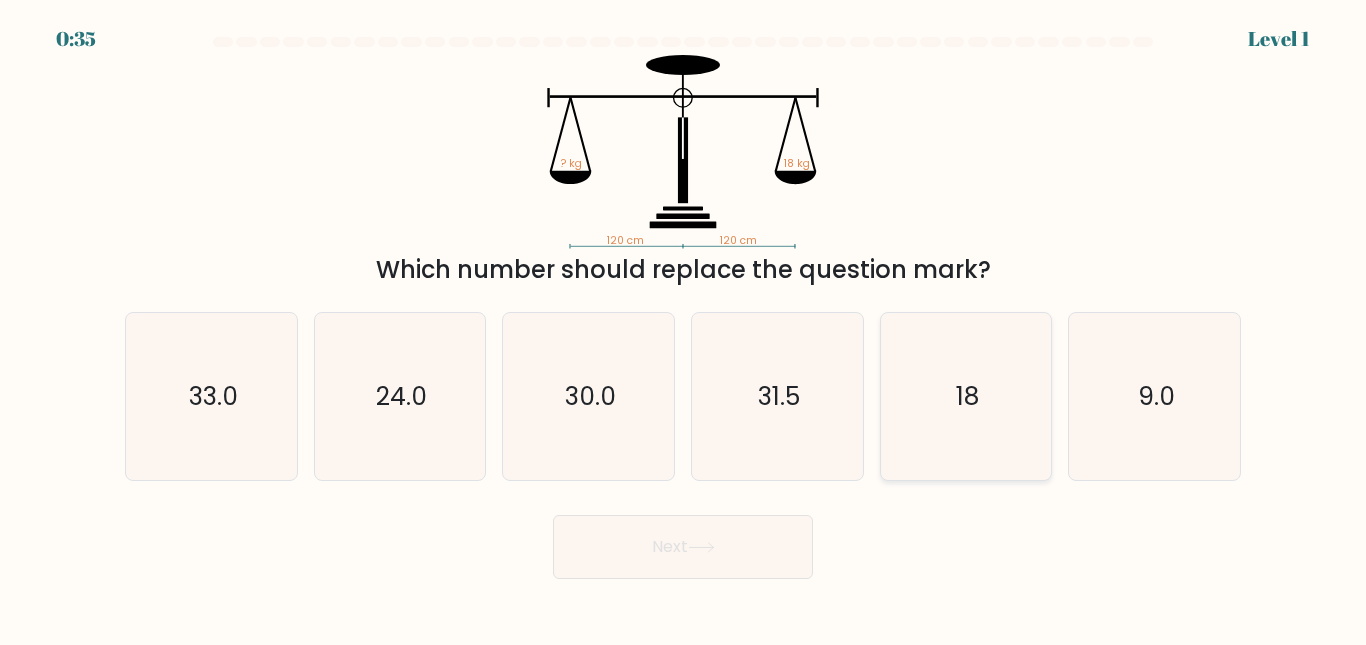 click on "18" at bounding box center (965, 396) 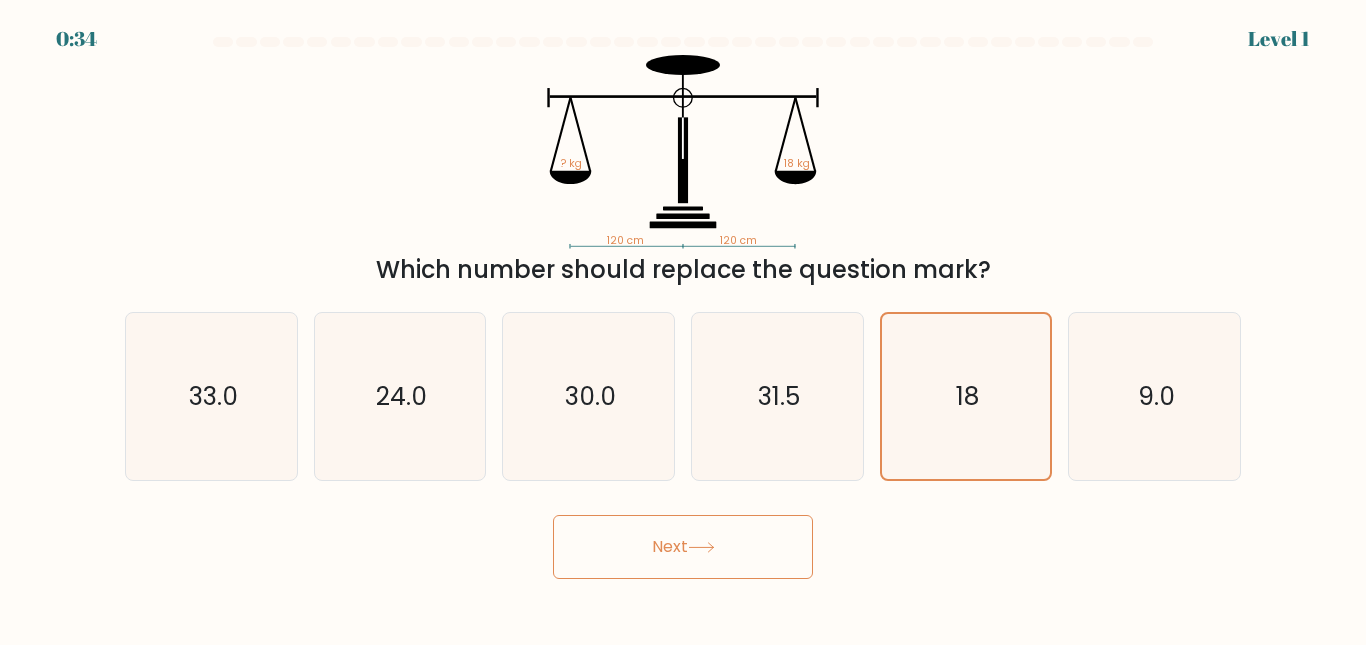 click on "Next" at bounding box center [683, 547] 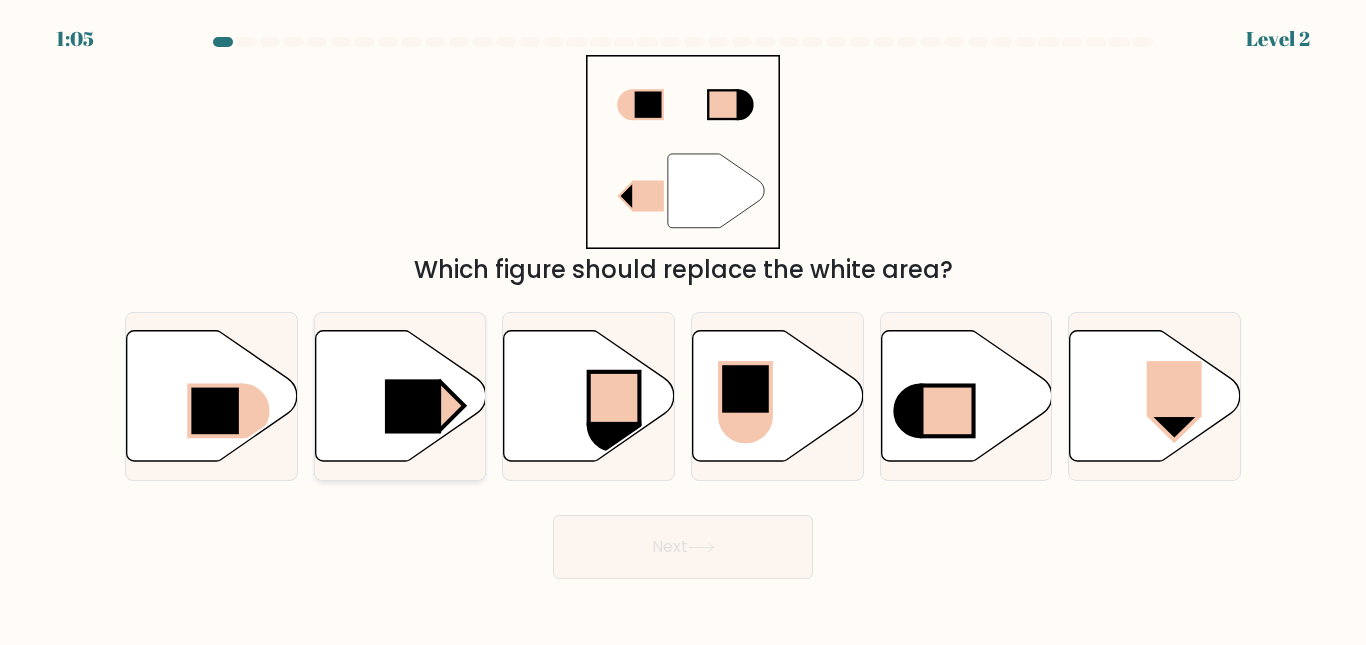 click at bounding box center (413, 406) 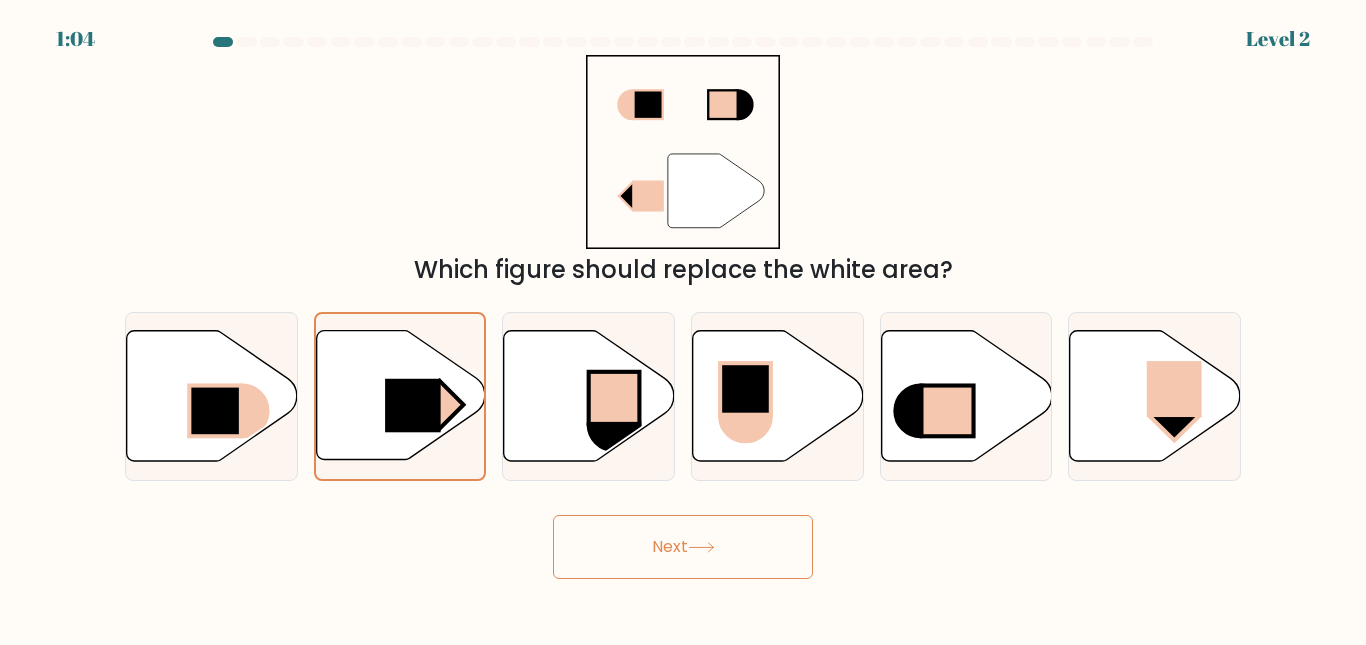 click on "Next" at bounding box center [683, 547] 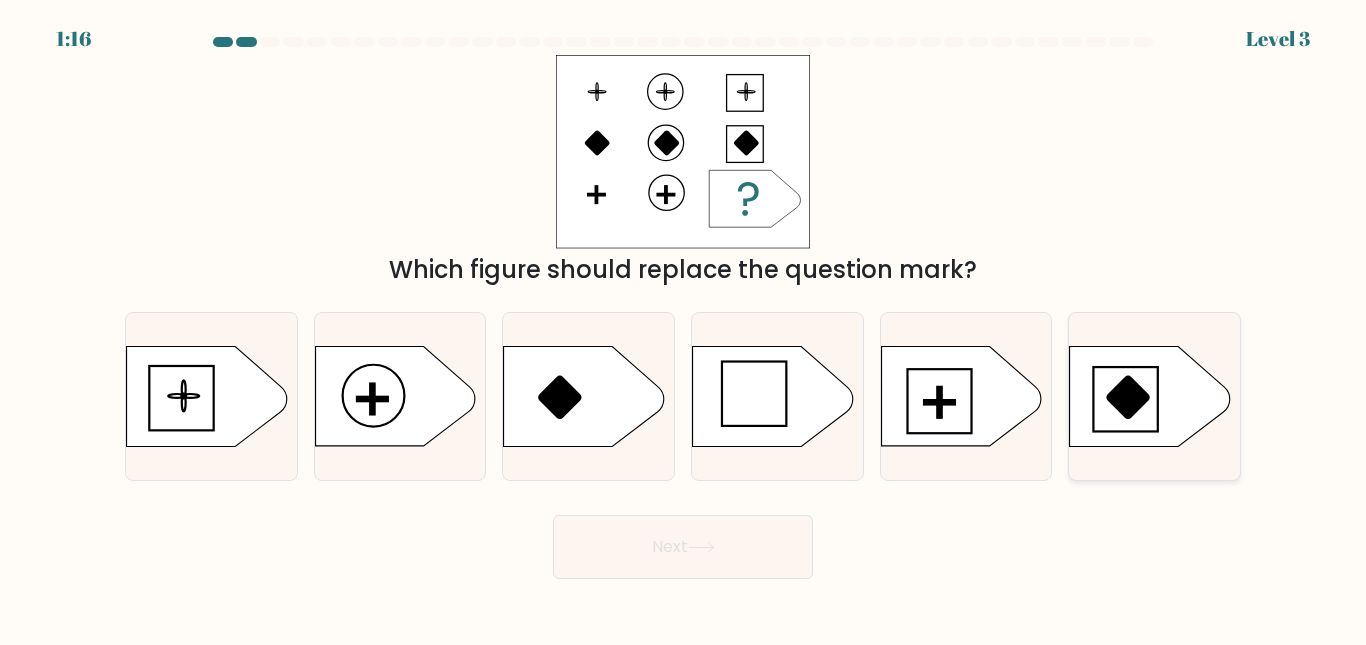 click at bounding box center [1150, 397] 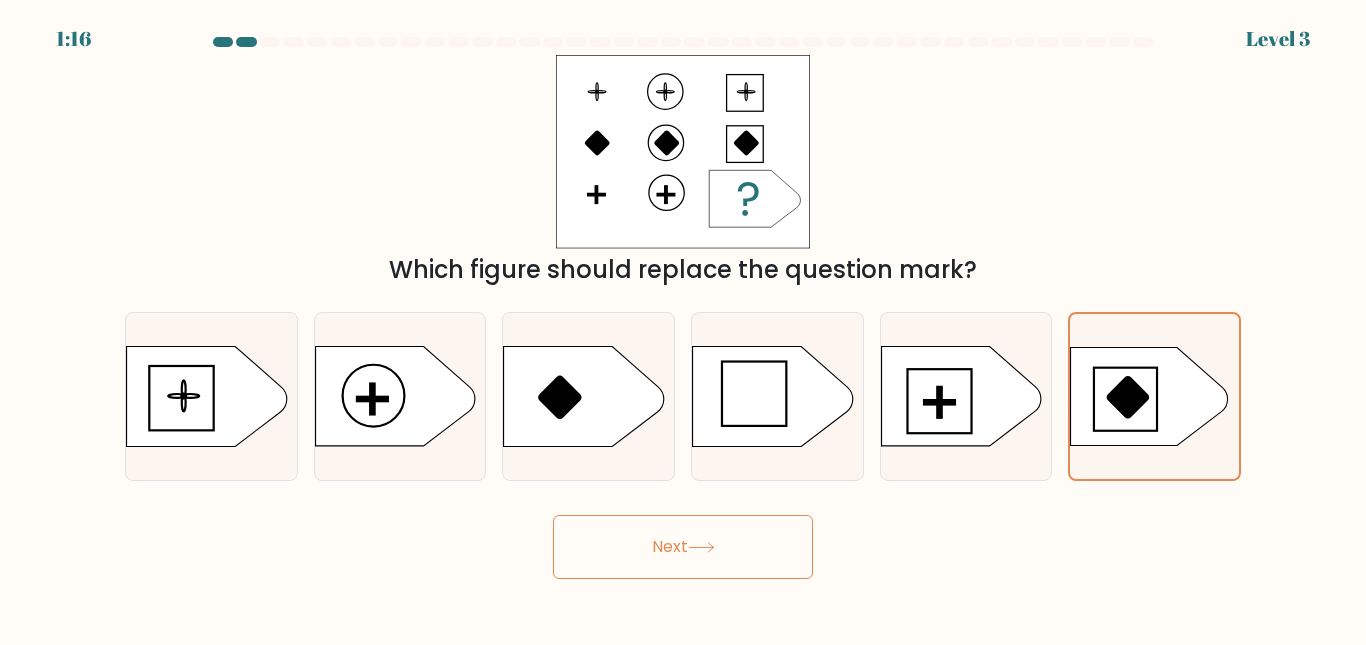 click on "Next" at bounding box center (683, 547) 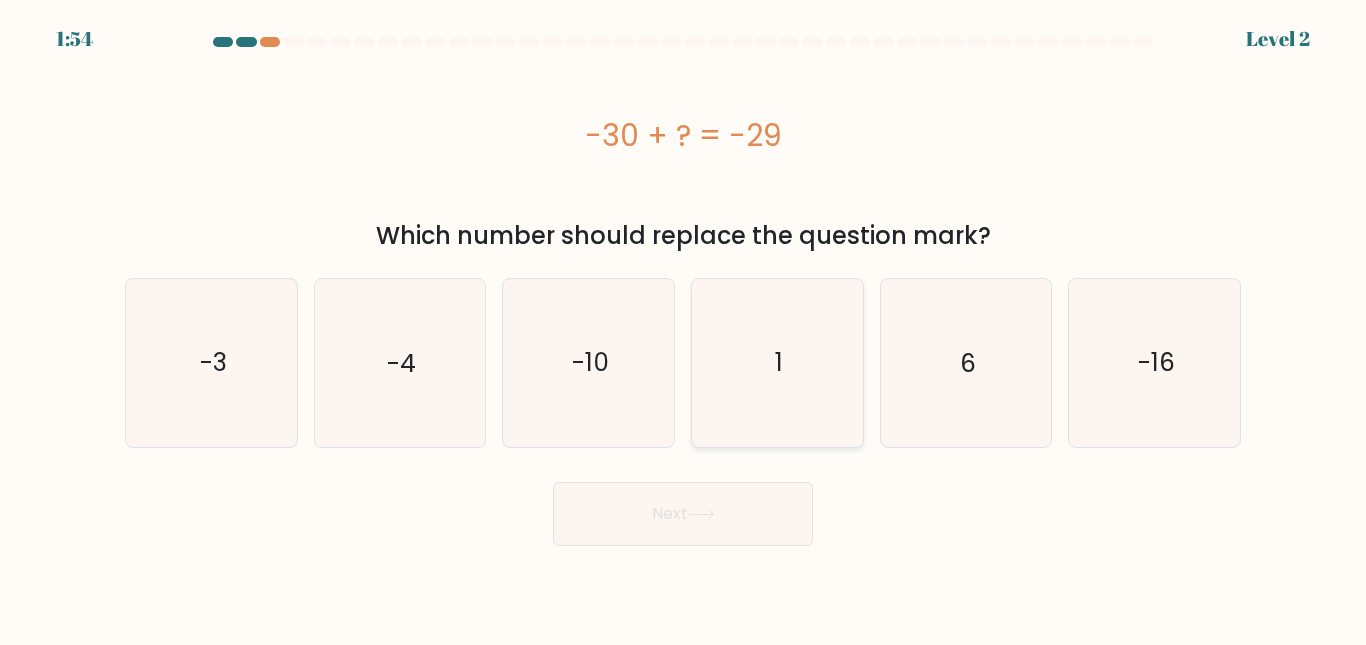 click on "1" at bounding box center [777, 362] 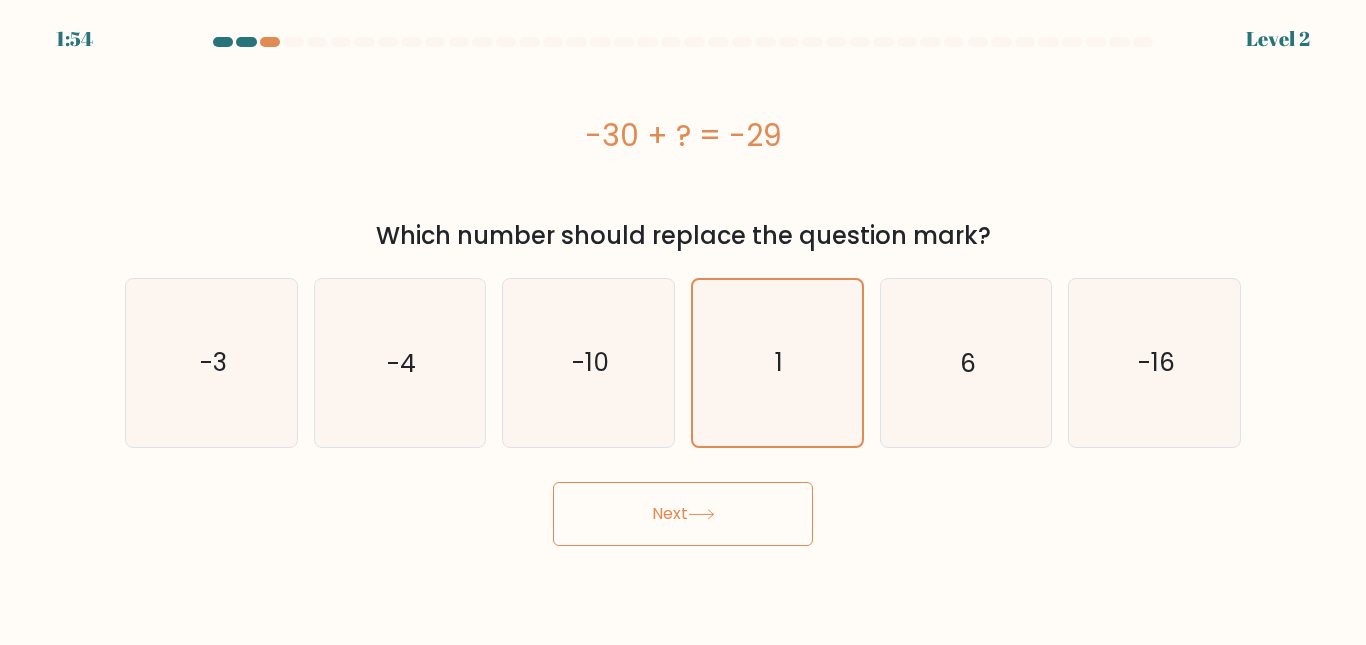 click on "Next" at bounding box center (683, 514) 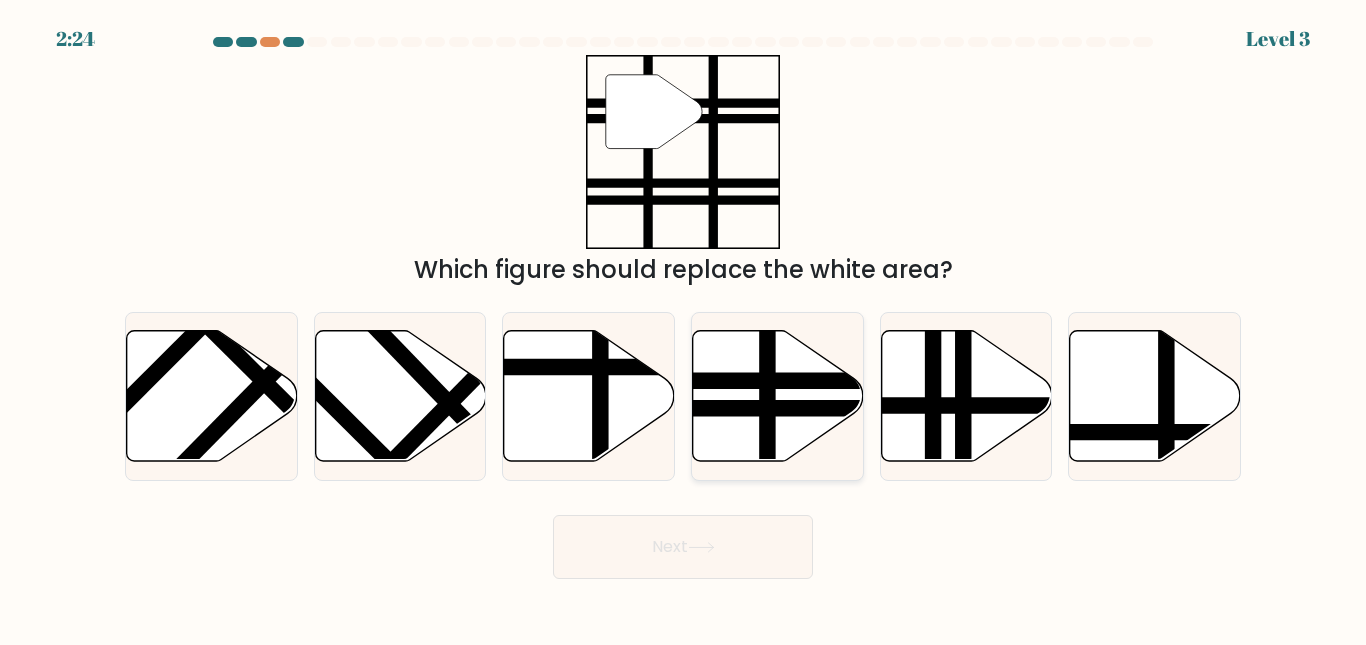 click at bounding box center (778, 395) 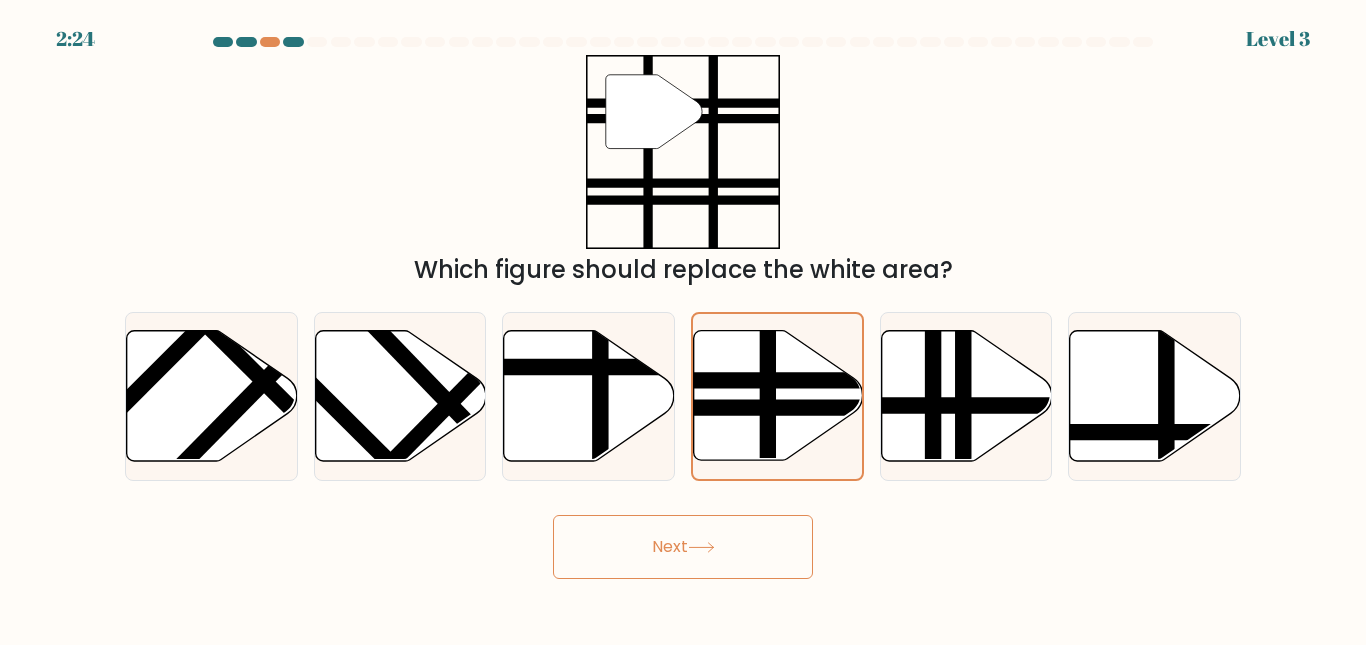 click on "Next" at bounding box center [683, 547] 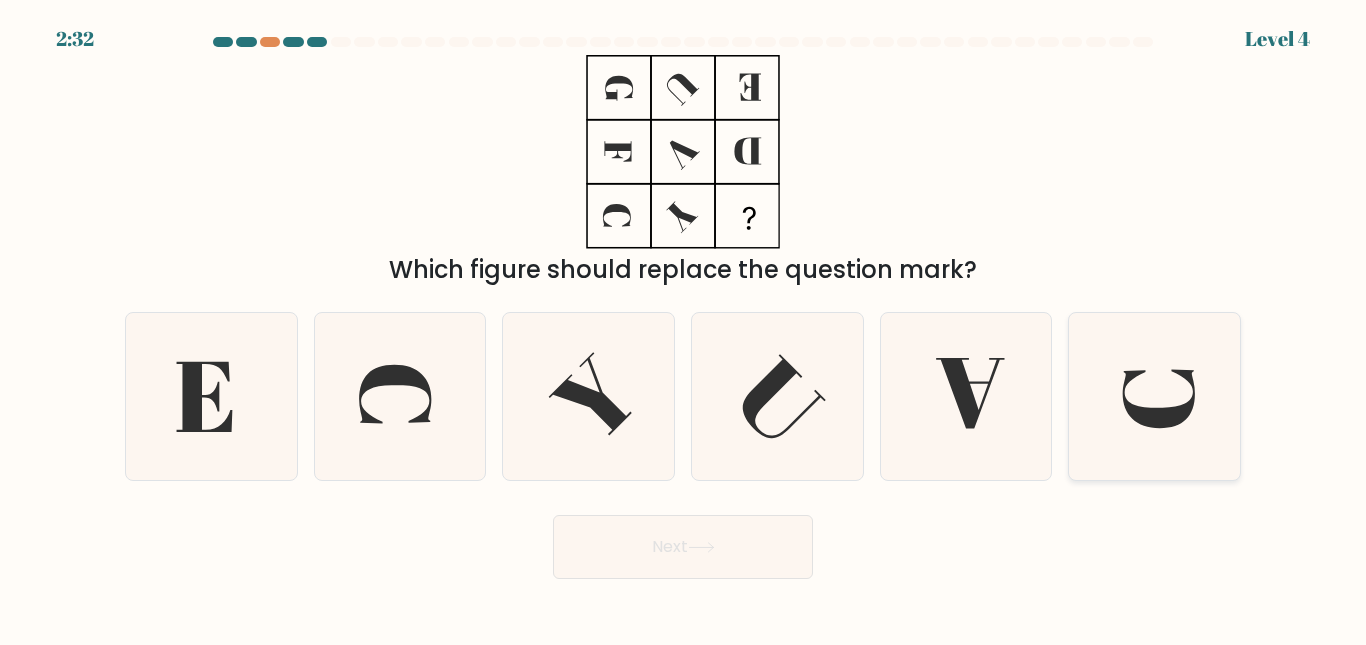 click at bounding box center (1154, 396) 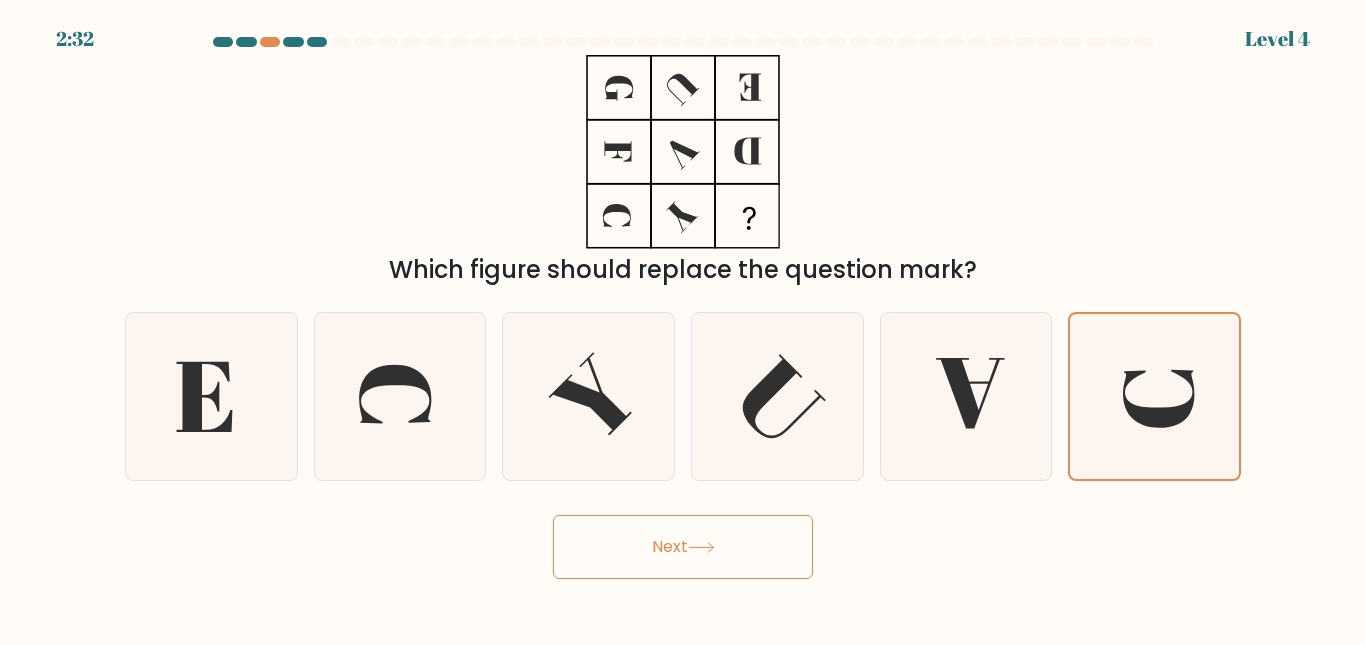 click on "Next" at bounding box center (683, 547) 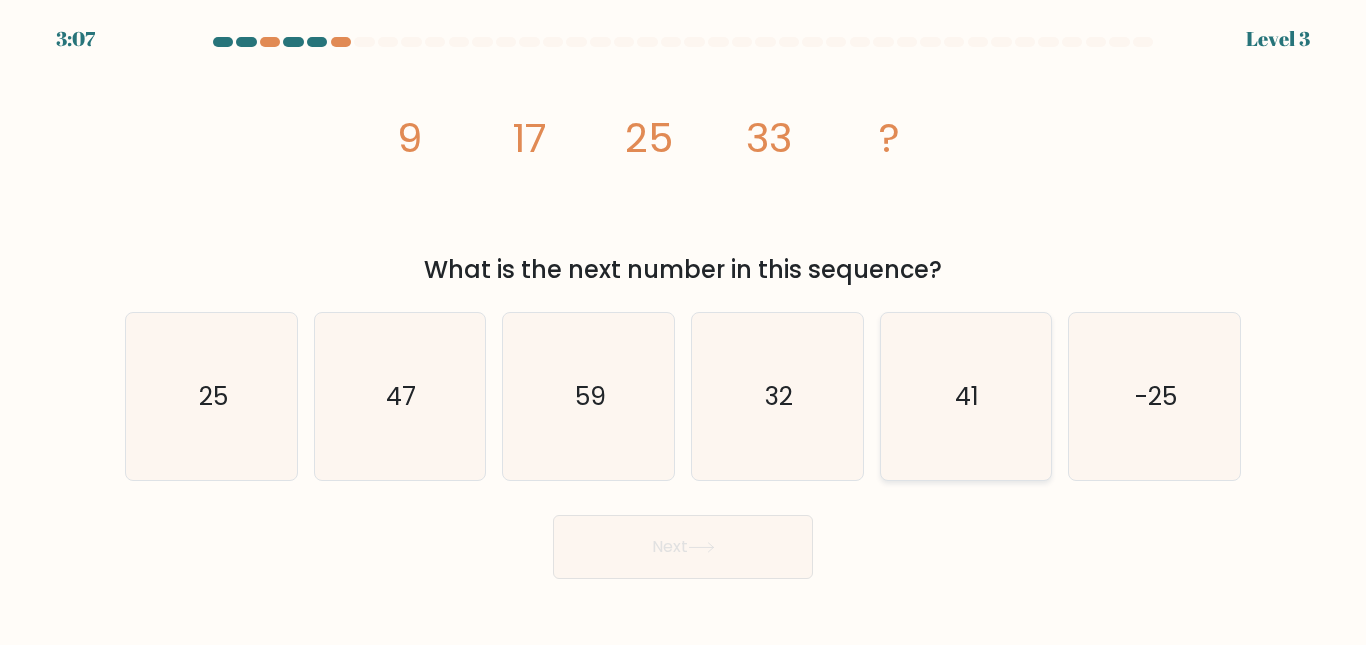 click on "41" at bounding box center [968, 396] 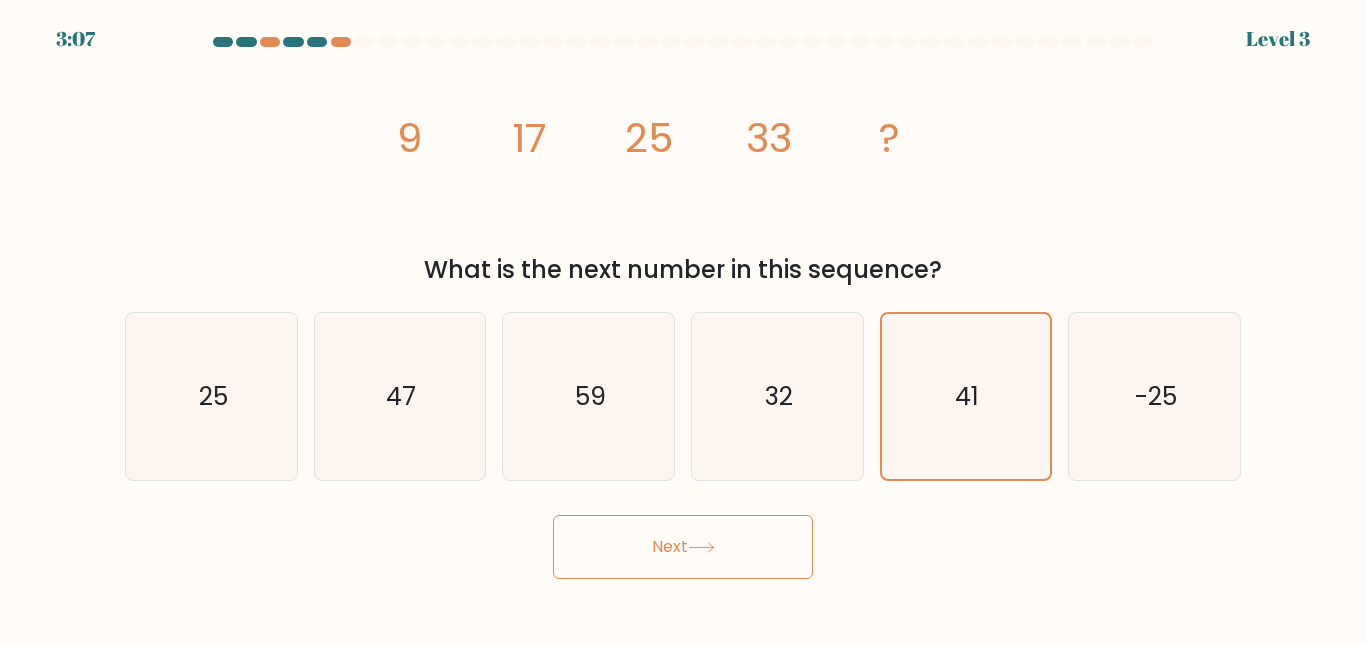 click on "Next" at bounding box center [683, 547] 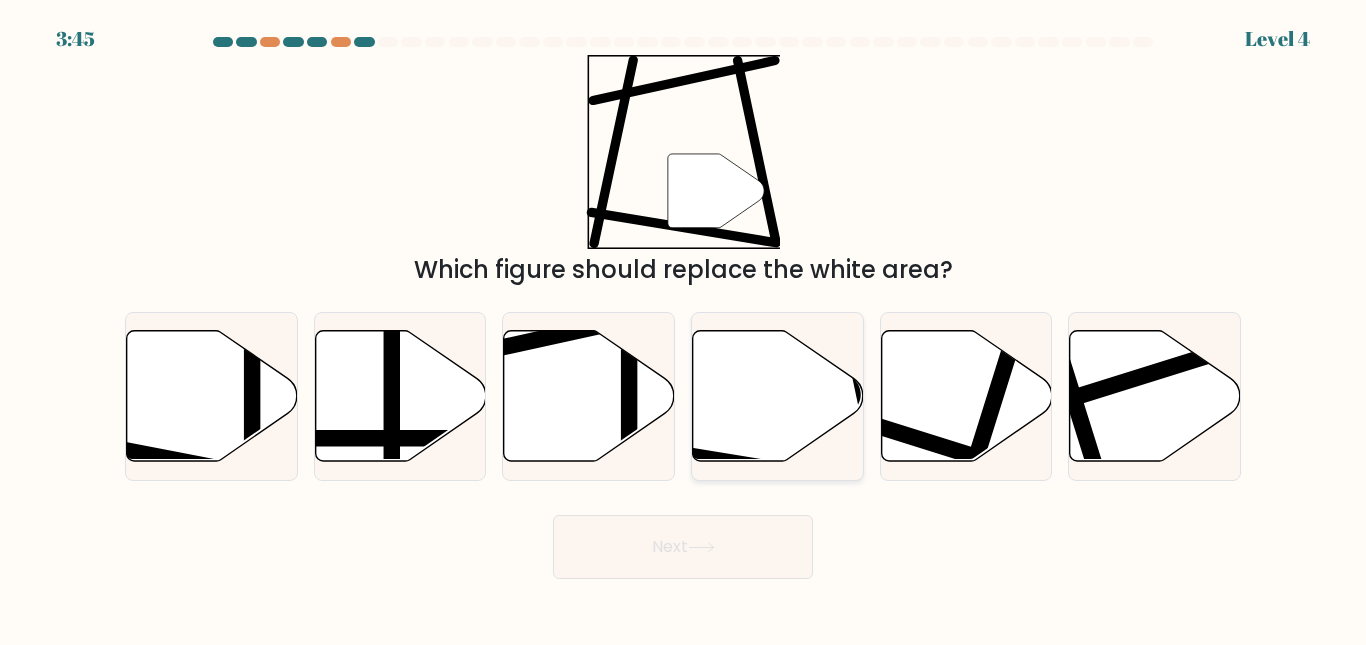 click at bounding box center [778, 395] 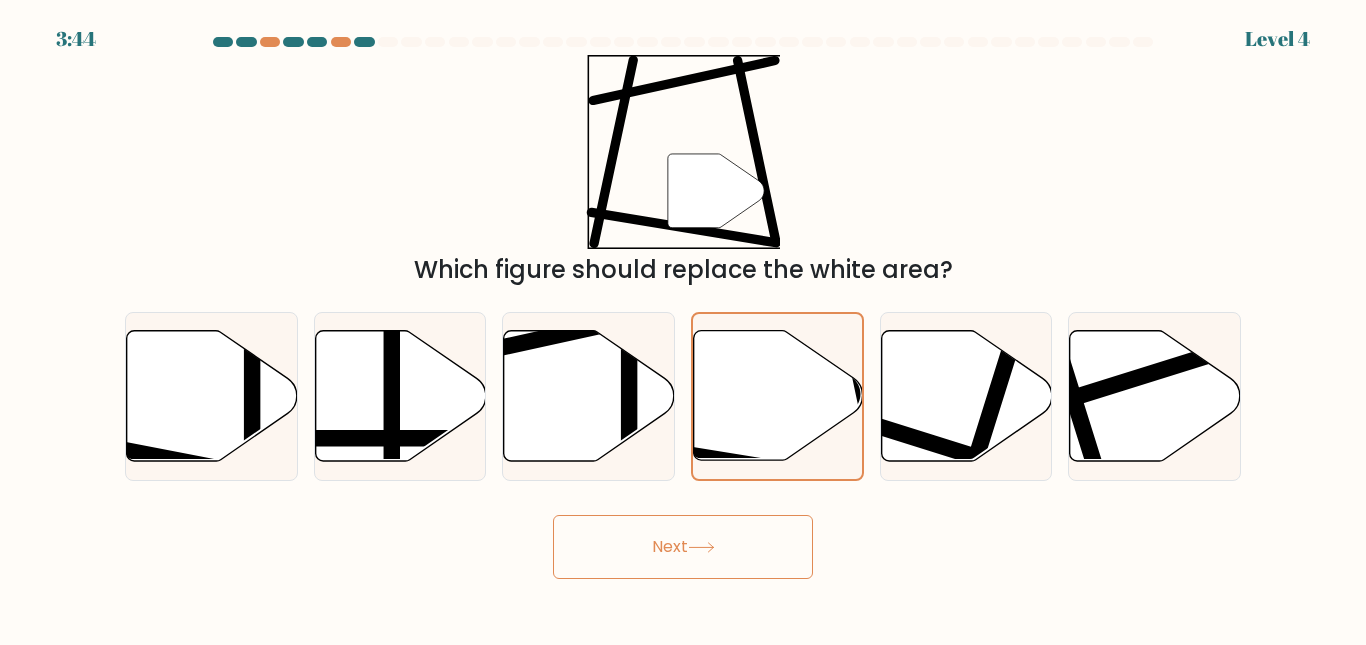click on "Next" at bounding box center (683, 547) 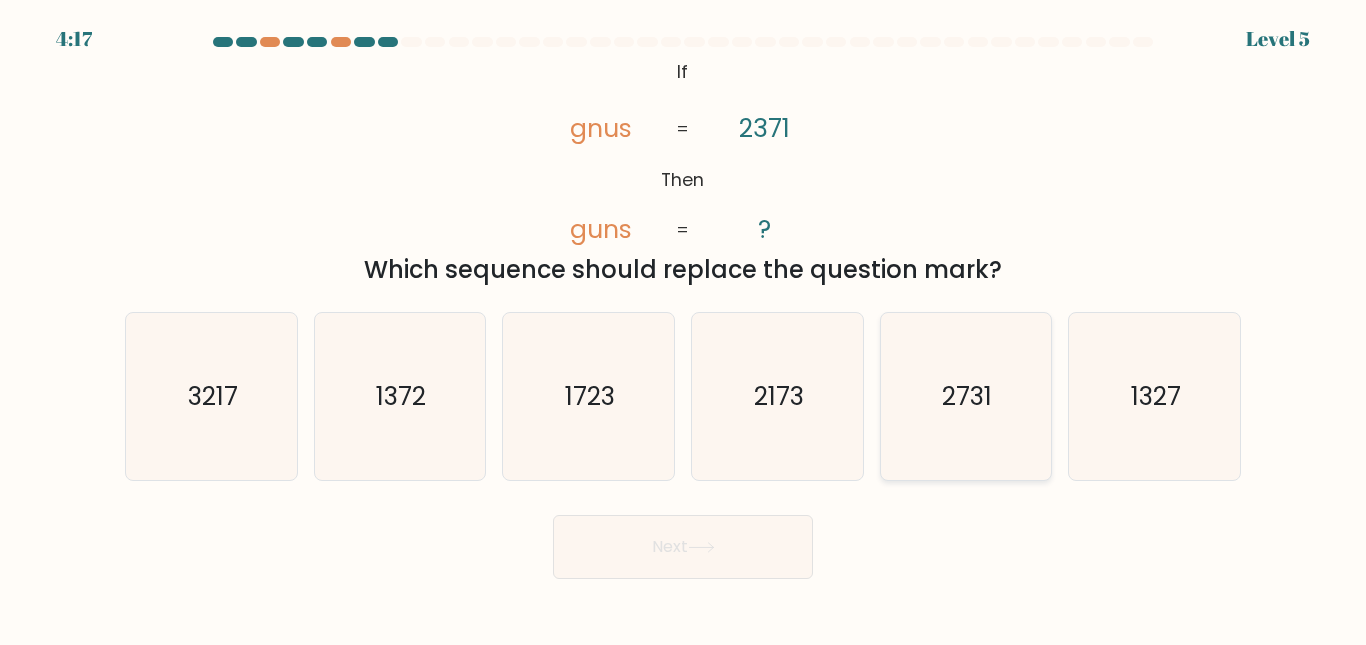 click on "2731" at bounding box center (965, 396) 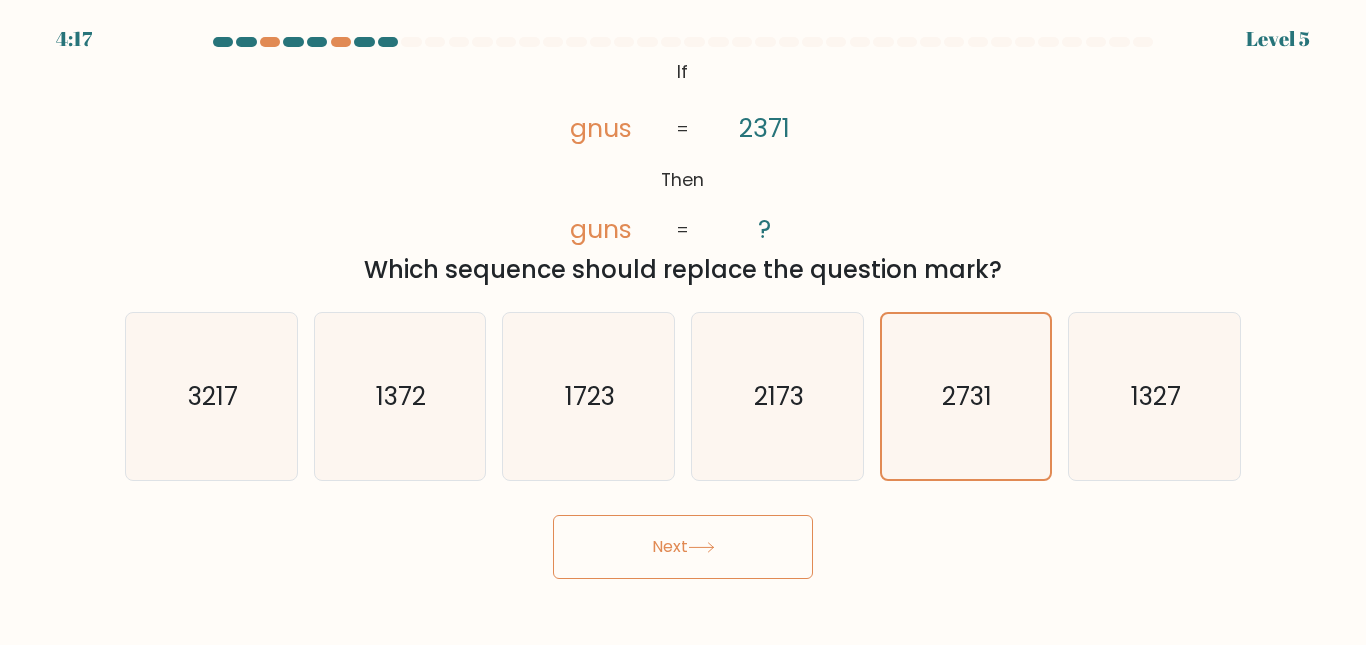 click on "Next" at bounding box center [683, 547] 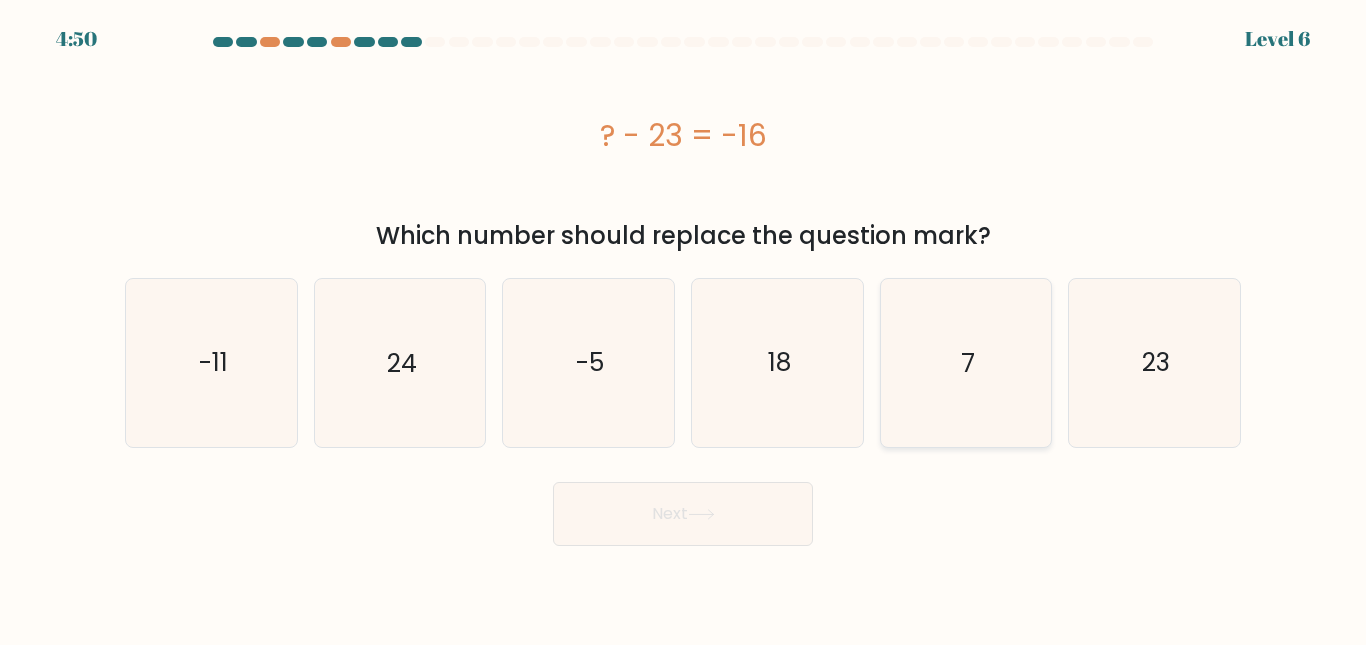 click on "7" at bounding box center [965, 362] 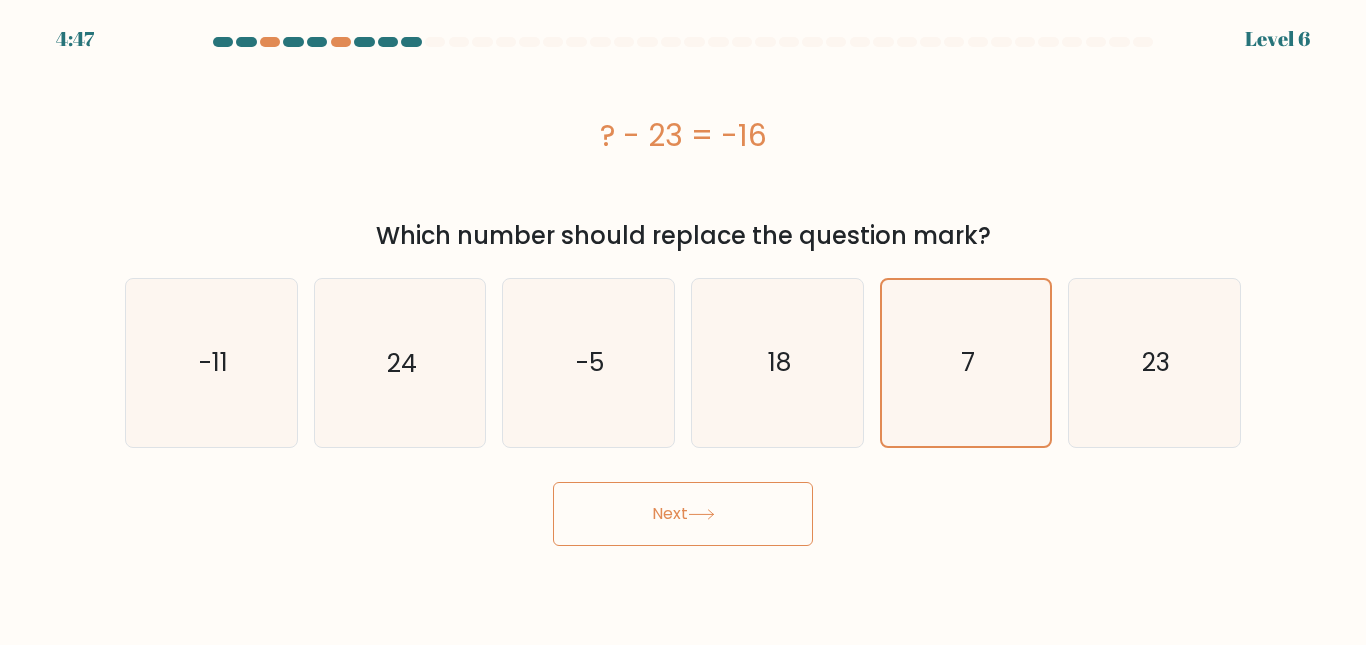 click on "Next" at bounding box center [683, 514] 